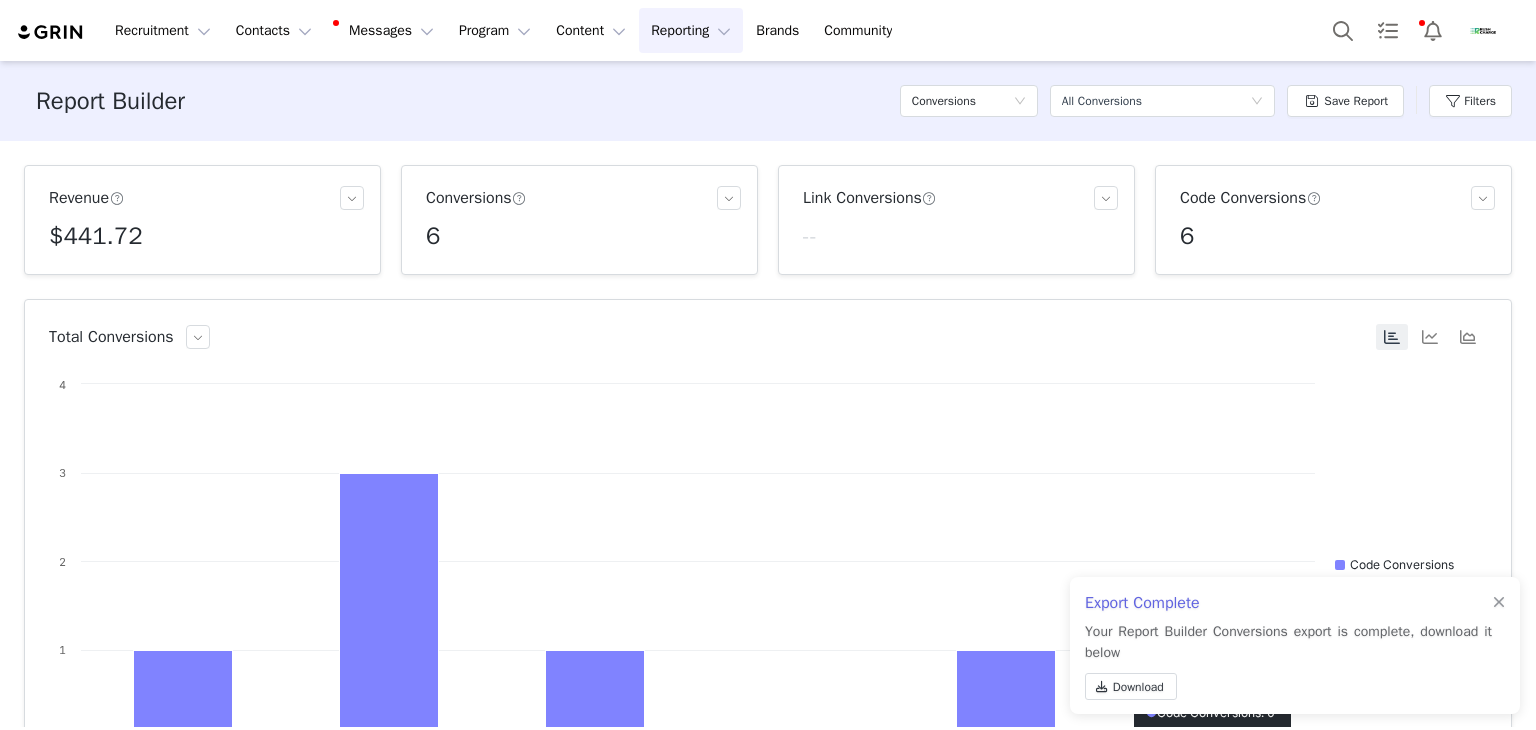 scroll, scrollTop: 0, scrollLeft: 0, axis: both 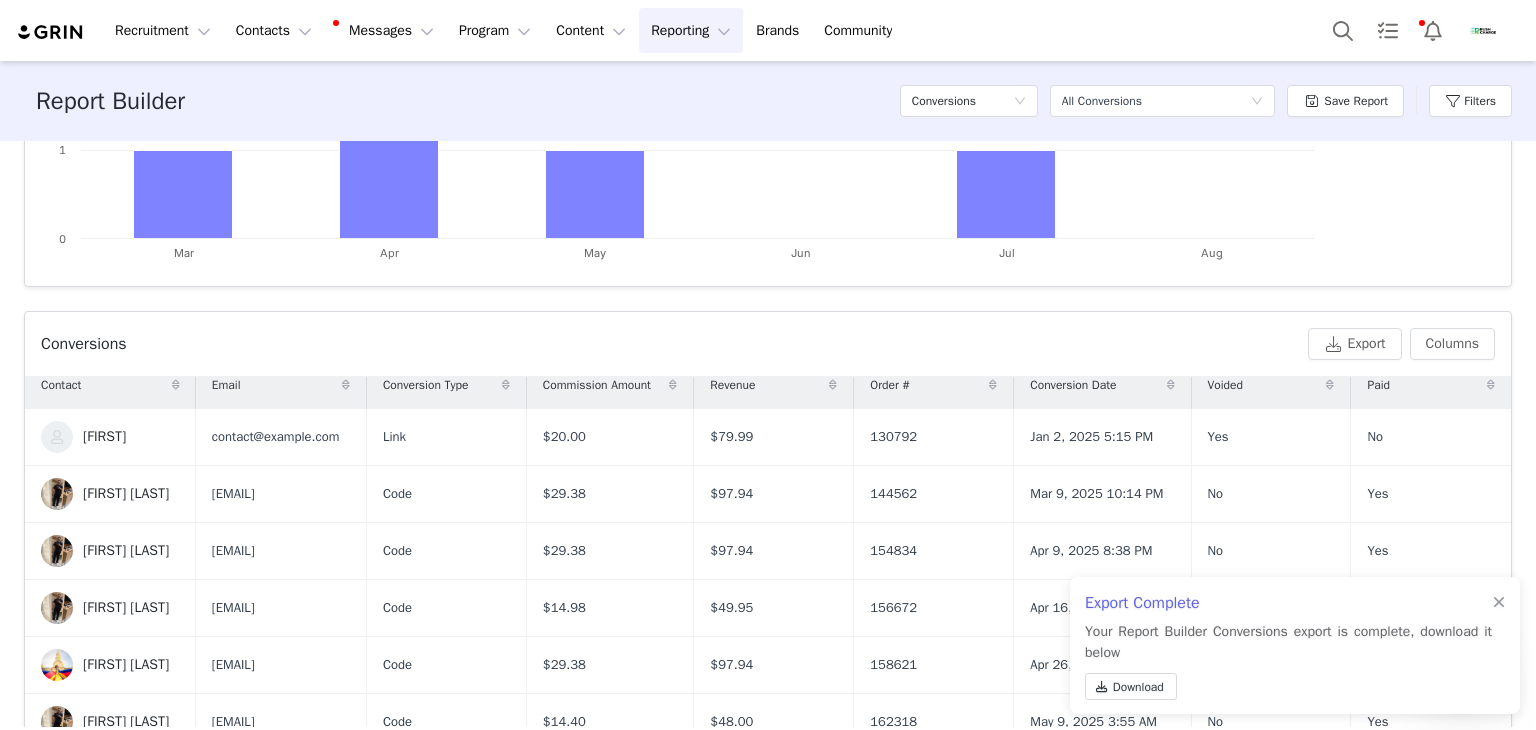 click at bounding box center [1484, 31] 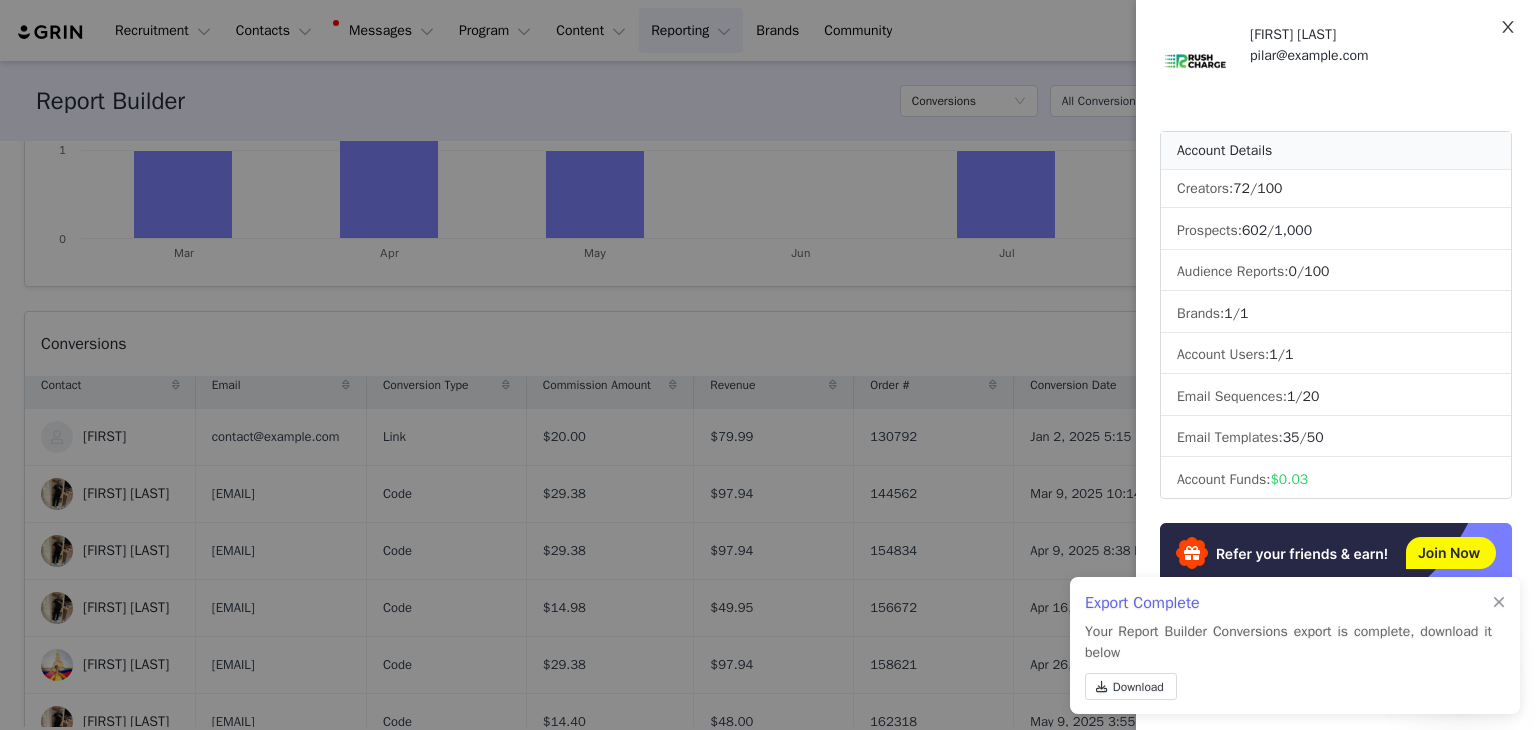 click 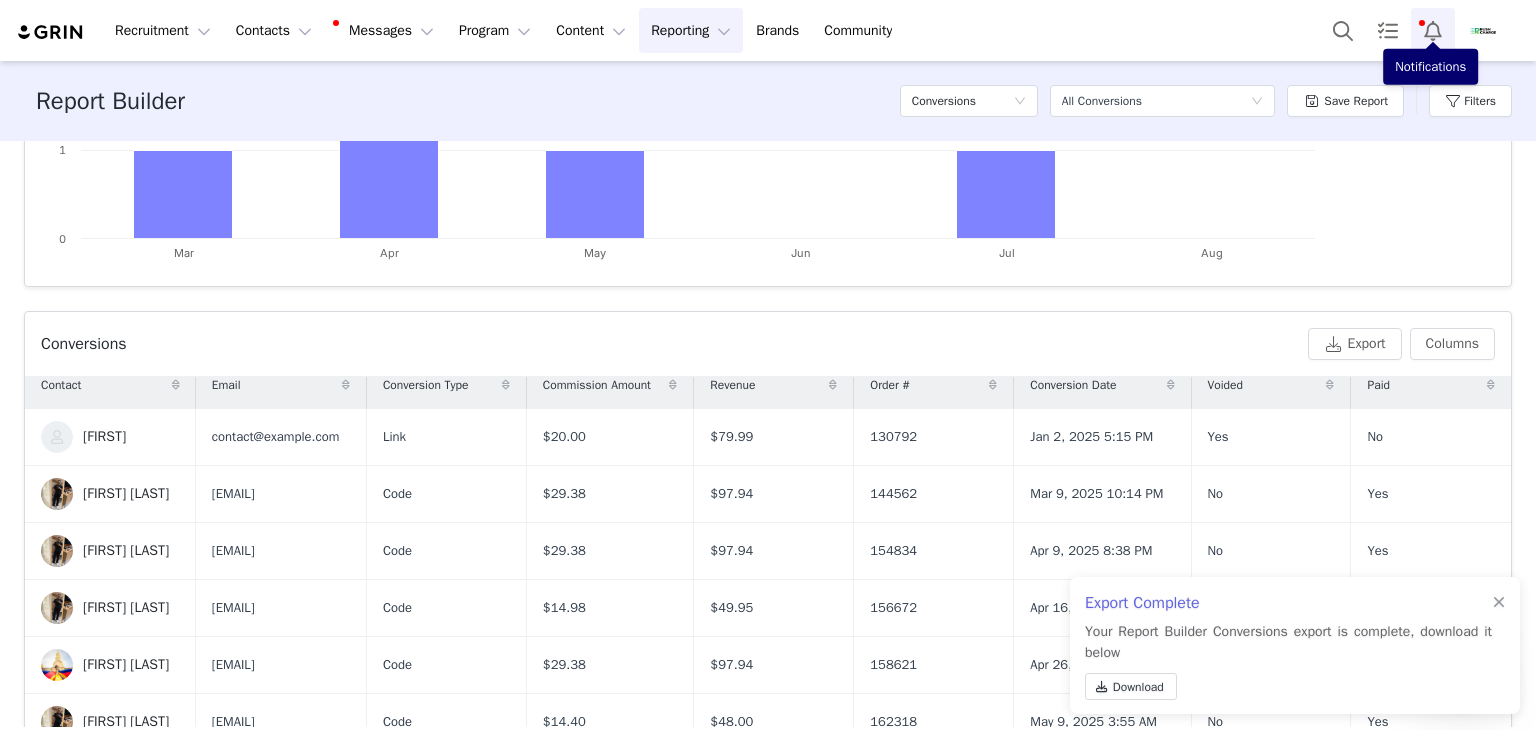 click at bounding box center [1433, 30] 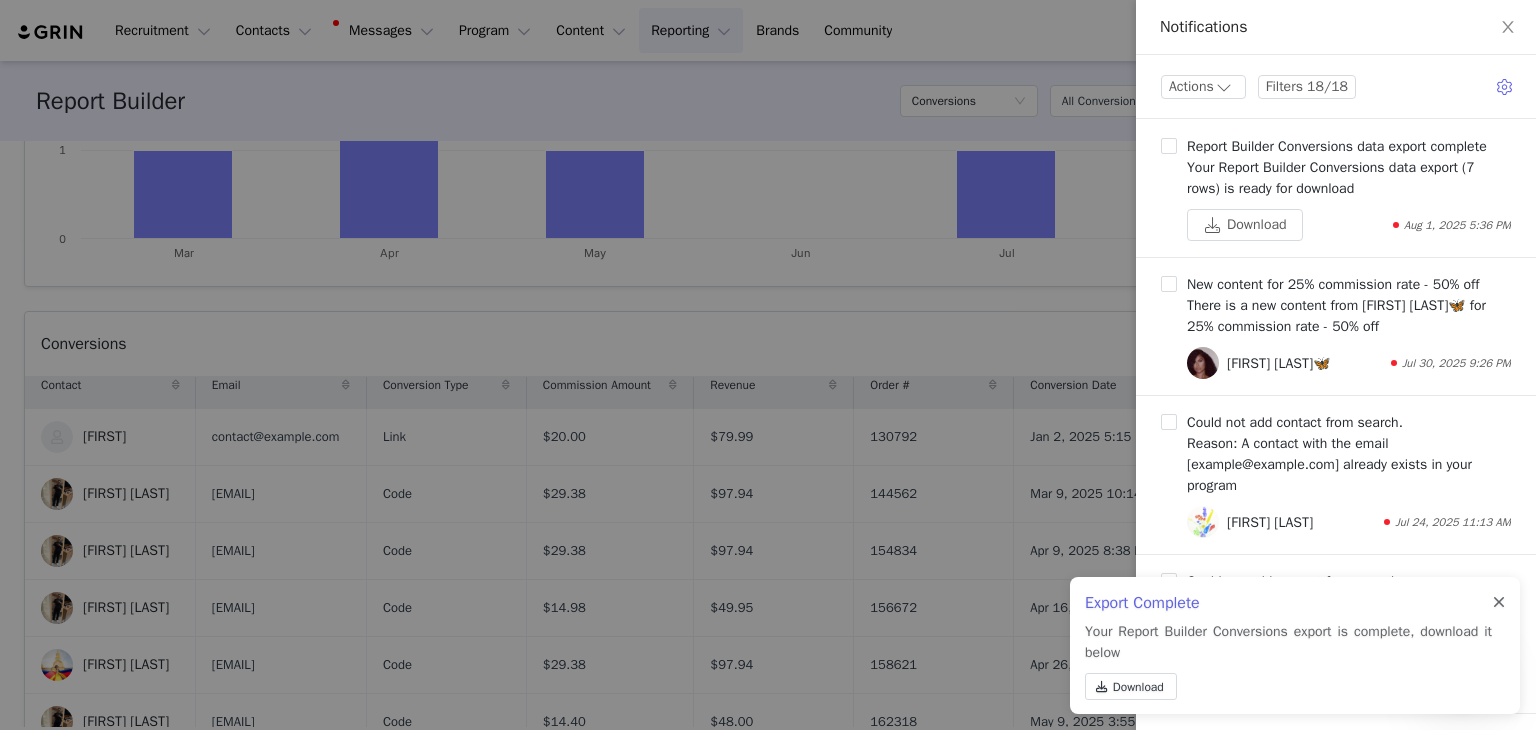 click at bounding box center [1499, 603] 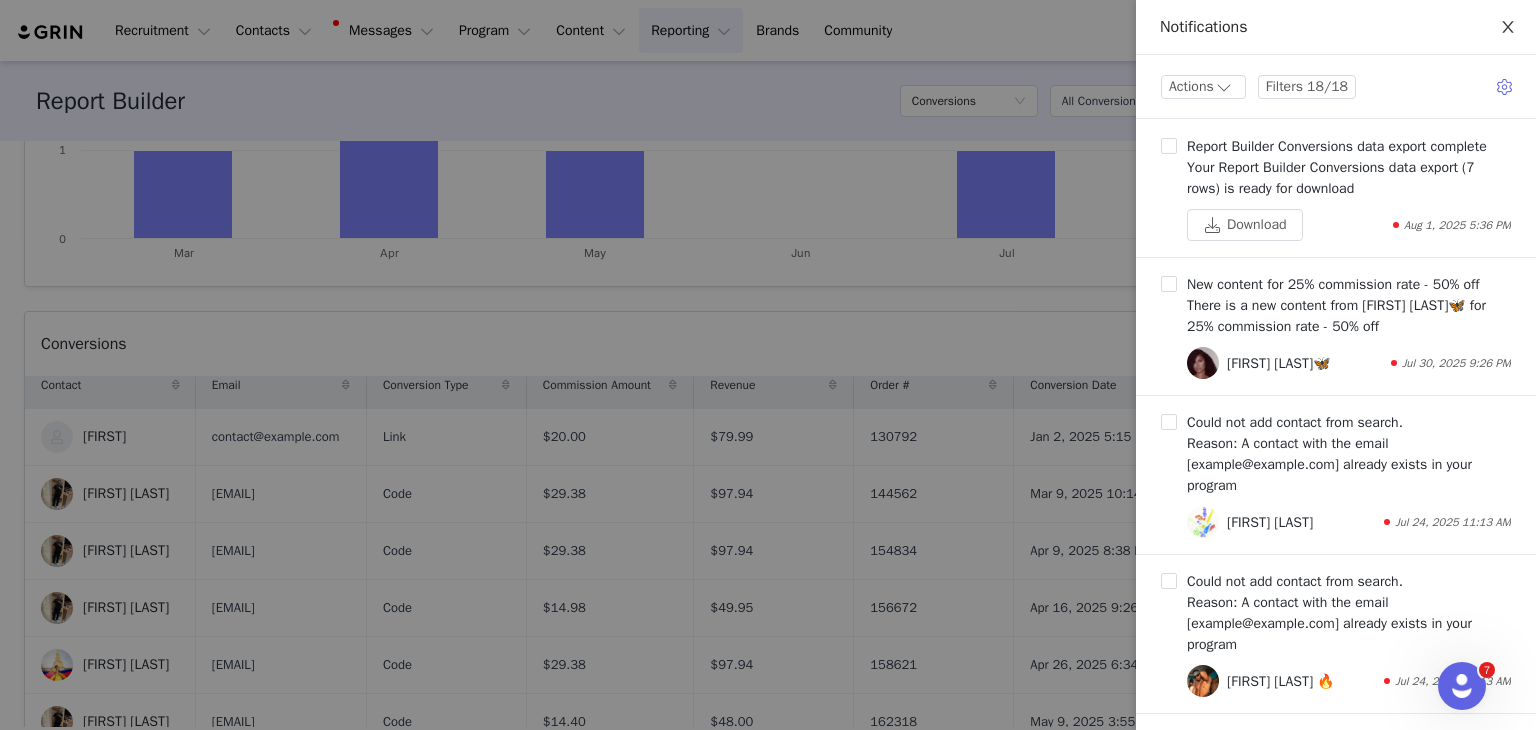 click 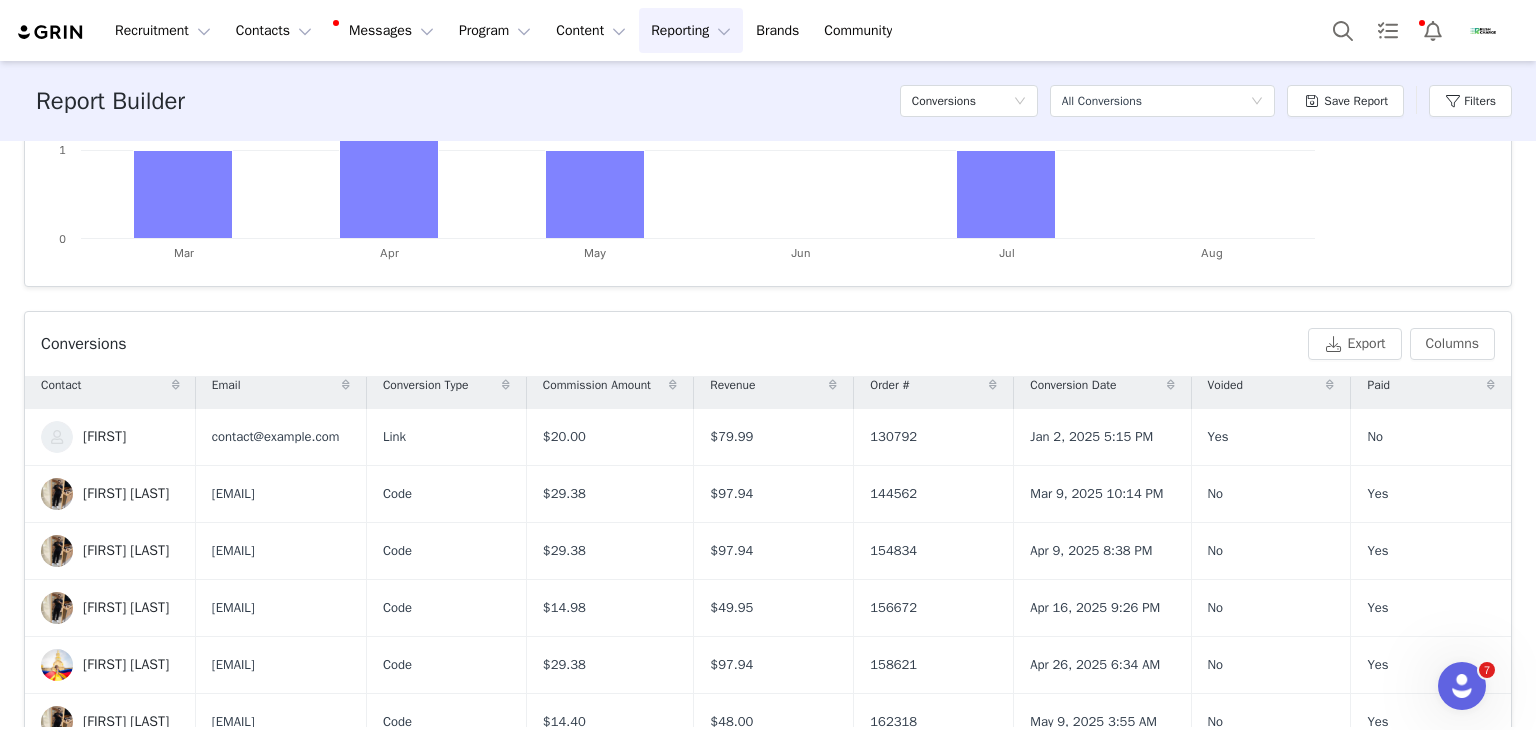 click at bounding box center [1484, 31] 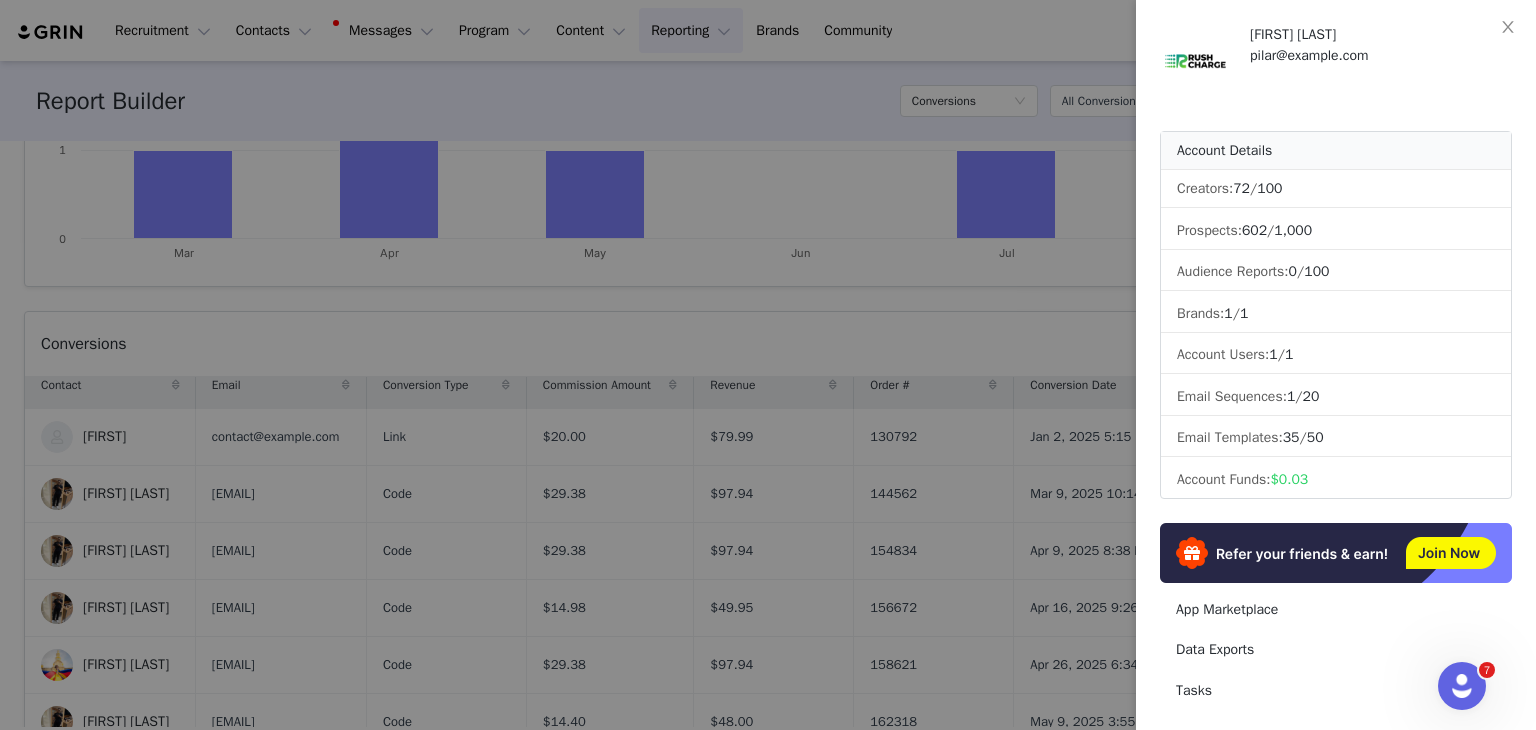 click at bounding box center (768, 365) 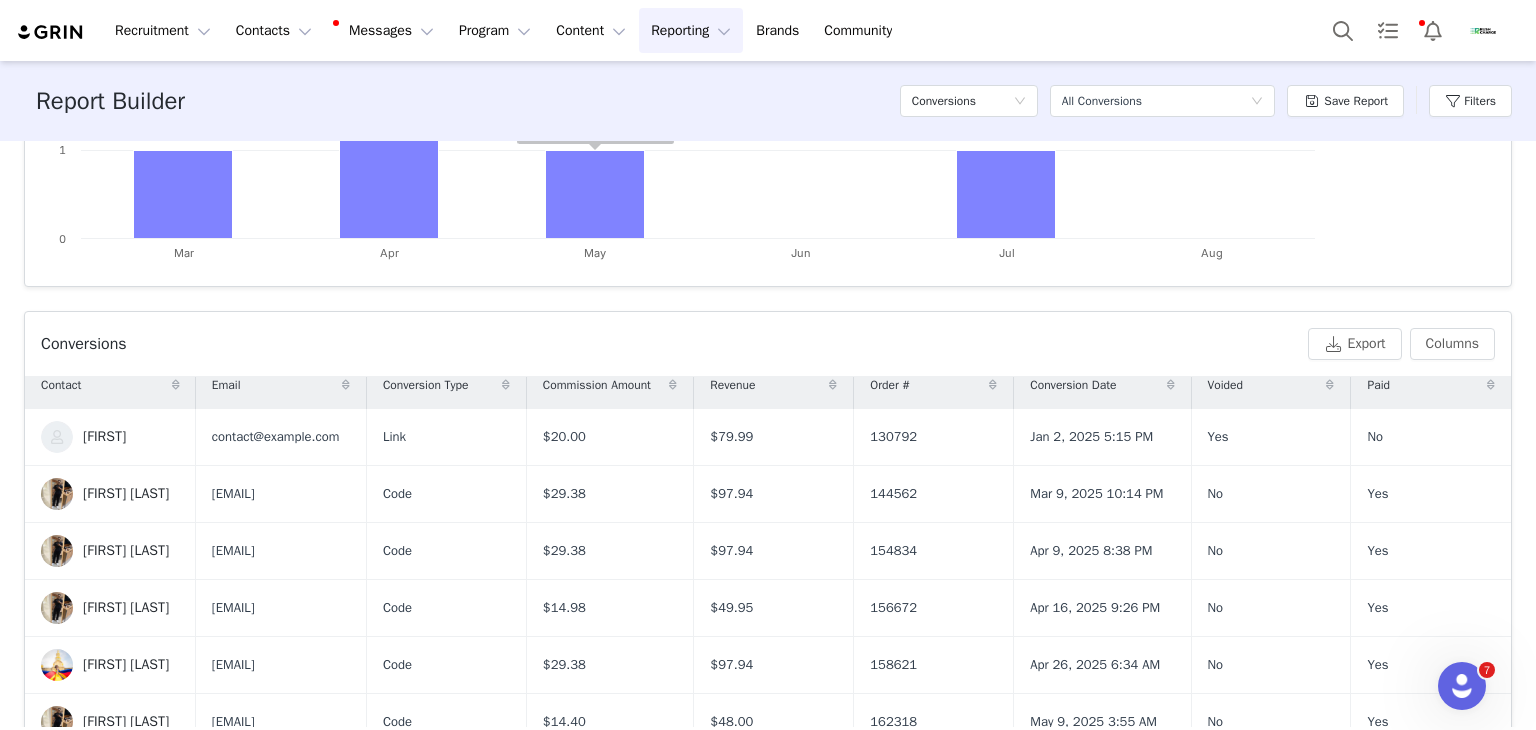 click on "Reporting Reporting" at bounding box center [691, 30] 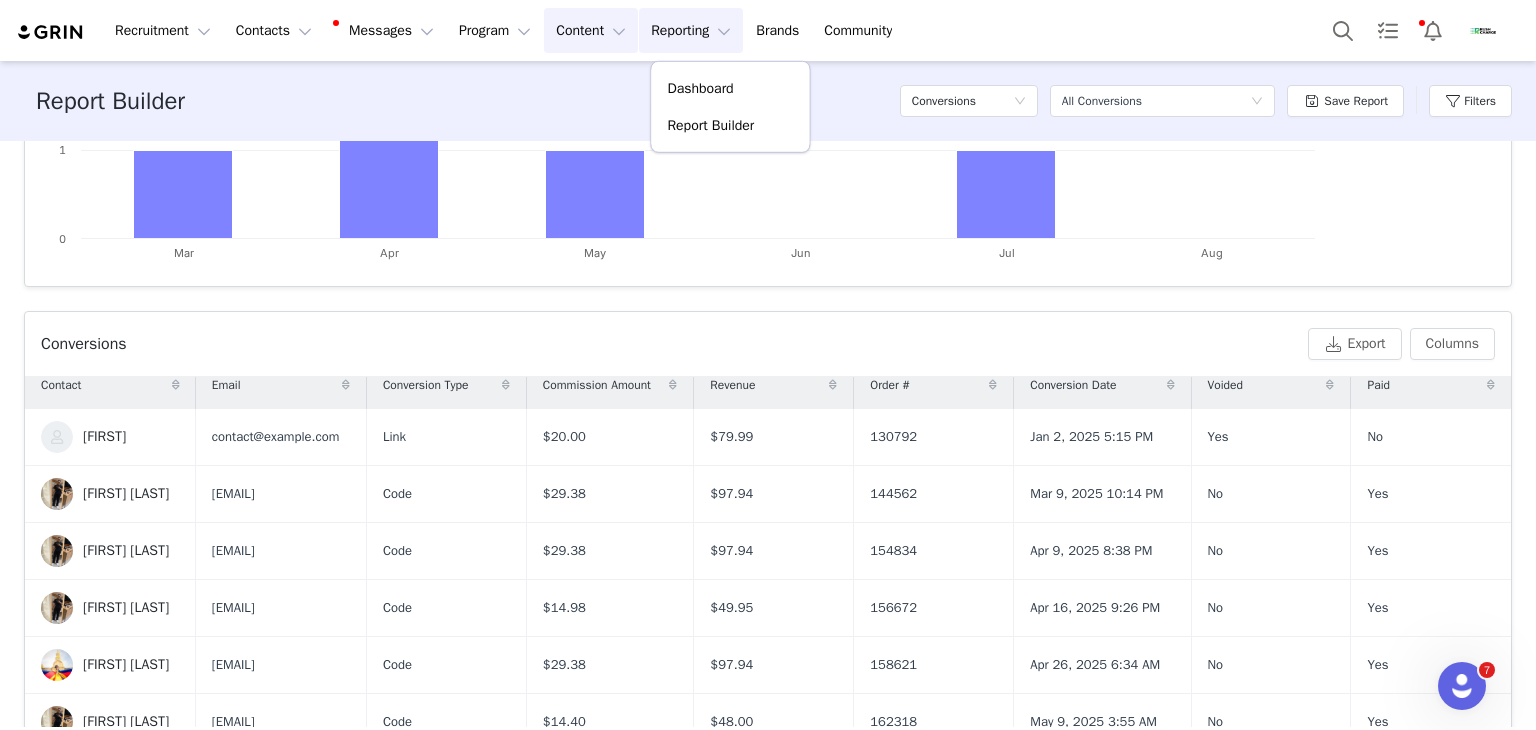 click on "Content Content" at bounding box center [591, 30] 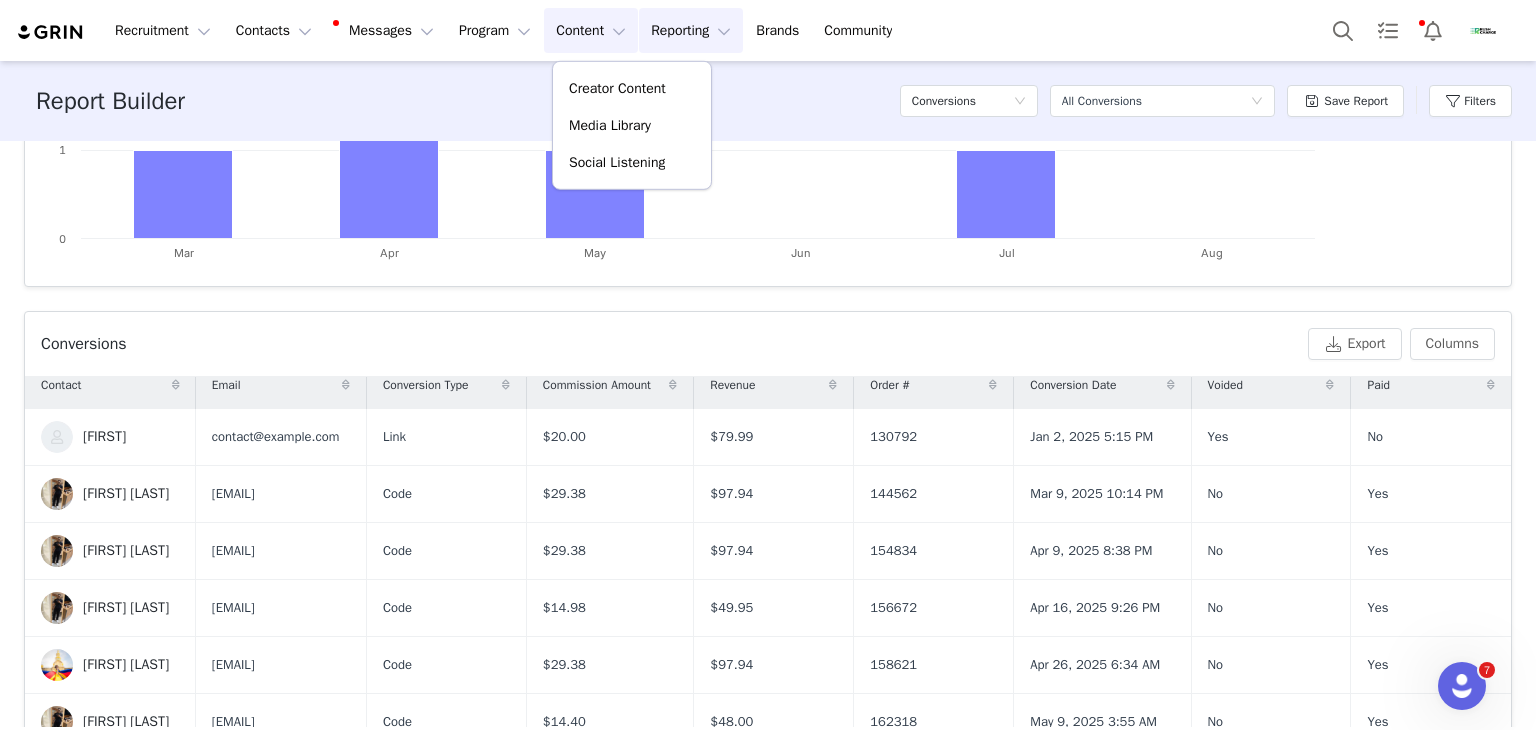 click on "Reporting Reporting" at bounding box center (691, 30) 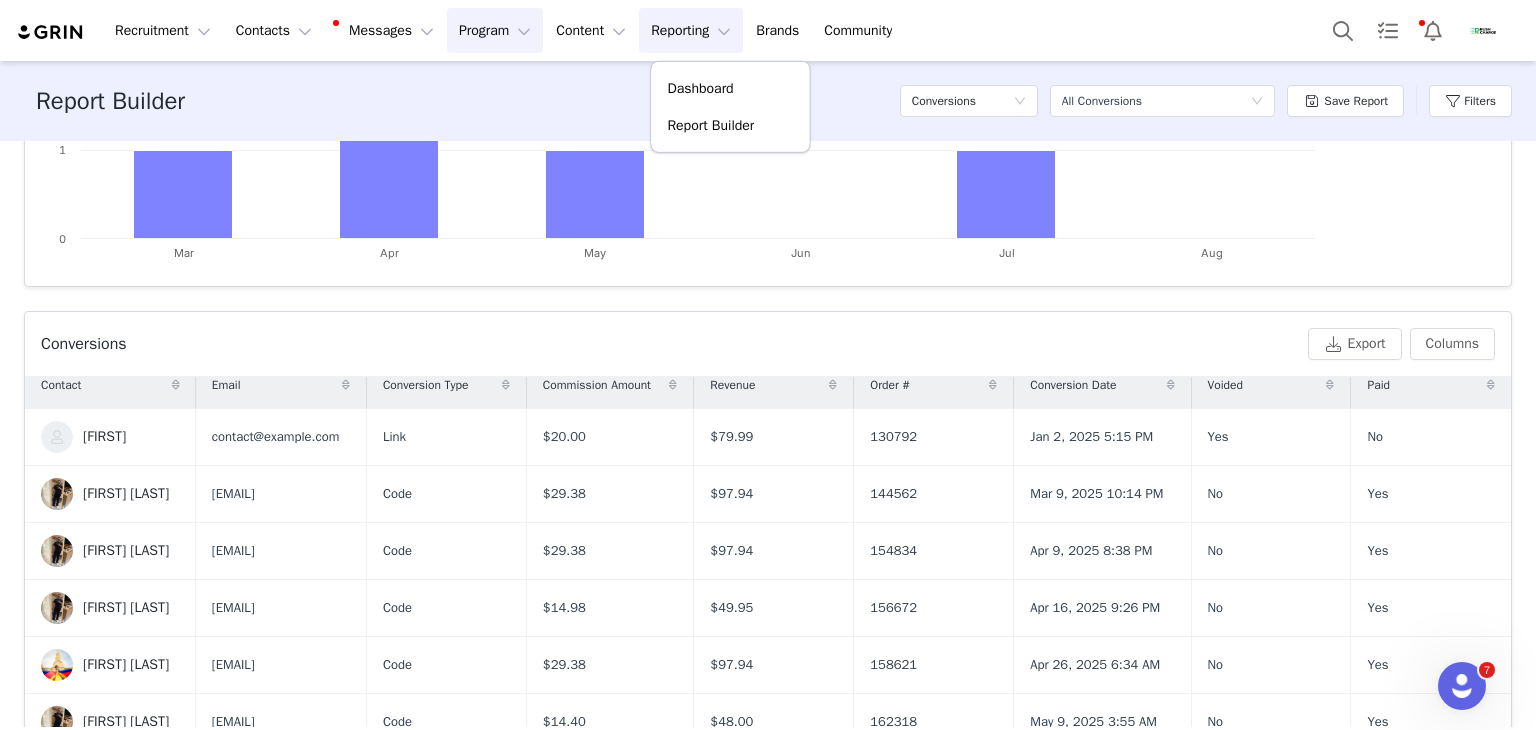 click on "Program Program" at bounding box center [495, 30] 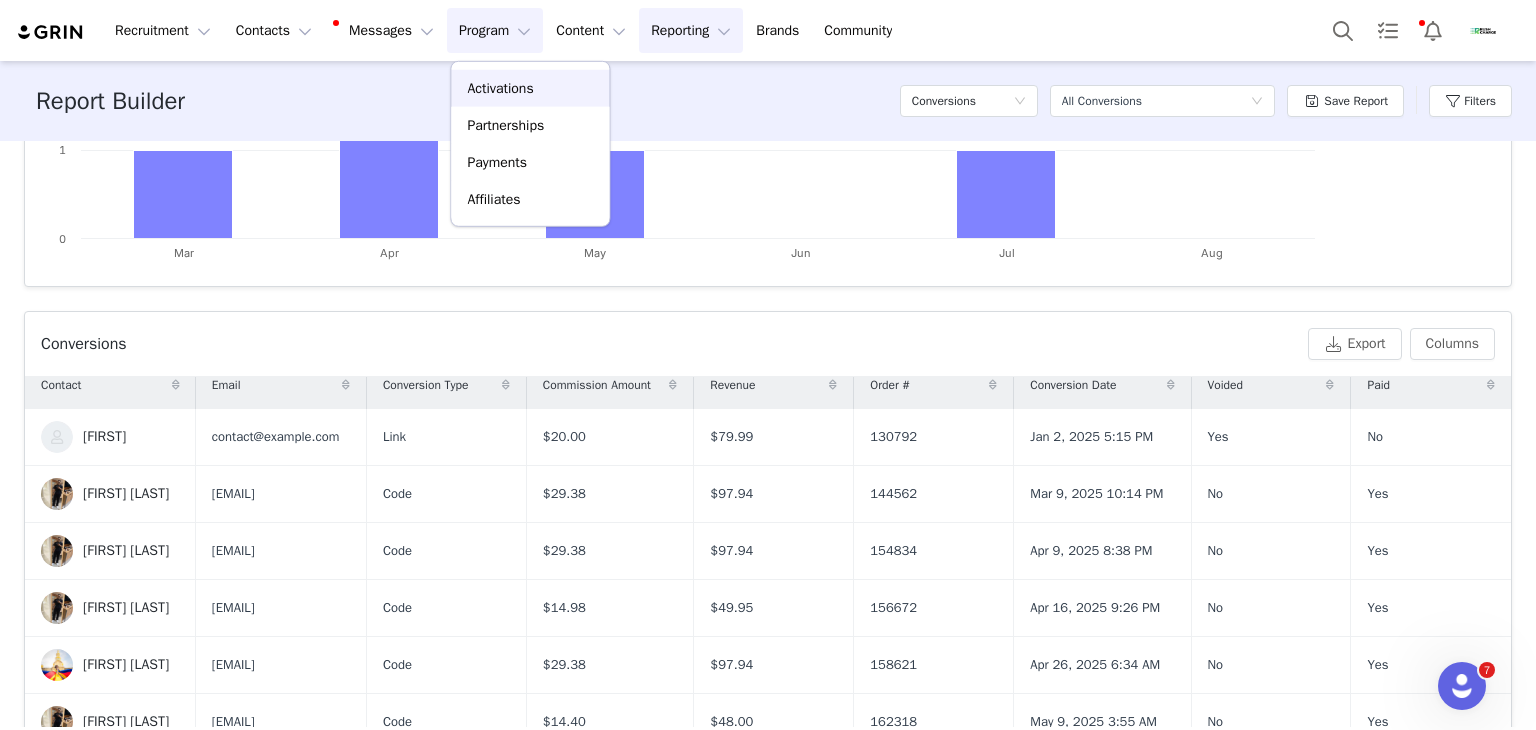 click on "Activations" at bounding box center [500, 88] 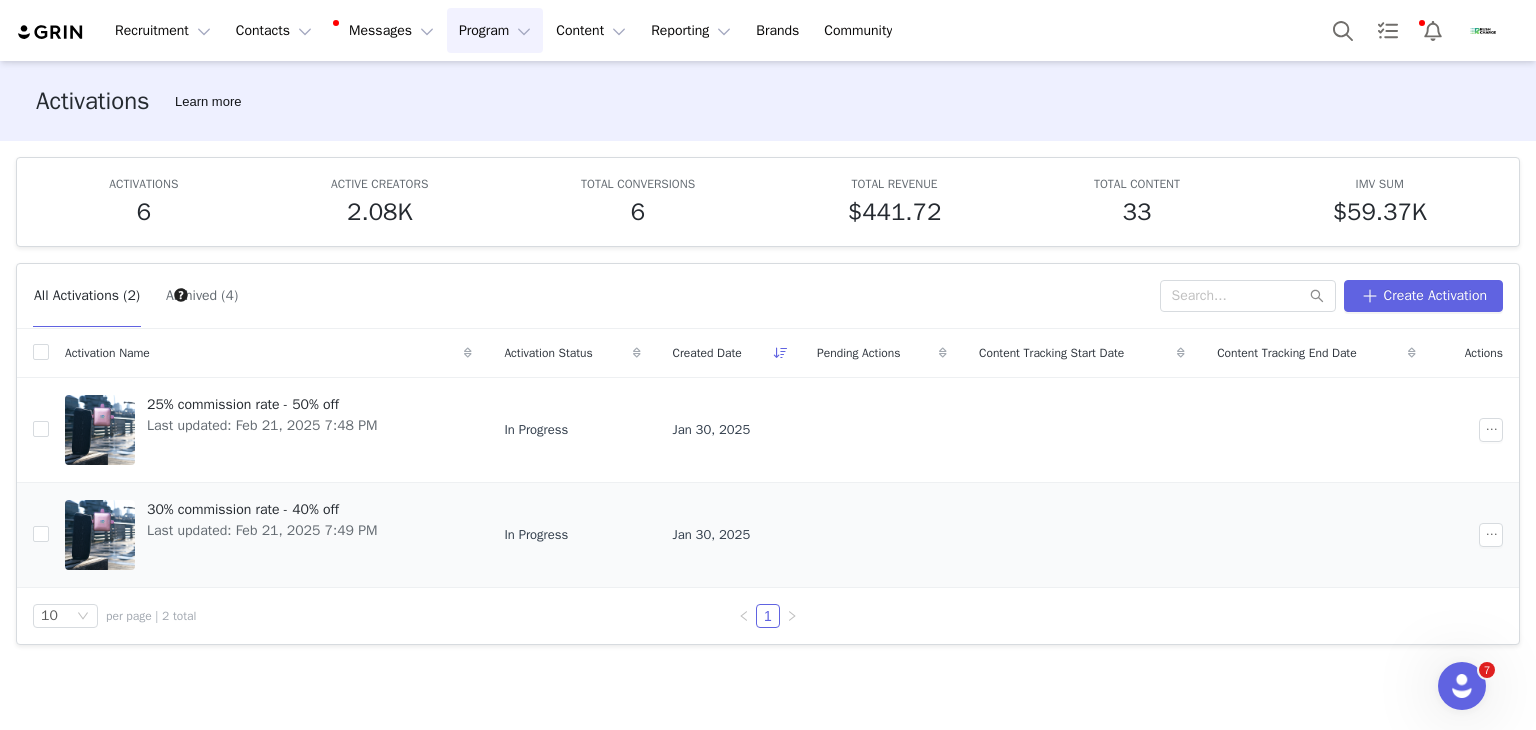 click on "30% commission rate - 40% off Last updated: Feb 21, 2025 7:49 PM" at bounding box center (262, 535) 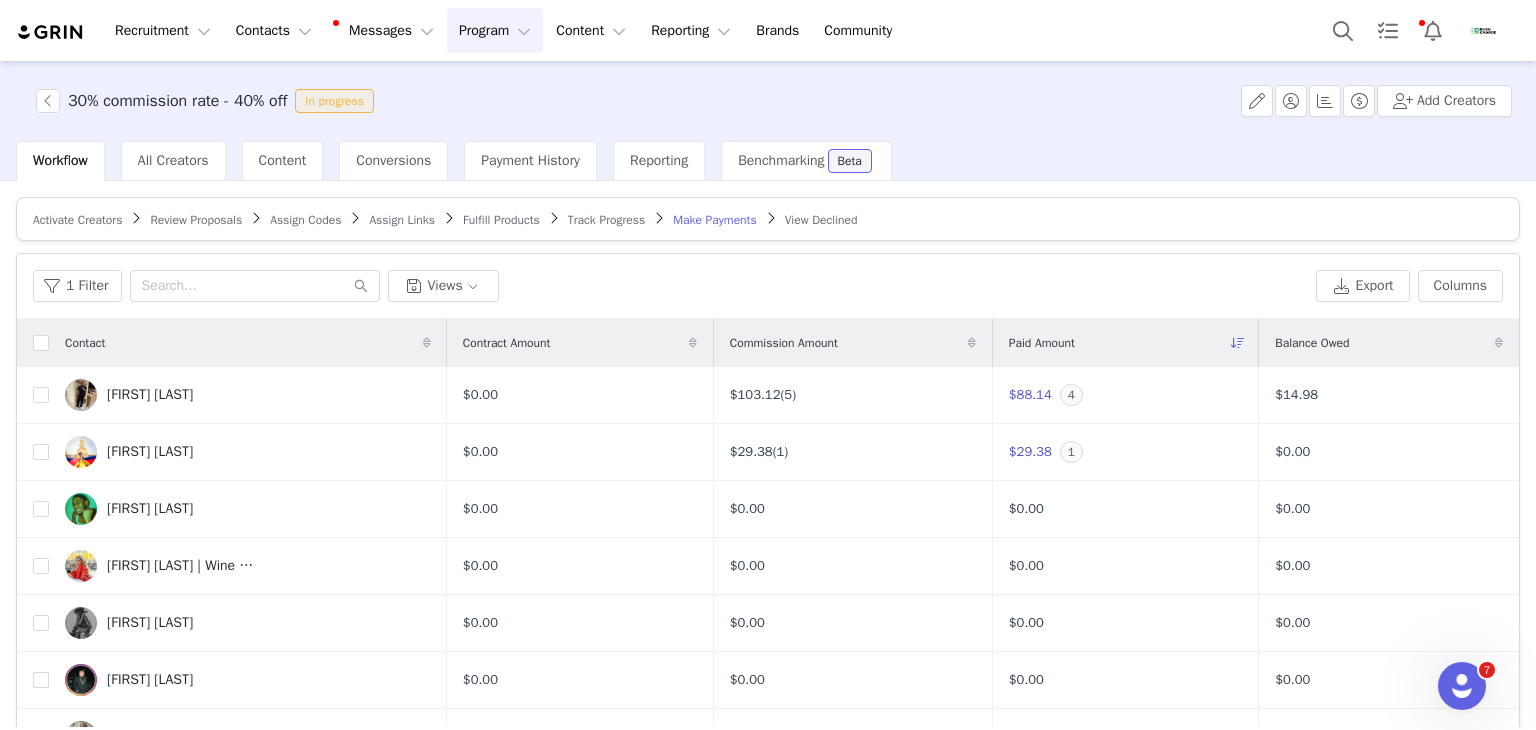 click at bounding box center [1484, 31] 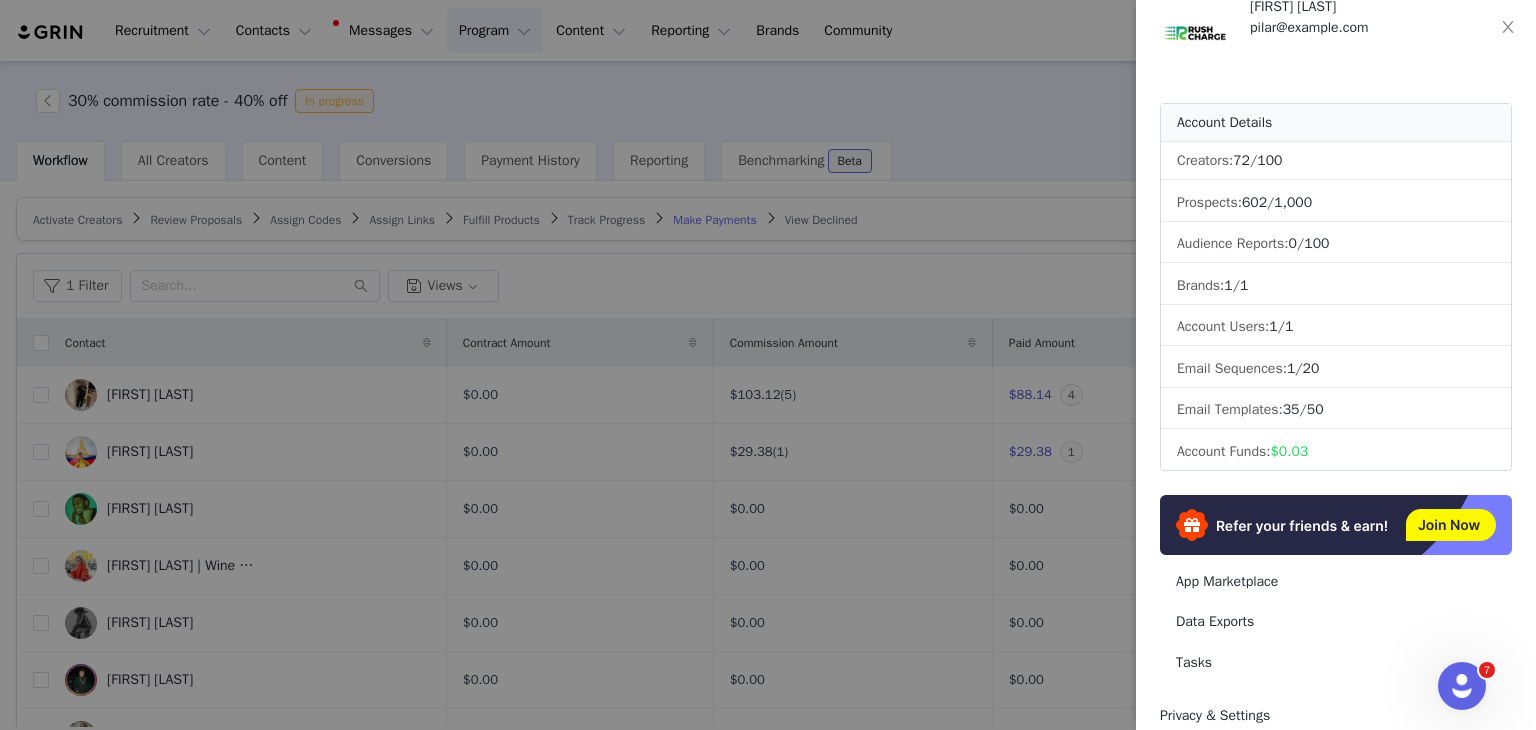 scroll, scrollTop: 0, scrollLeft: 0, axis: both 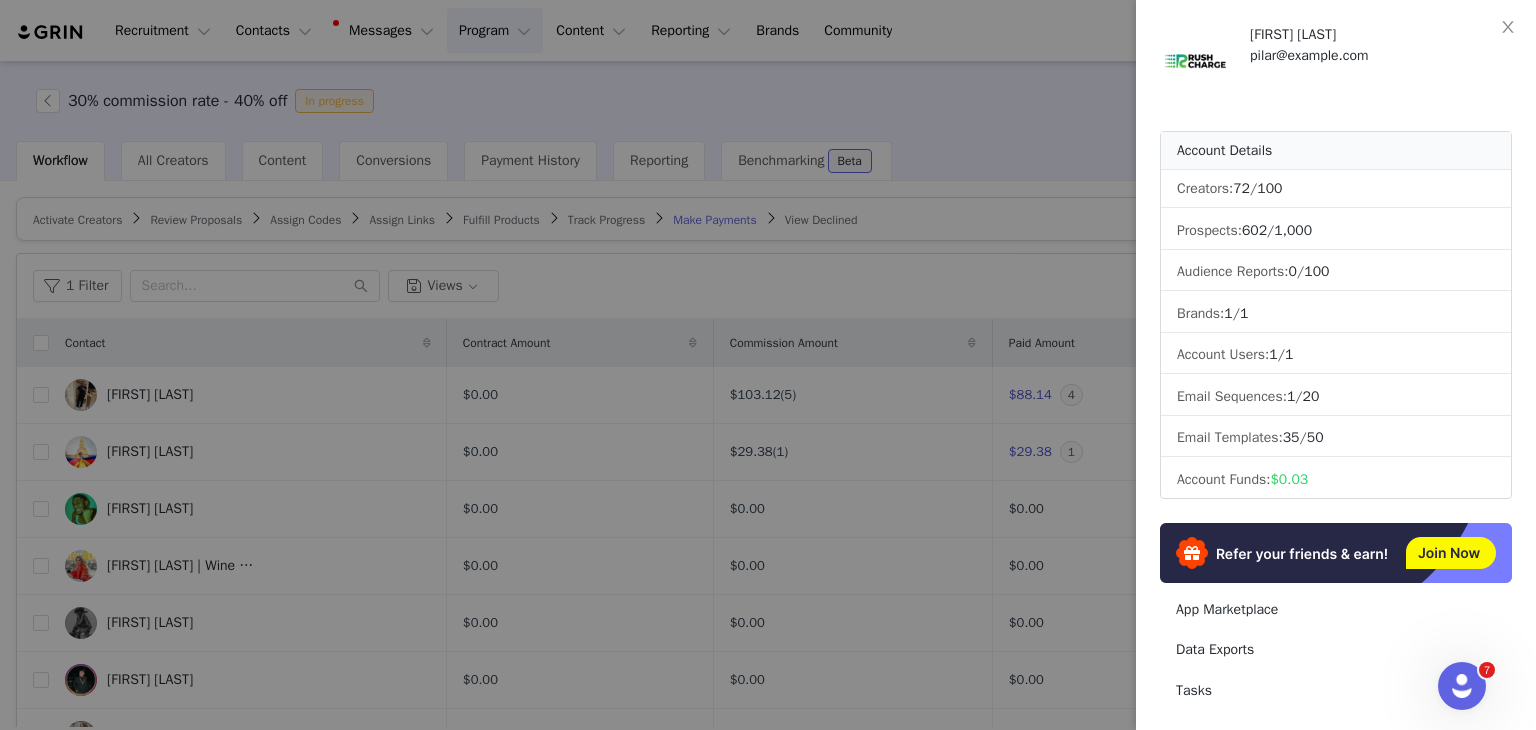 click on "Account Funds:   $0.03" at bounding box center [1336, 479] 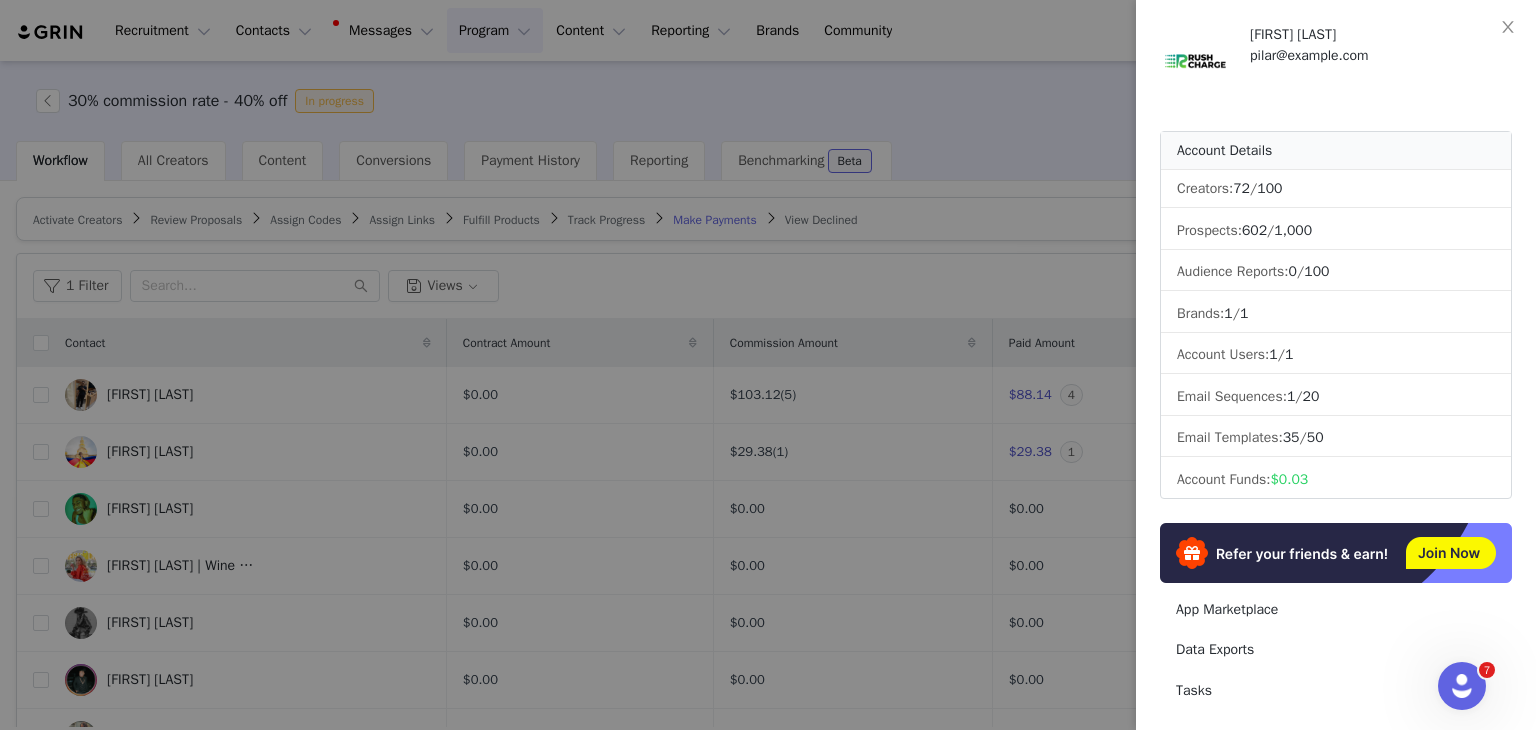 click at bounding box center [768, 365] 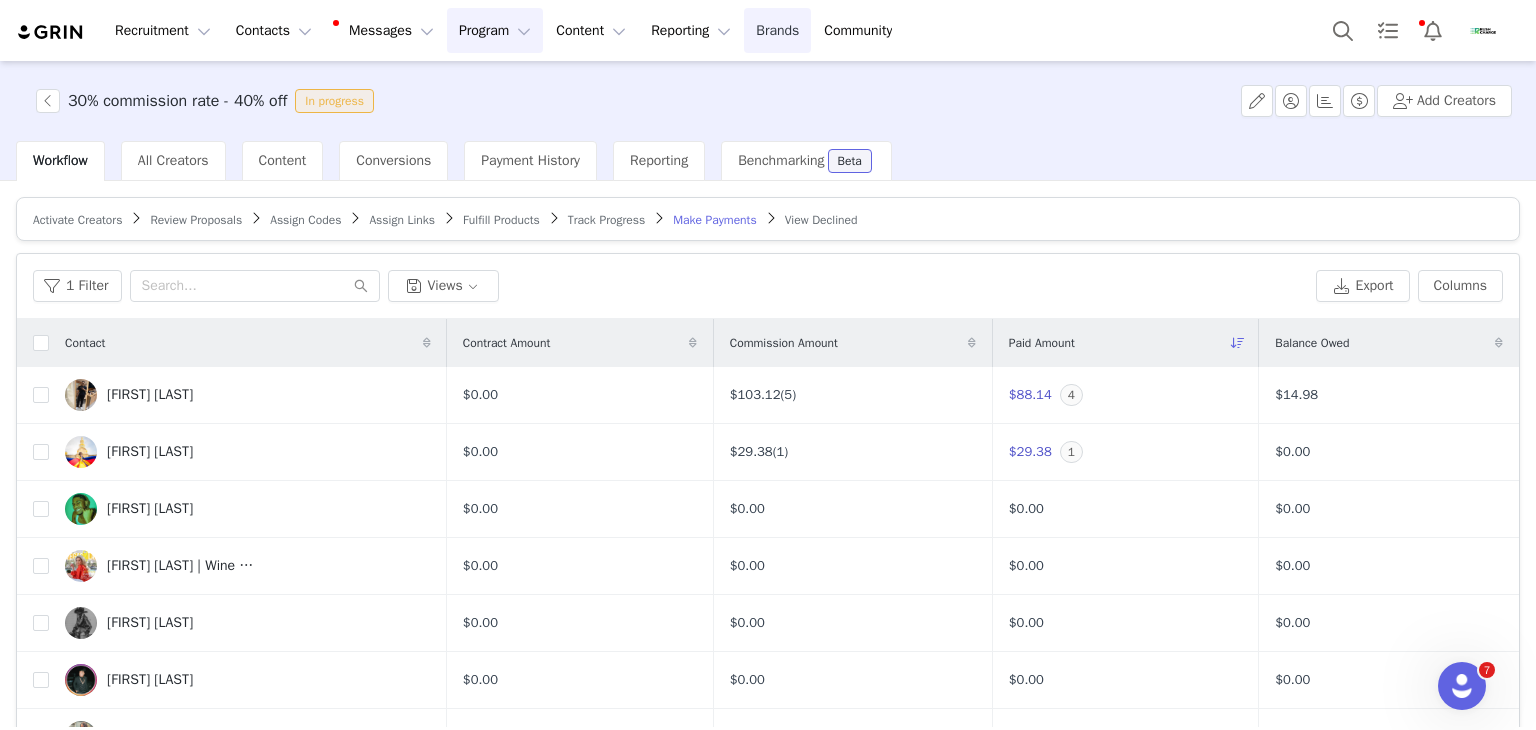 click on "Brands Brands" at bounding box center (777, 30) 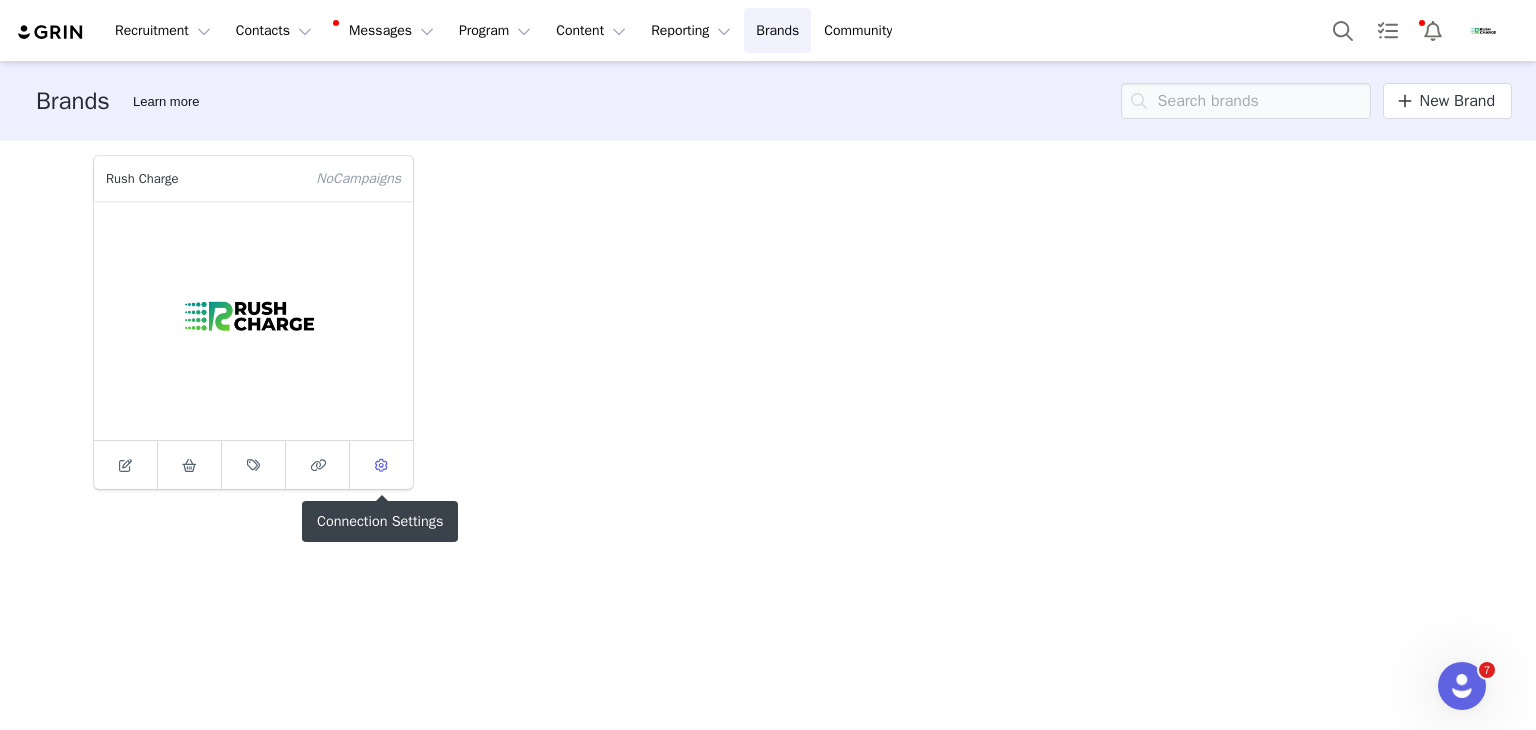 click at bounding box center [381, 465] 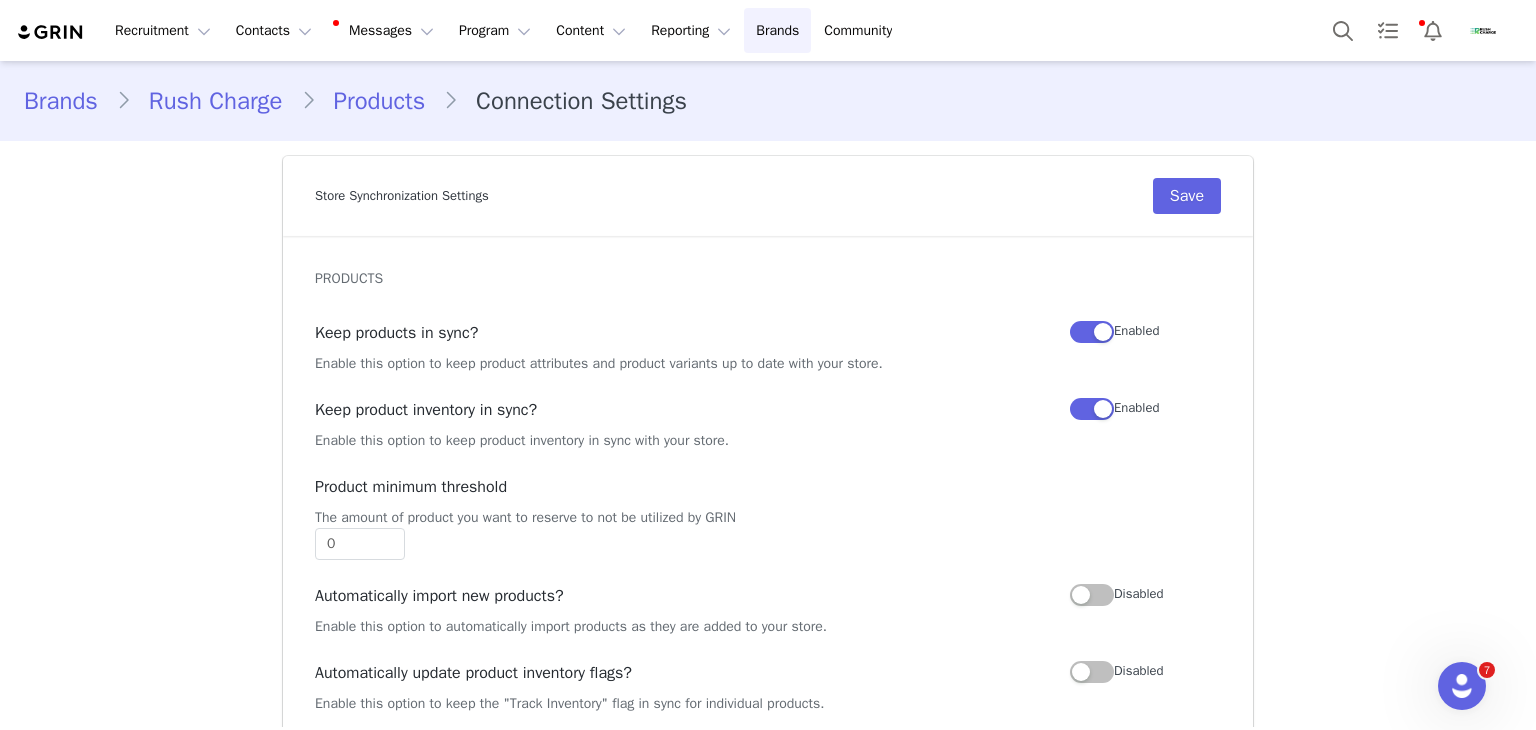 click at bounding box center [1484, 31] 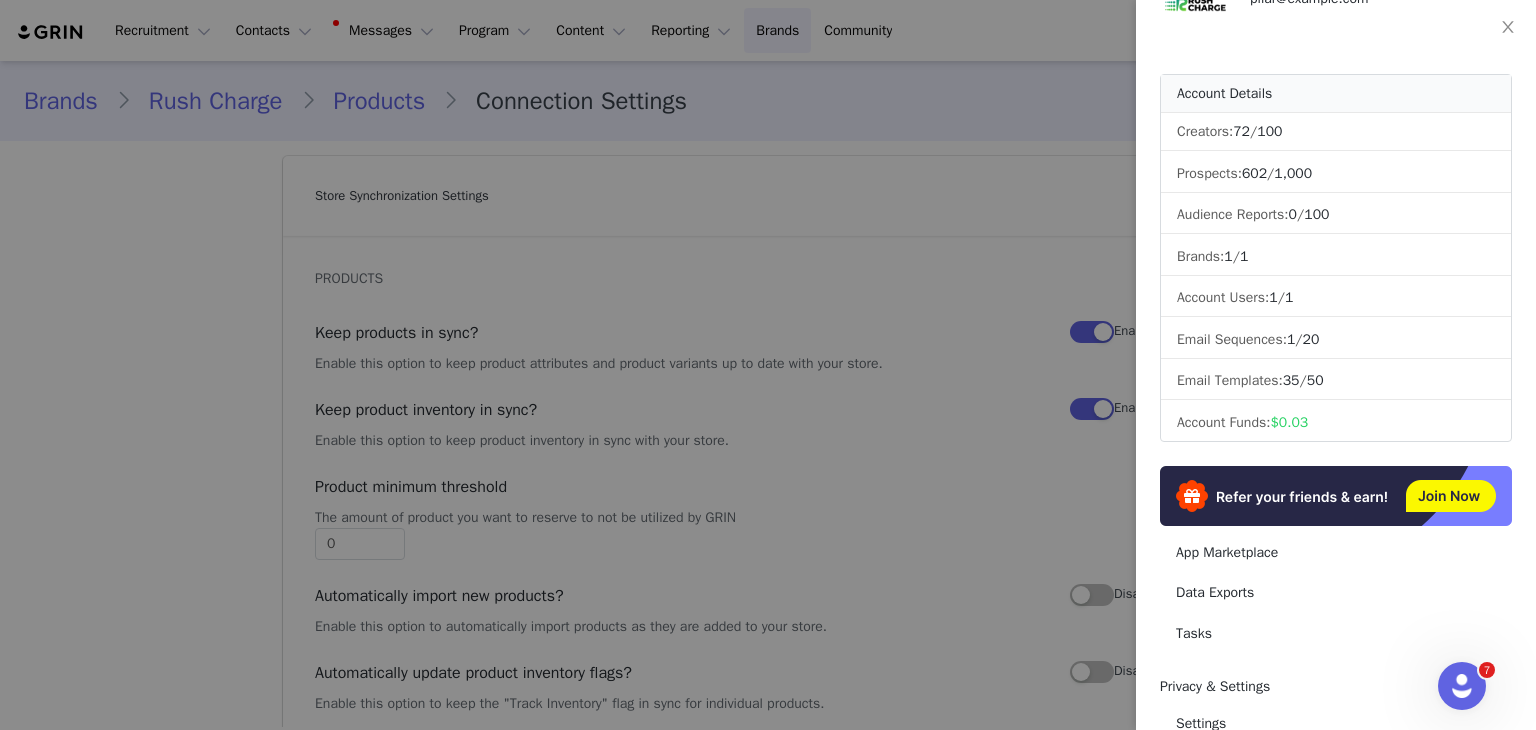 scroll, scrollTop: 0, scrollLeft: 0, axis: both 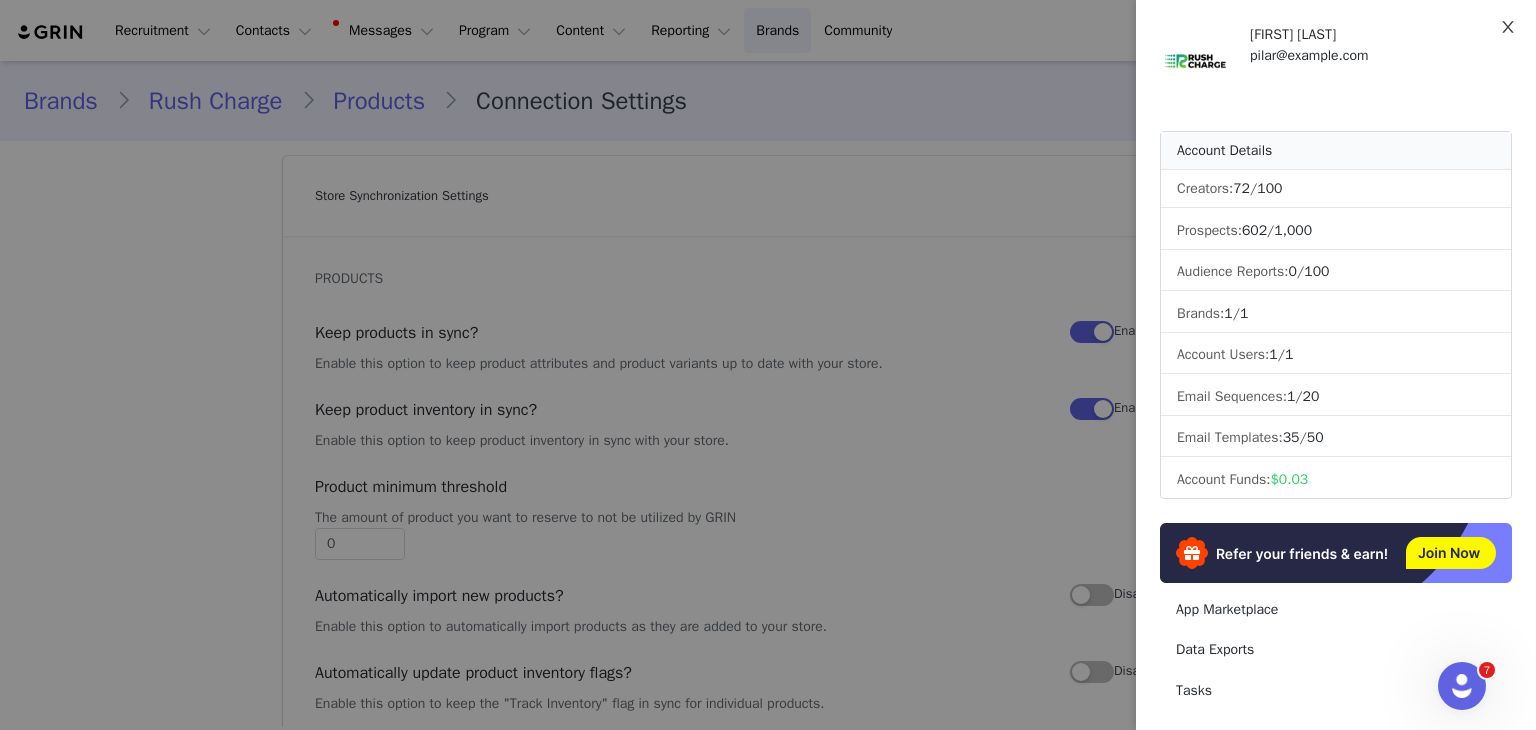 click at bounding box center (1508, 28) 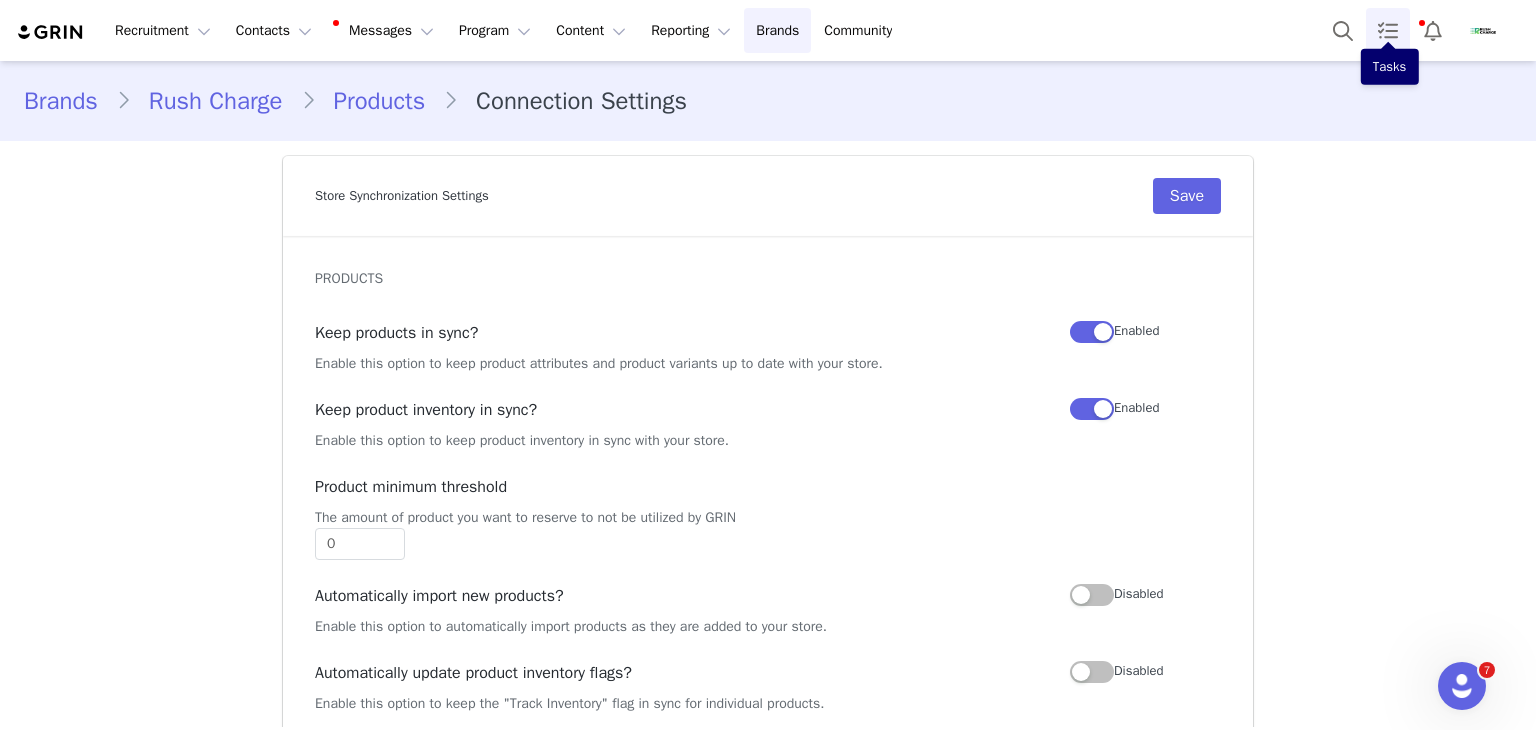 click at bounding box center (1388, 30) 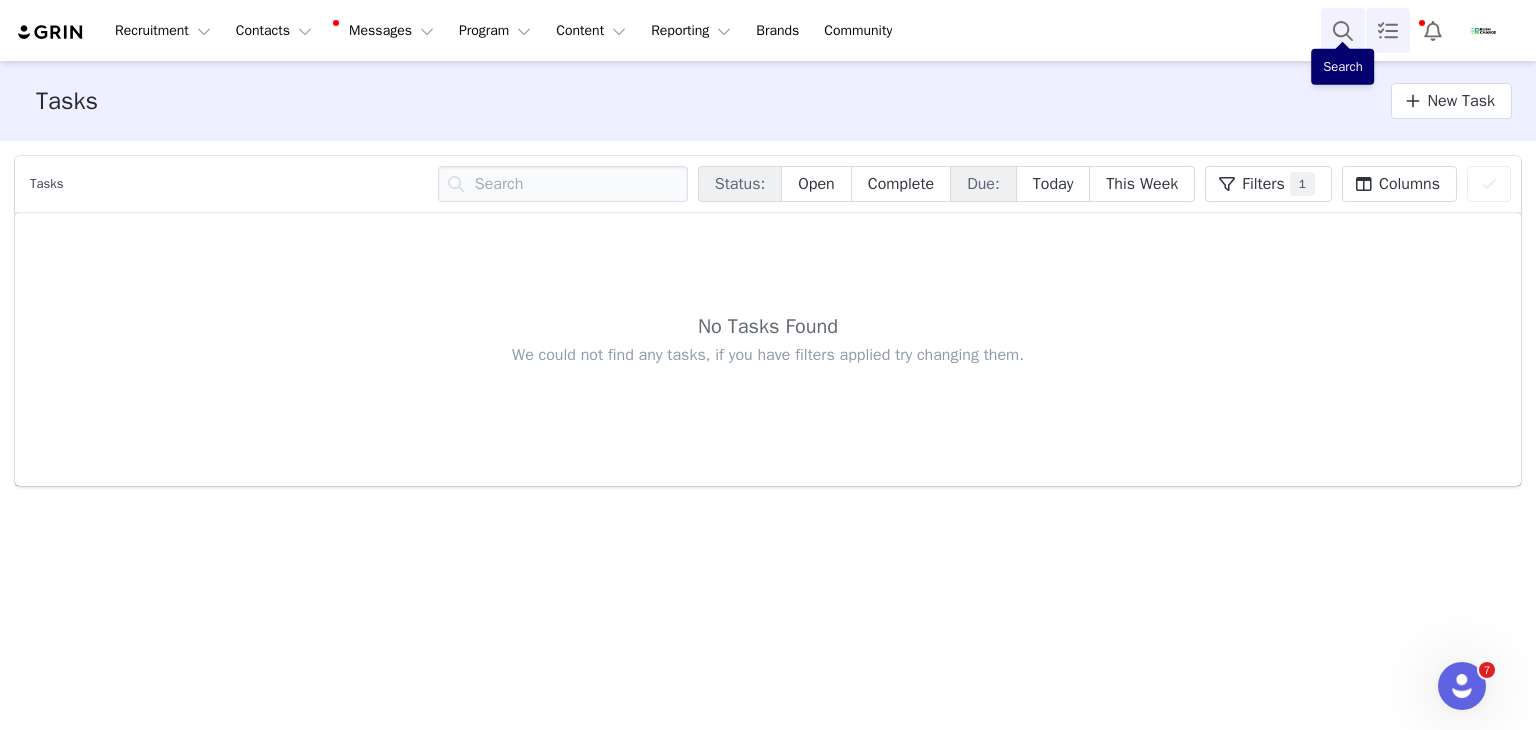click at bounding box center (1343, 30) 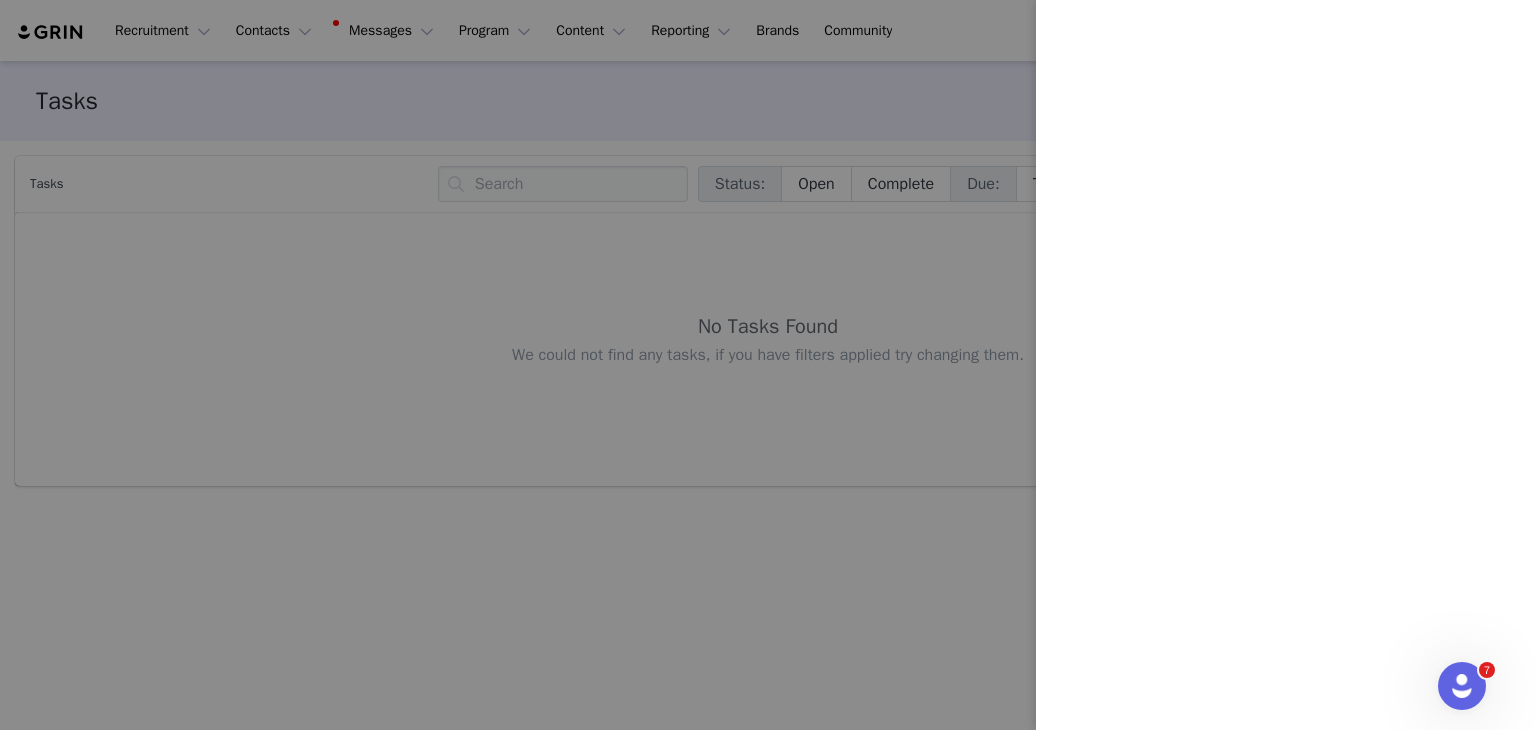 click at bounding box center (768, 365) 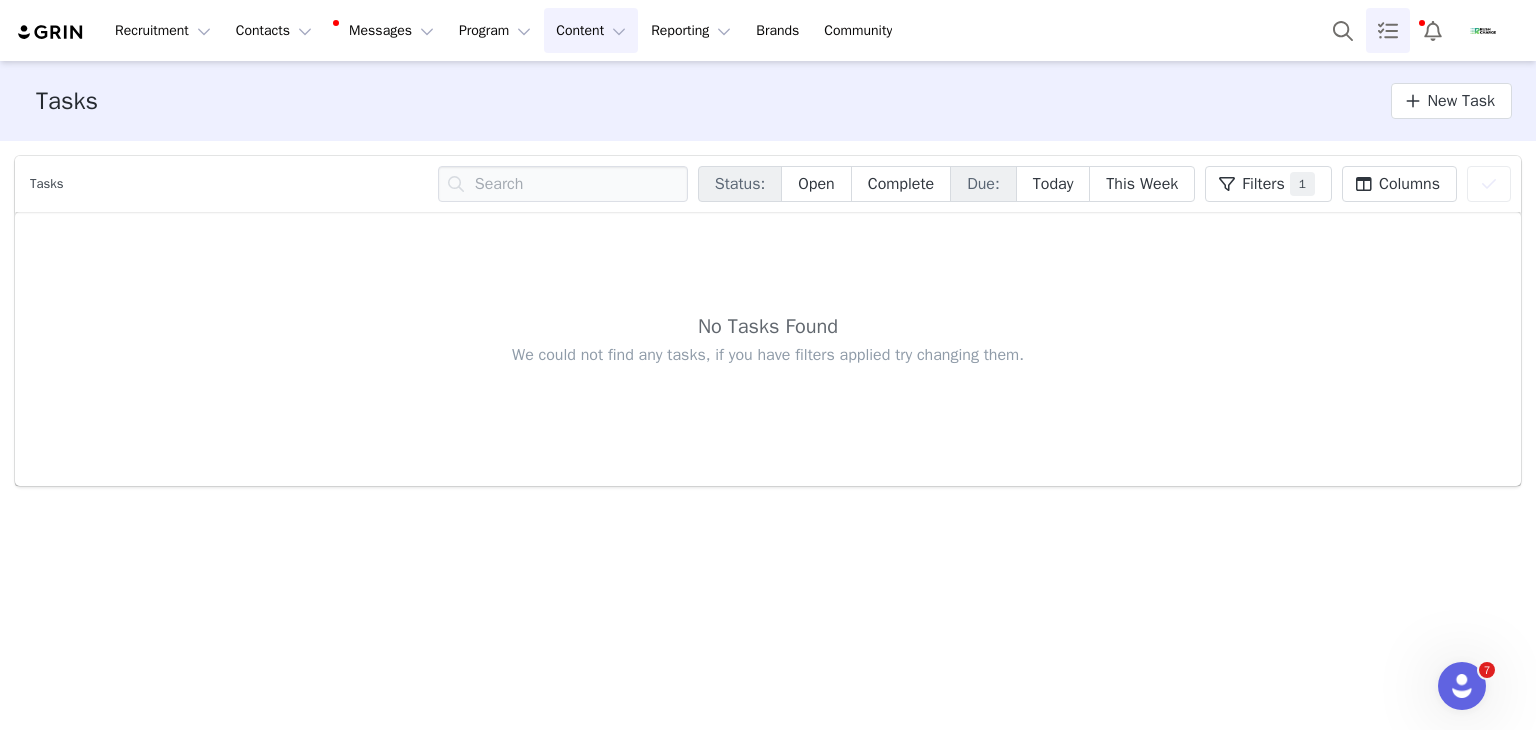 click on "Content Content" at bounding box center [591, 30] 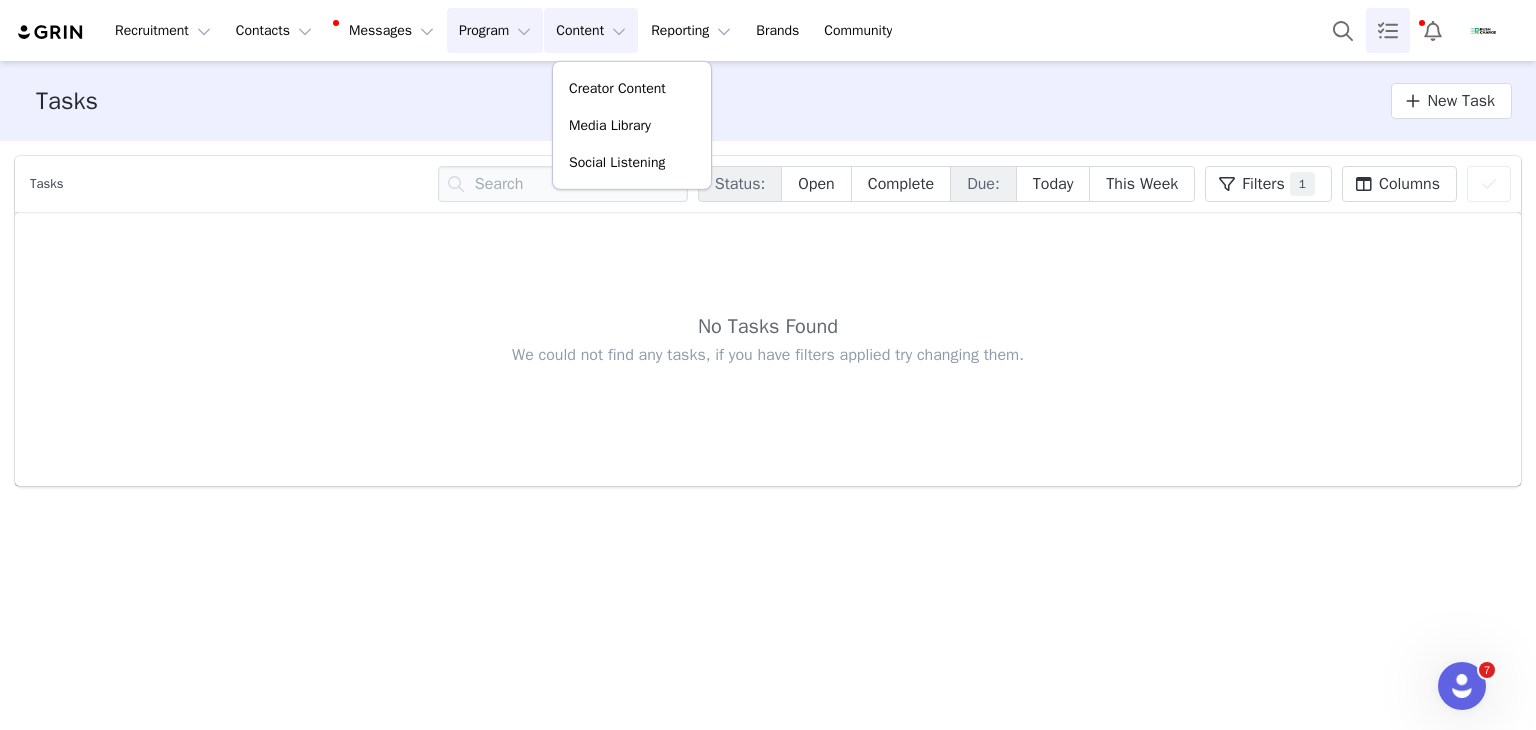 click on "Program Program" at bounding box center (495, 30) 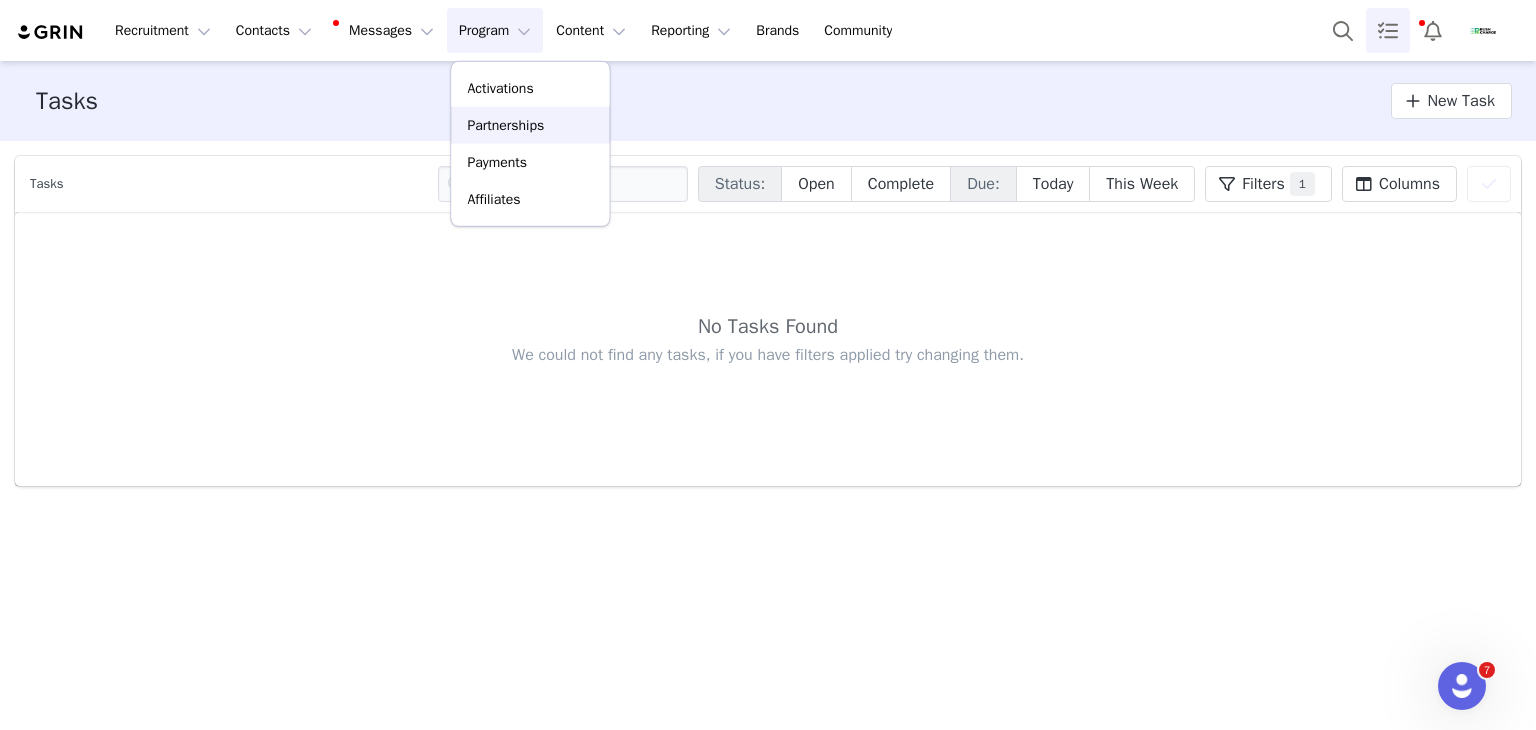 click on "Partnerships" at bounding box center [530, 125] 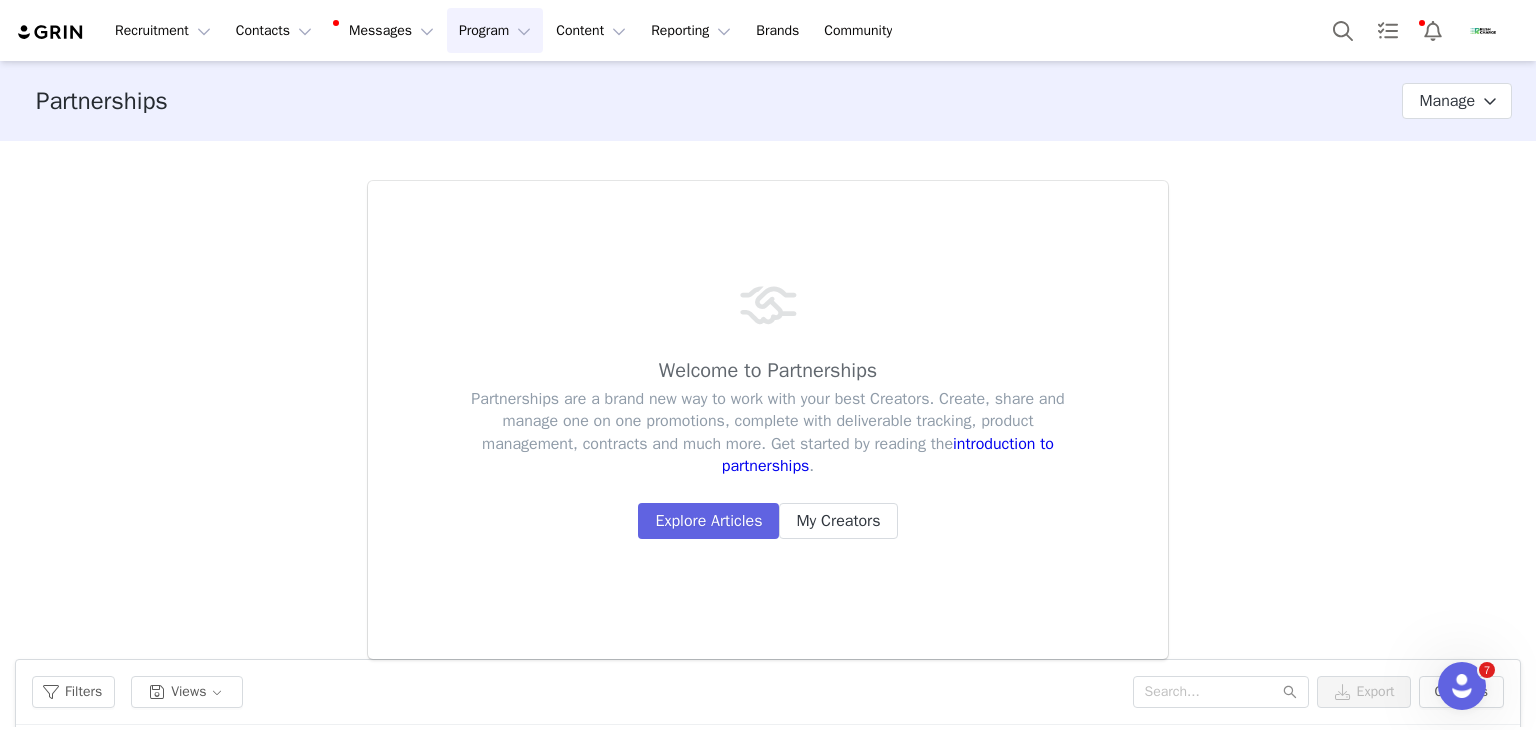 click on "Program Program" at bounding box center (495, 30) 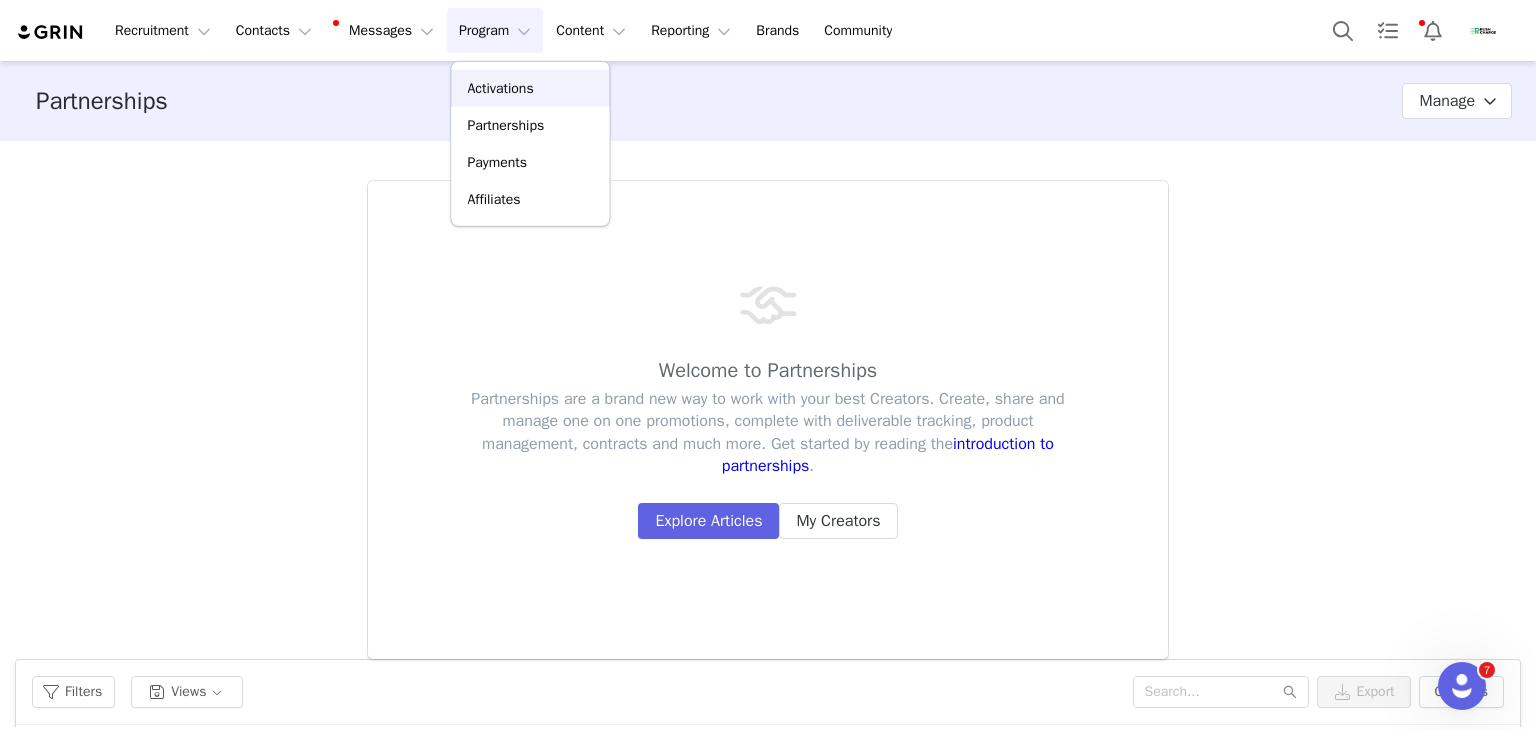 click on "Activations" at bounding box center [530, 88] 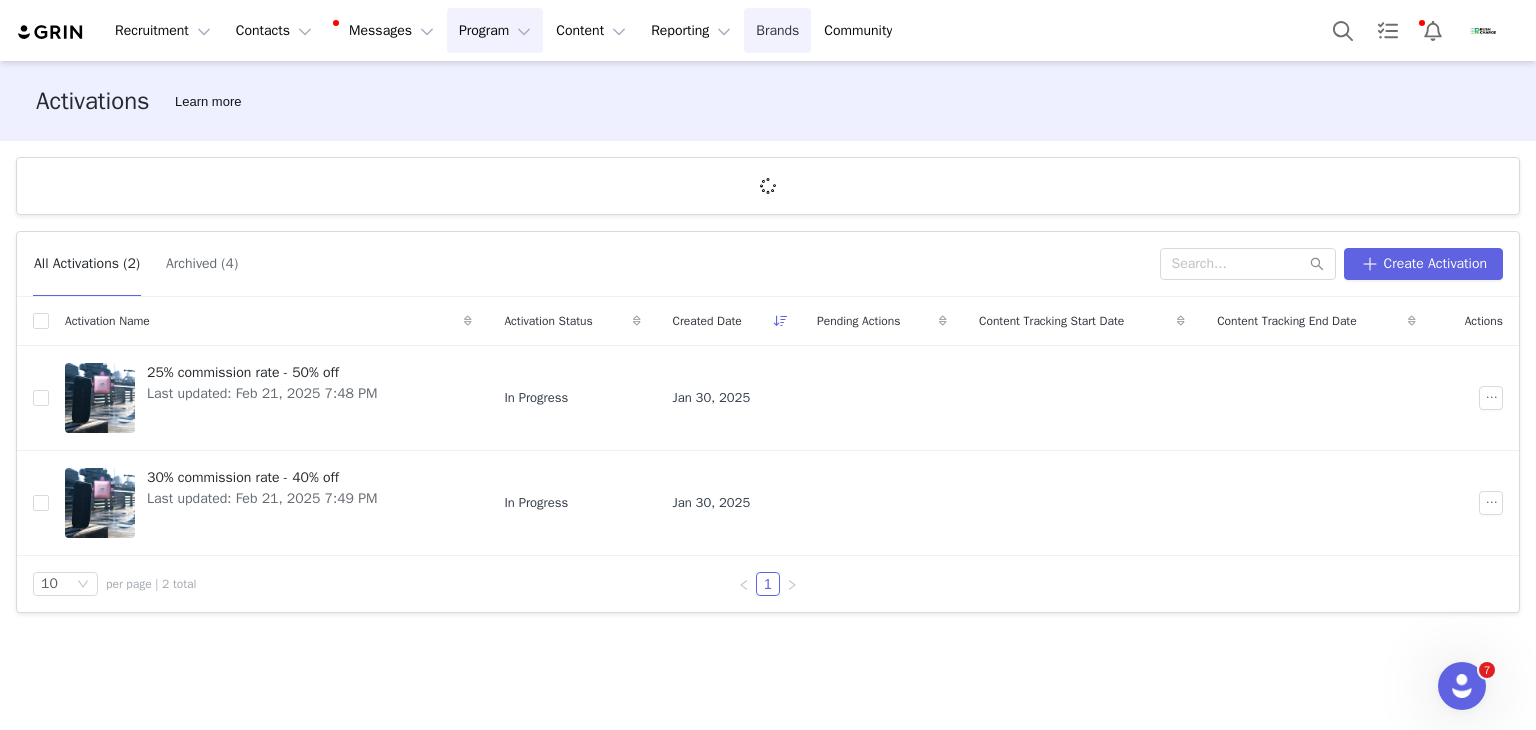 click on "Brands Brands" at bounding box center (777, 30) 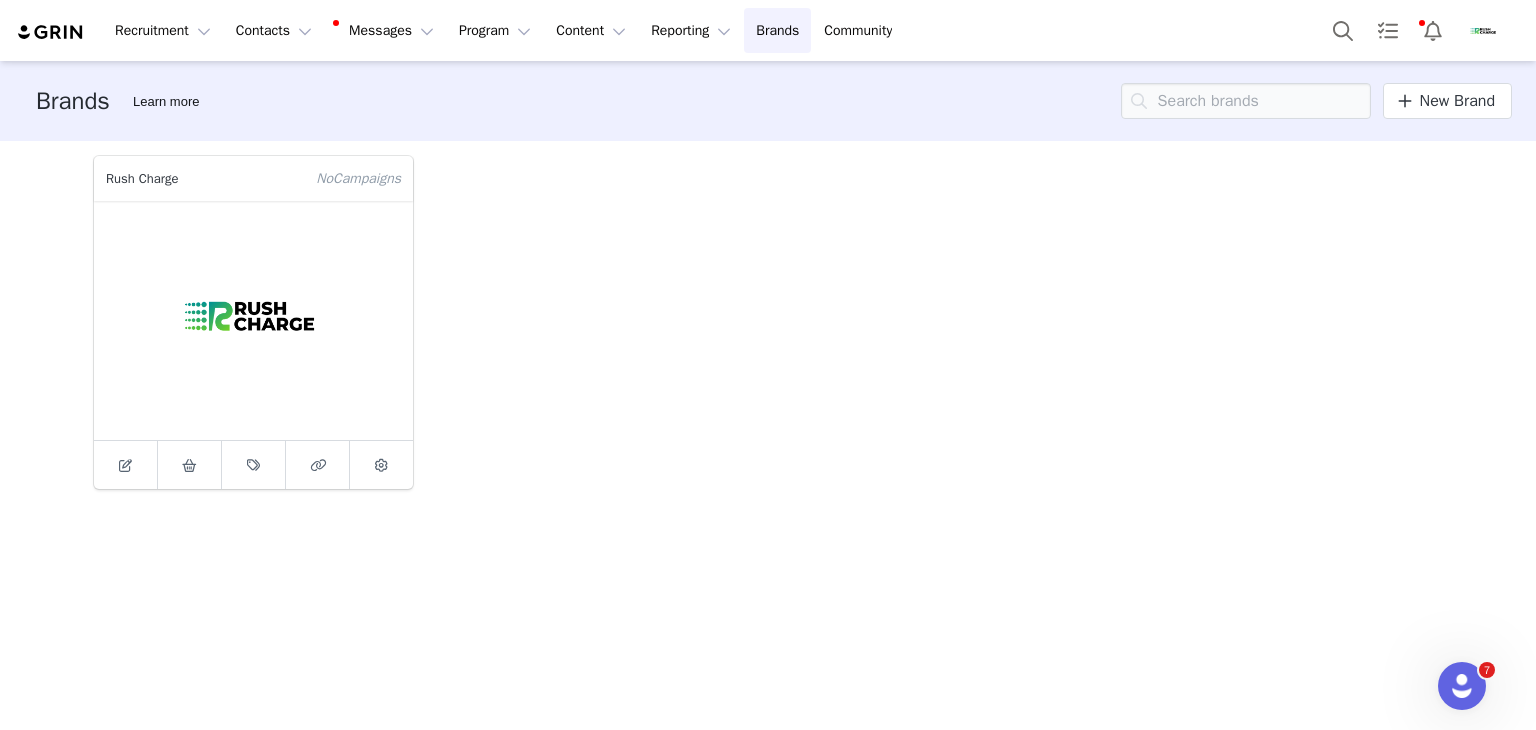 click on "Rush Charge" at bounding box center (199, 178) 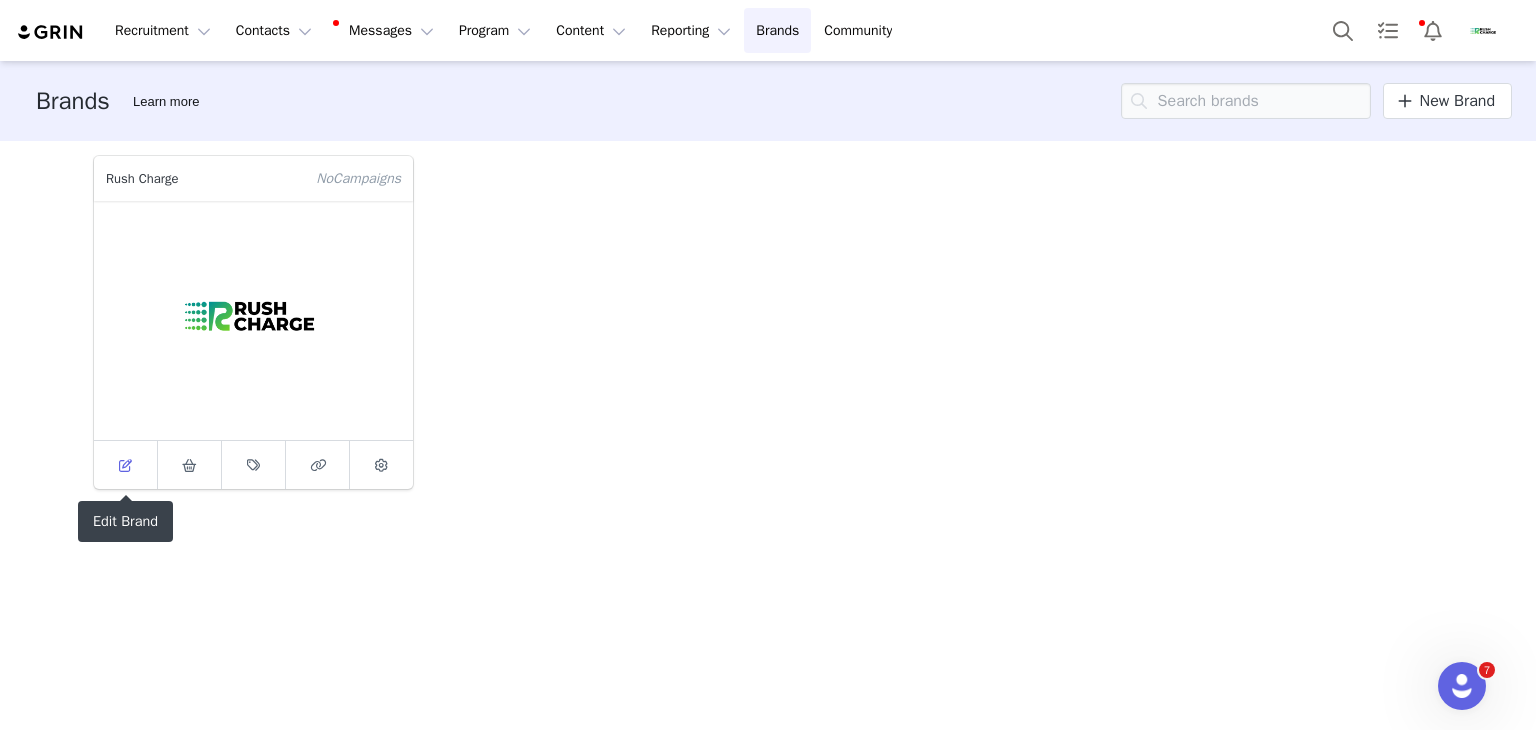 click at bounding box center (125, 465) 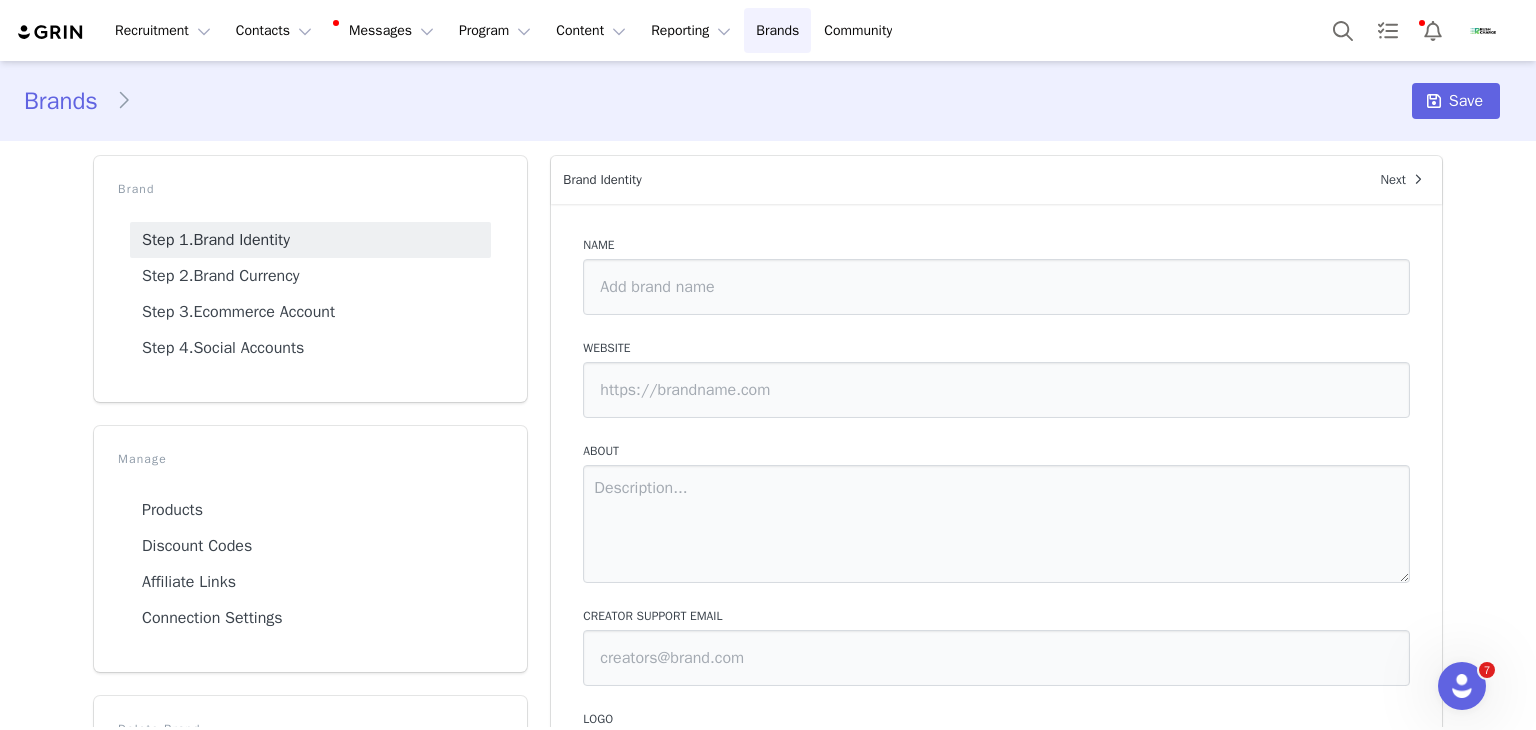 type on "Rush Charge" 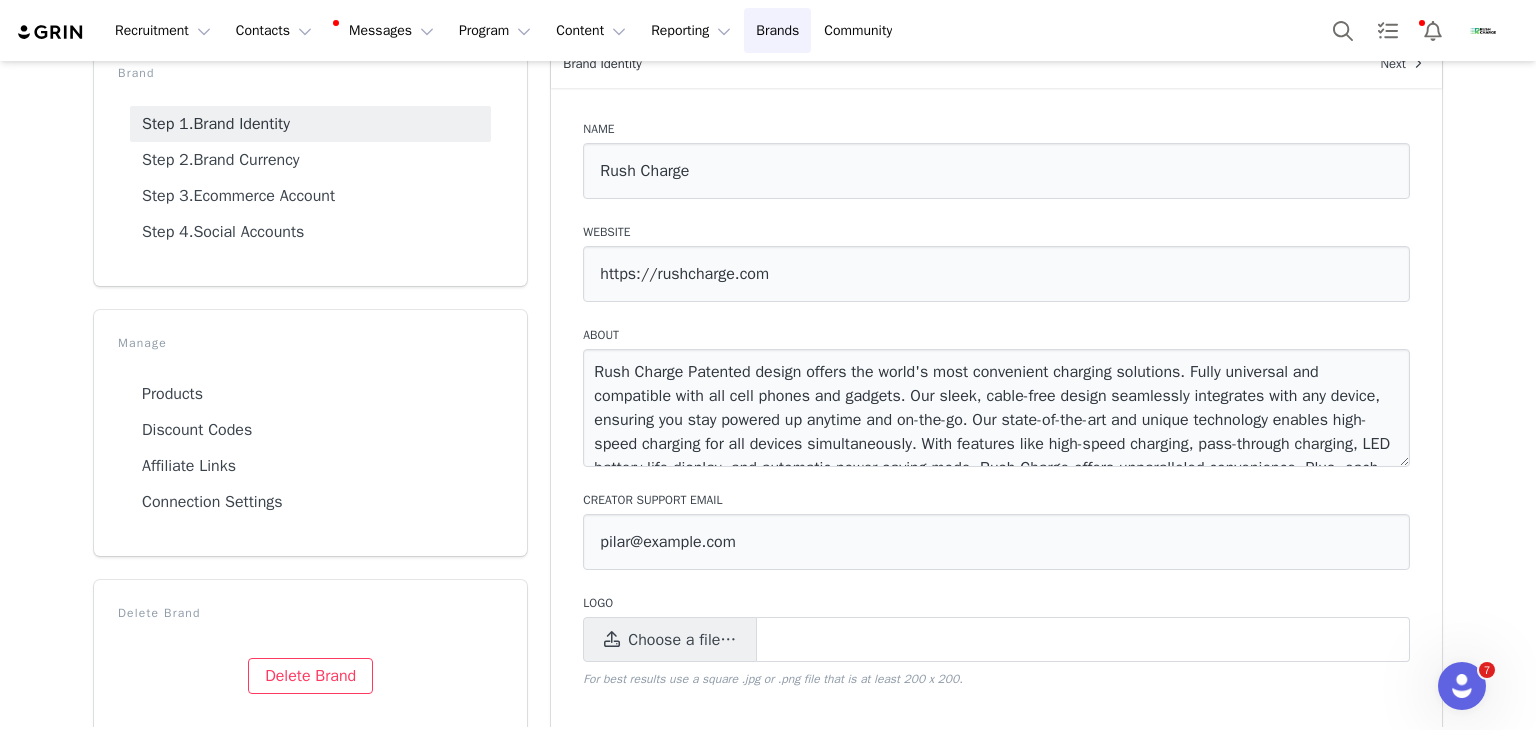 scroll, scrollTop: 6, scrollLeft: 0, axis: vertical 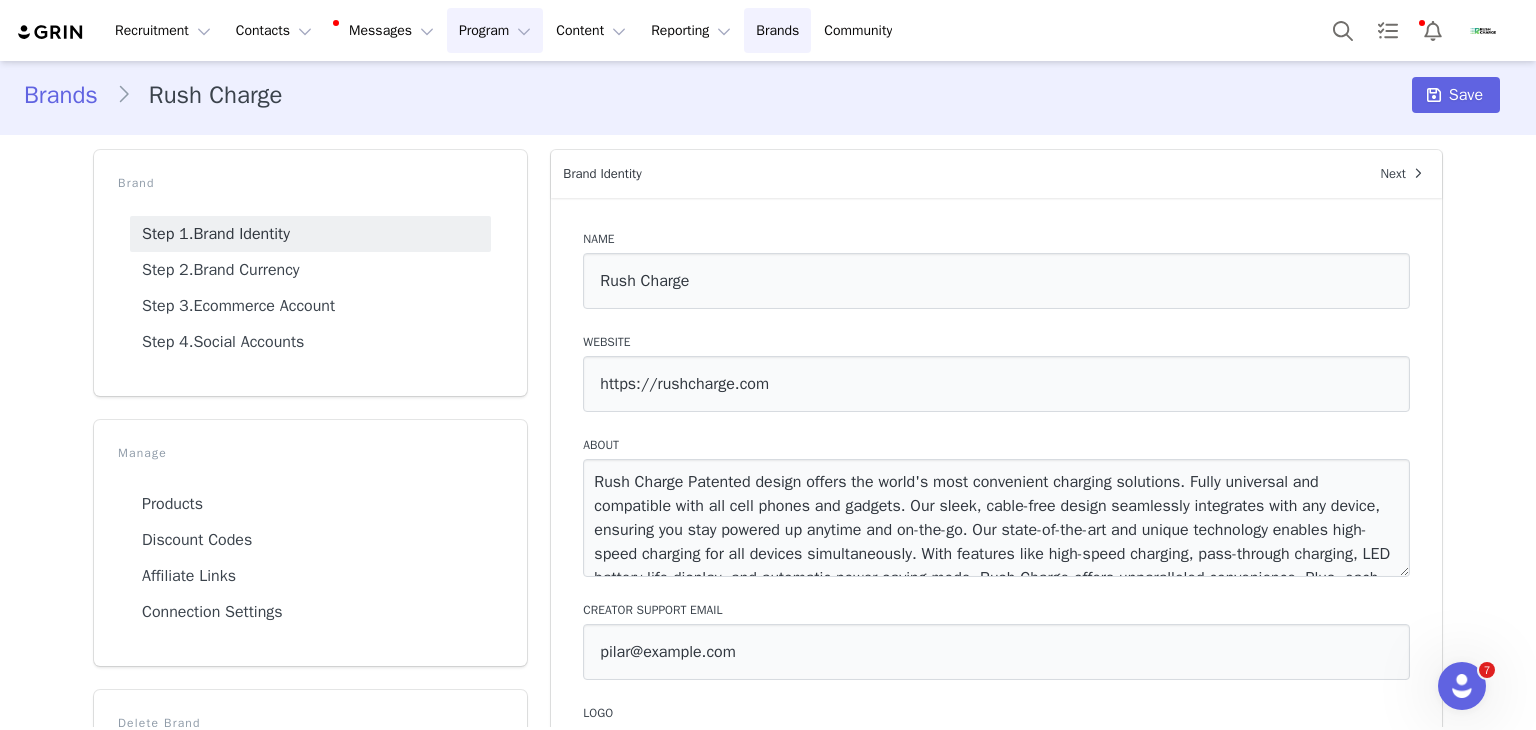 click on "Program Program" at bounding box center (495, 30) 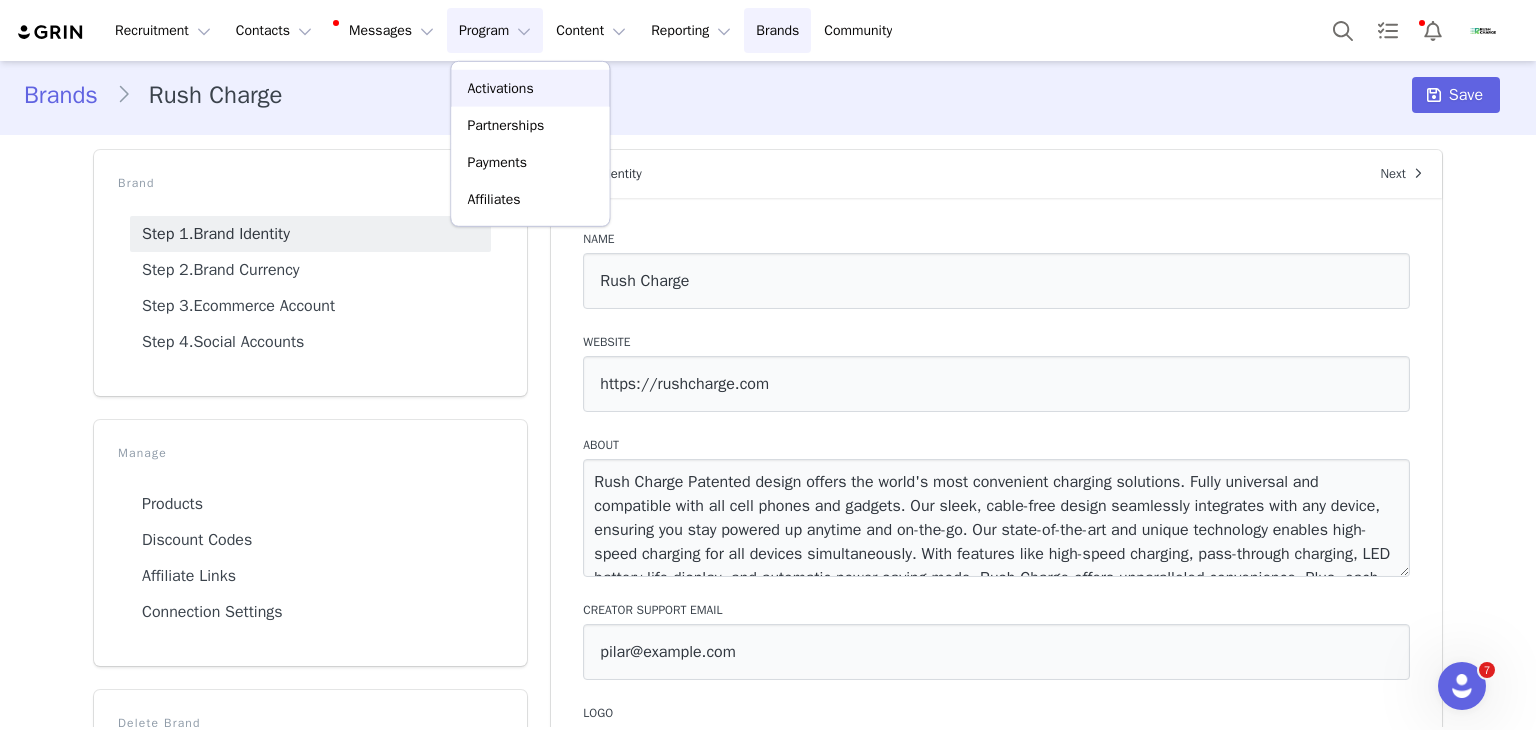 click on "Activations" at bounding box center (500, 88) 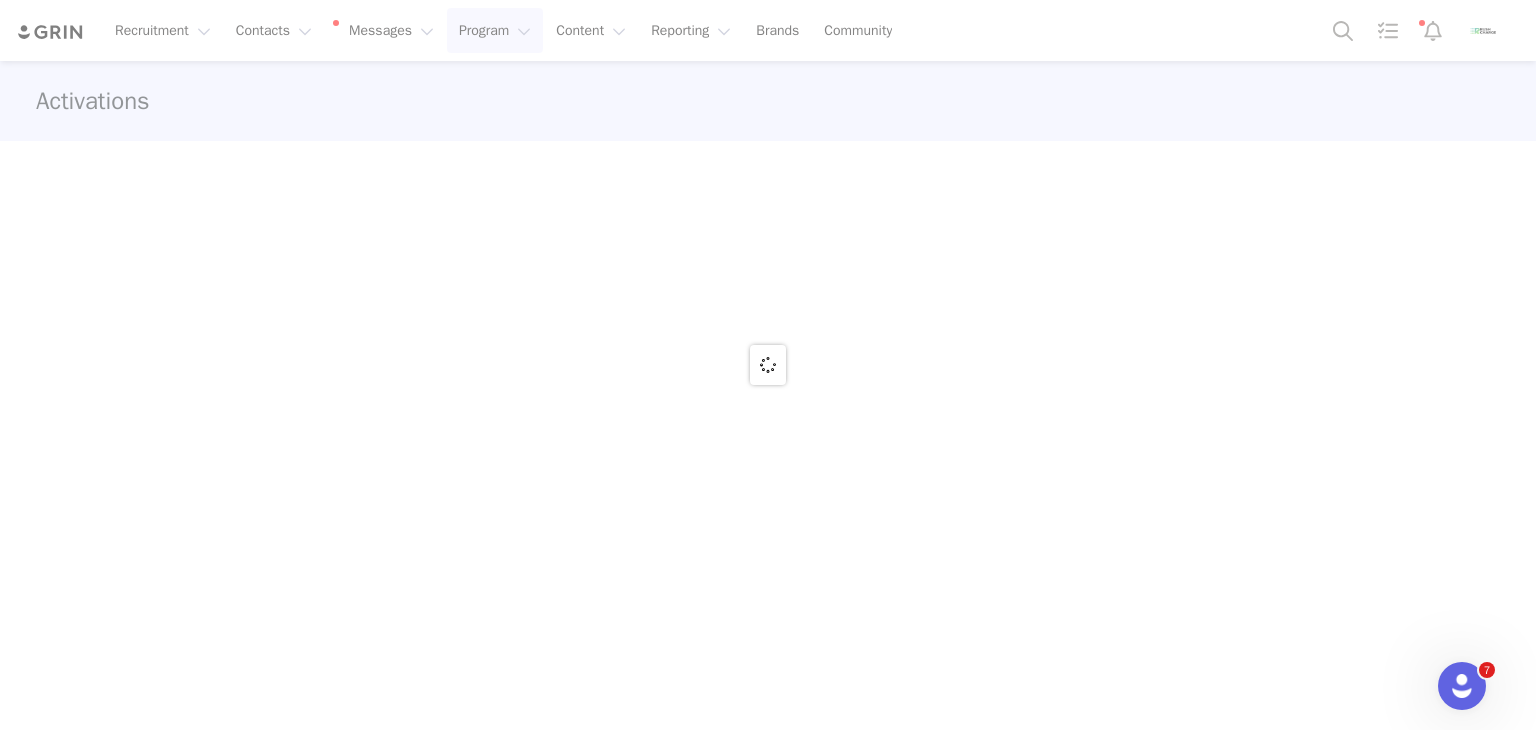 scroll, scrollTop: 0, scrollLeft: 0, axis: both 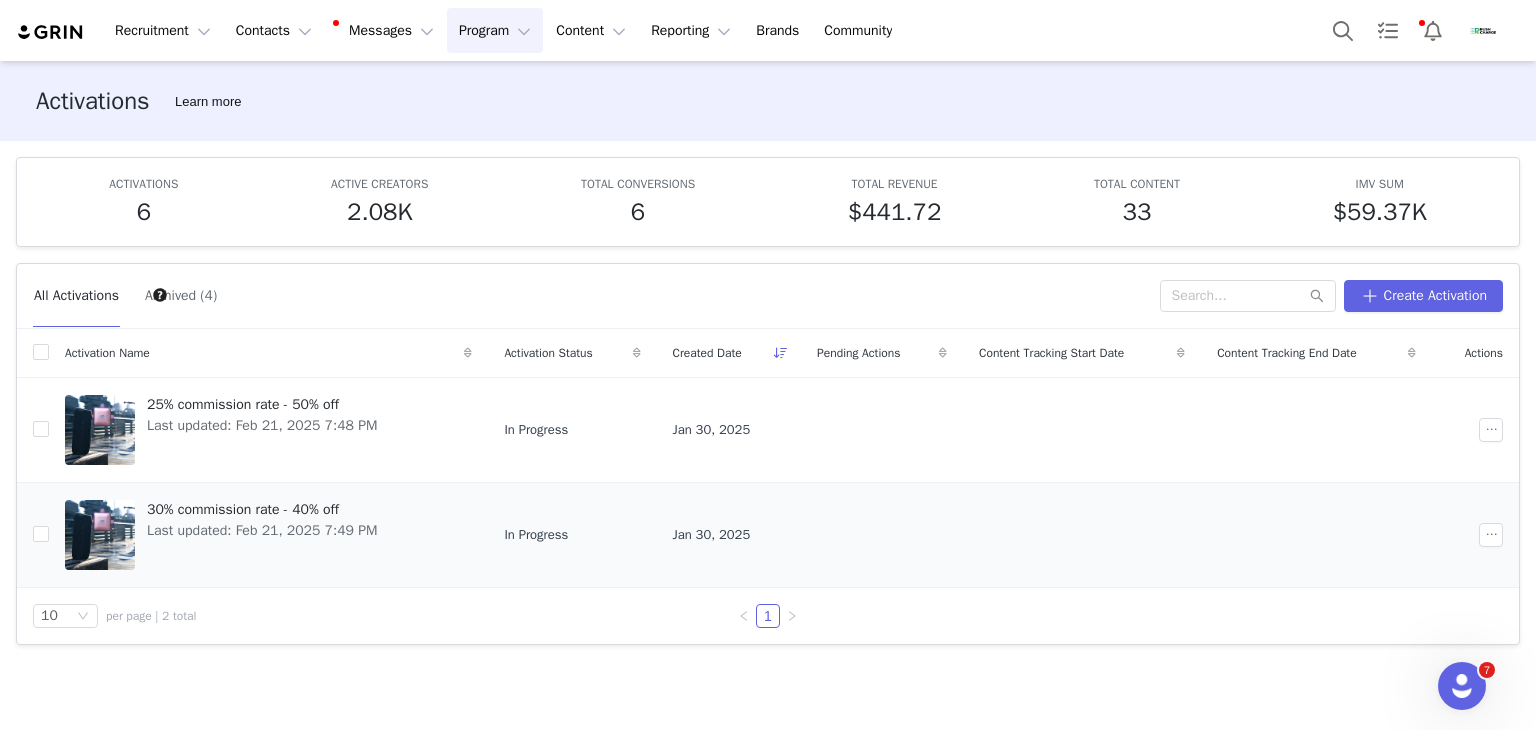 click at bounding box center (882, 534) 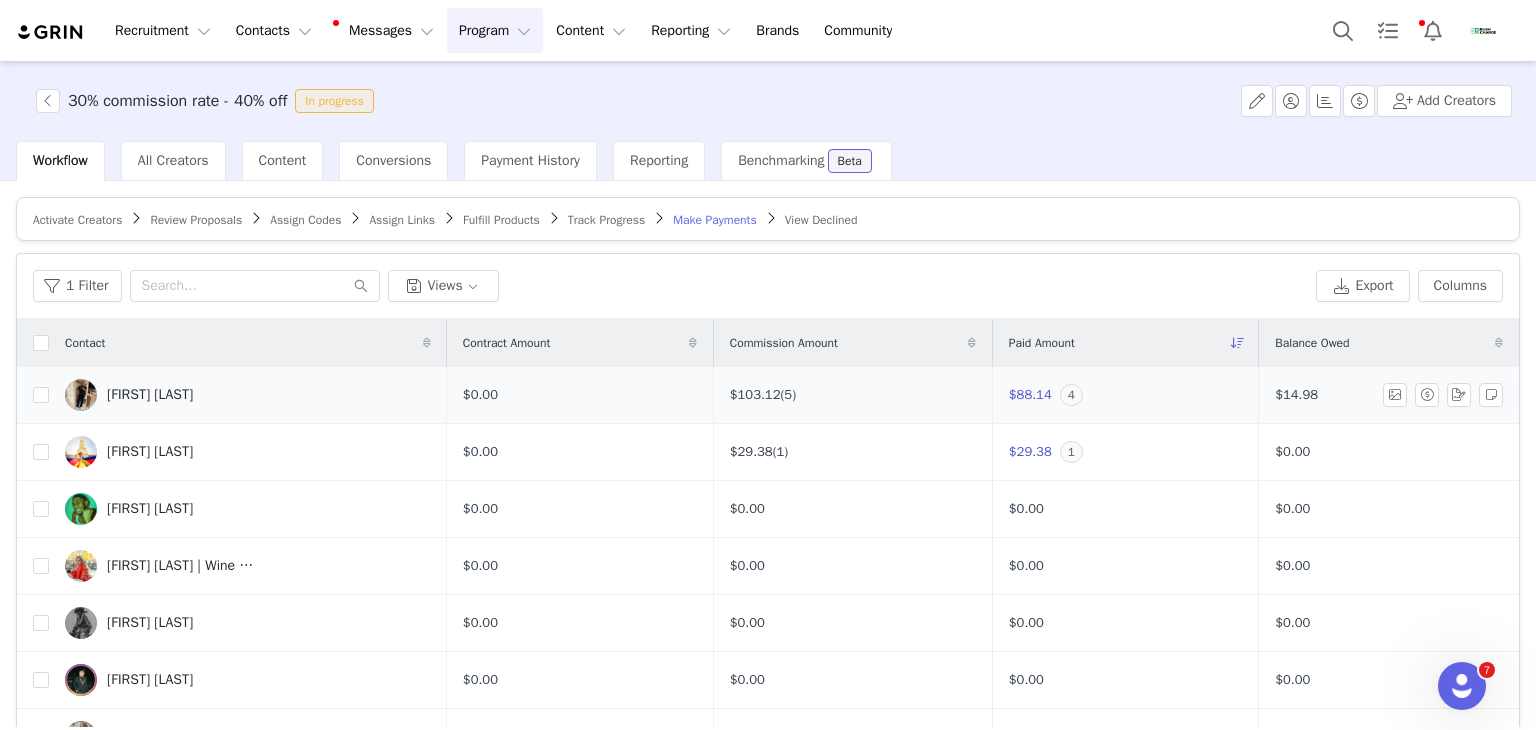 click at bounding box center (33, 395) 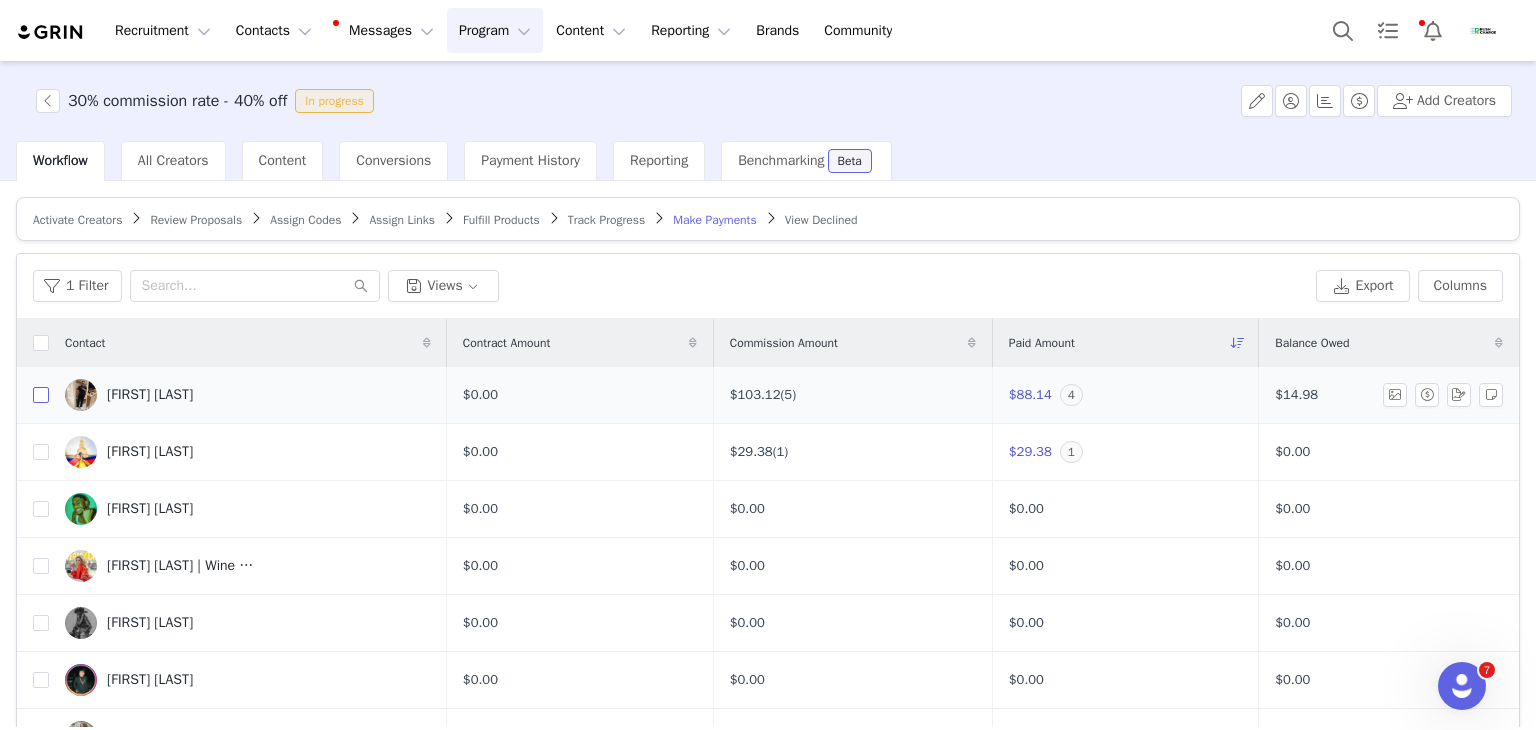 click at bounding box center (41, 395) 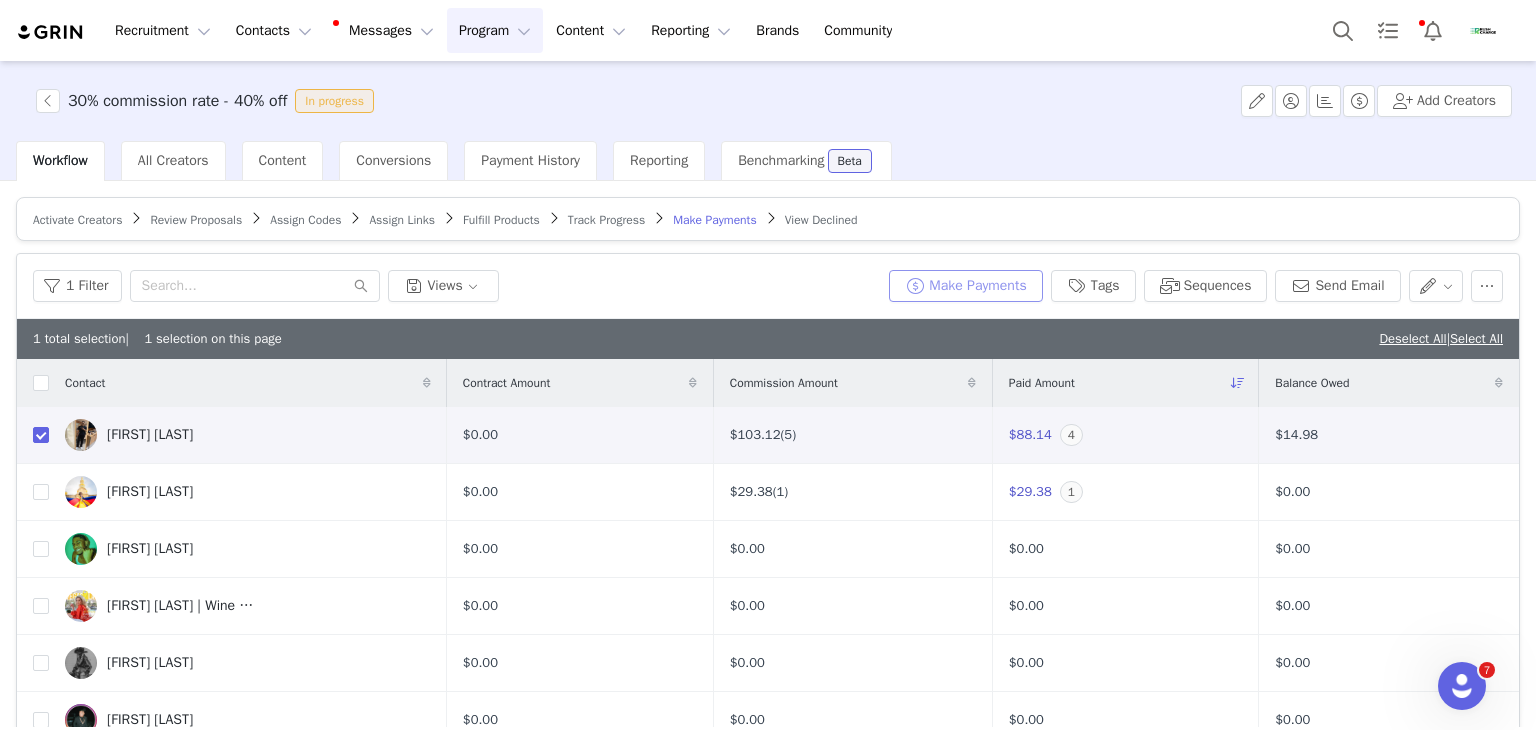 click on "Make Payments" at bounding box center (965, 286) 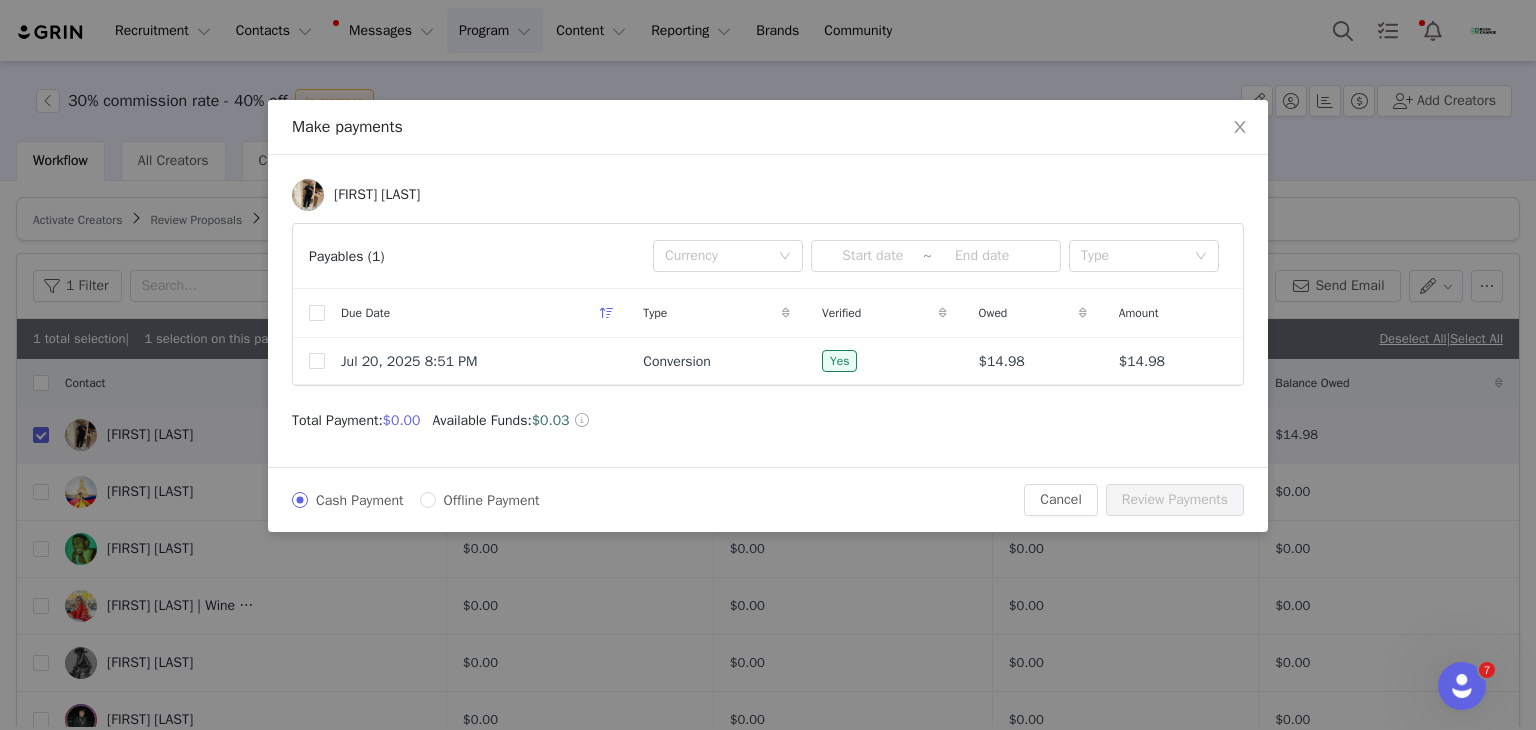 click on "$0.03" at bounding box center (551, 420) 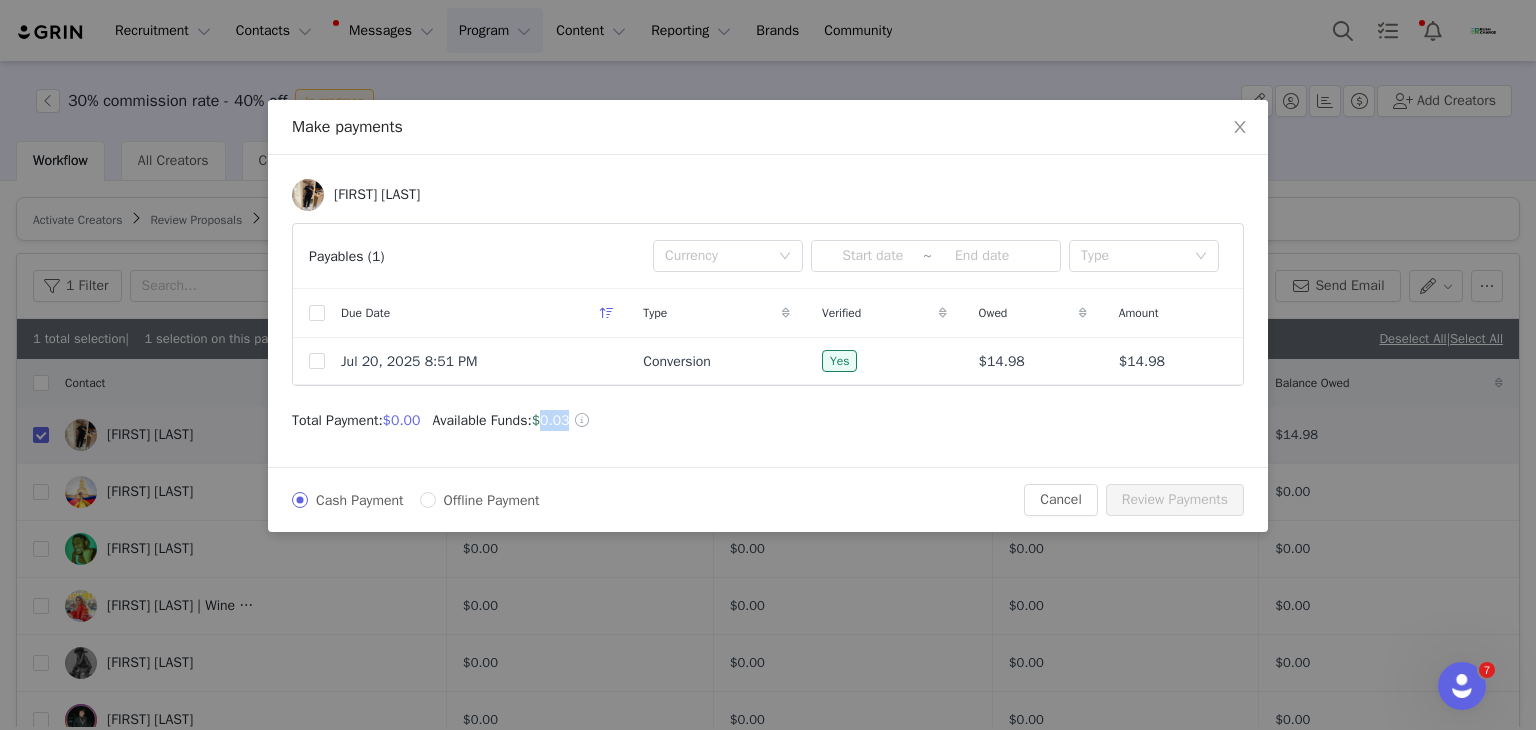 click on "$0.03" at bounding box center [551, 420] 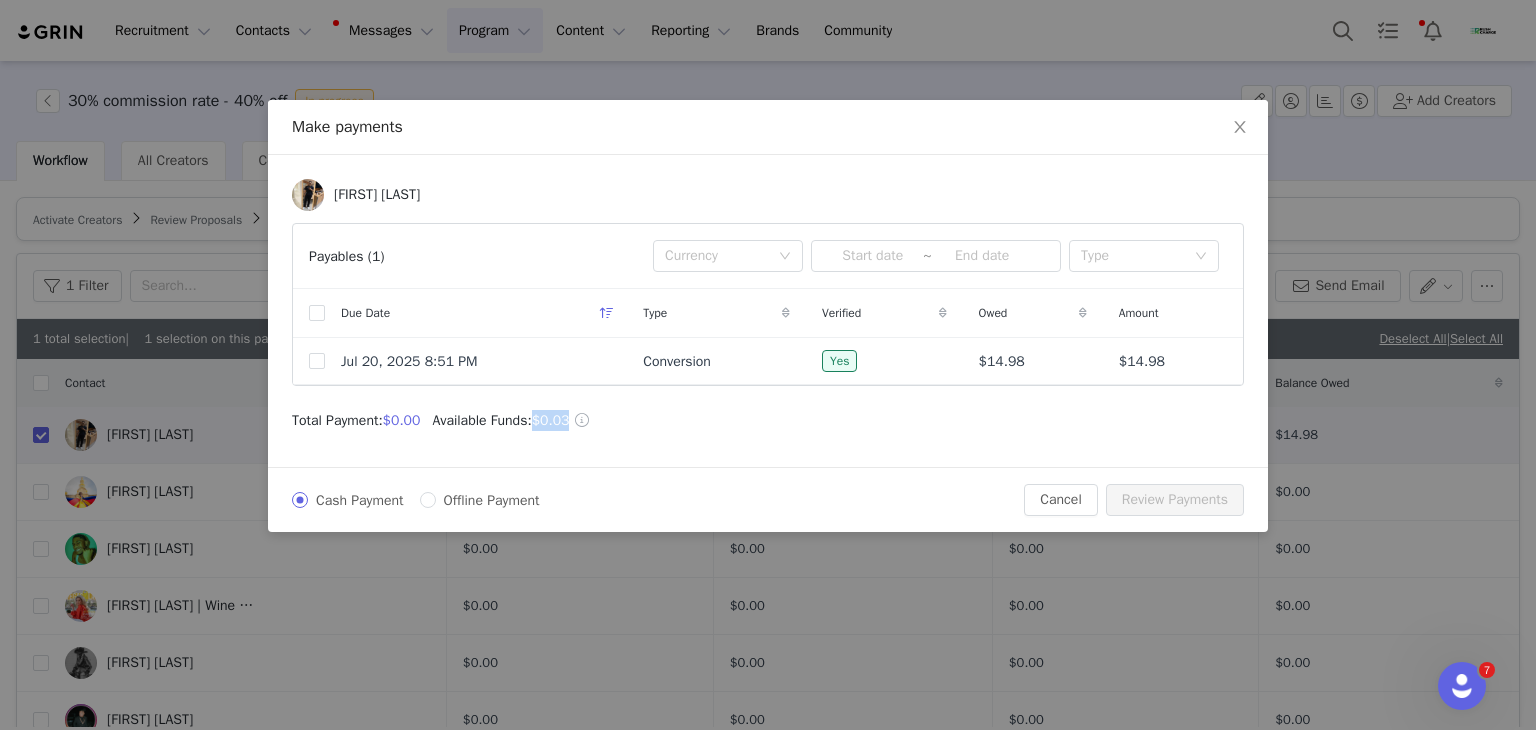 click on "$0.03" at bounding box center (551, 420) 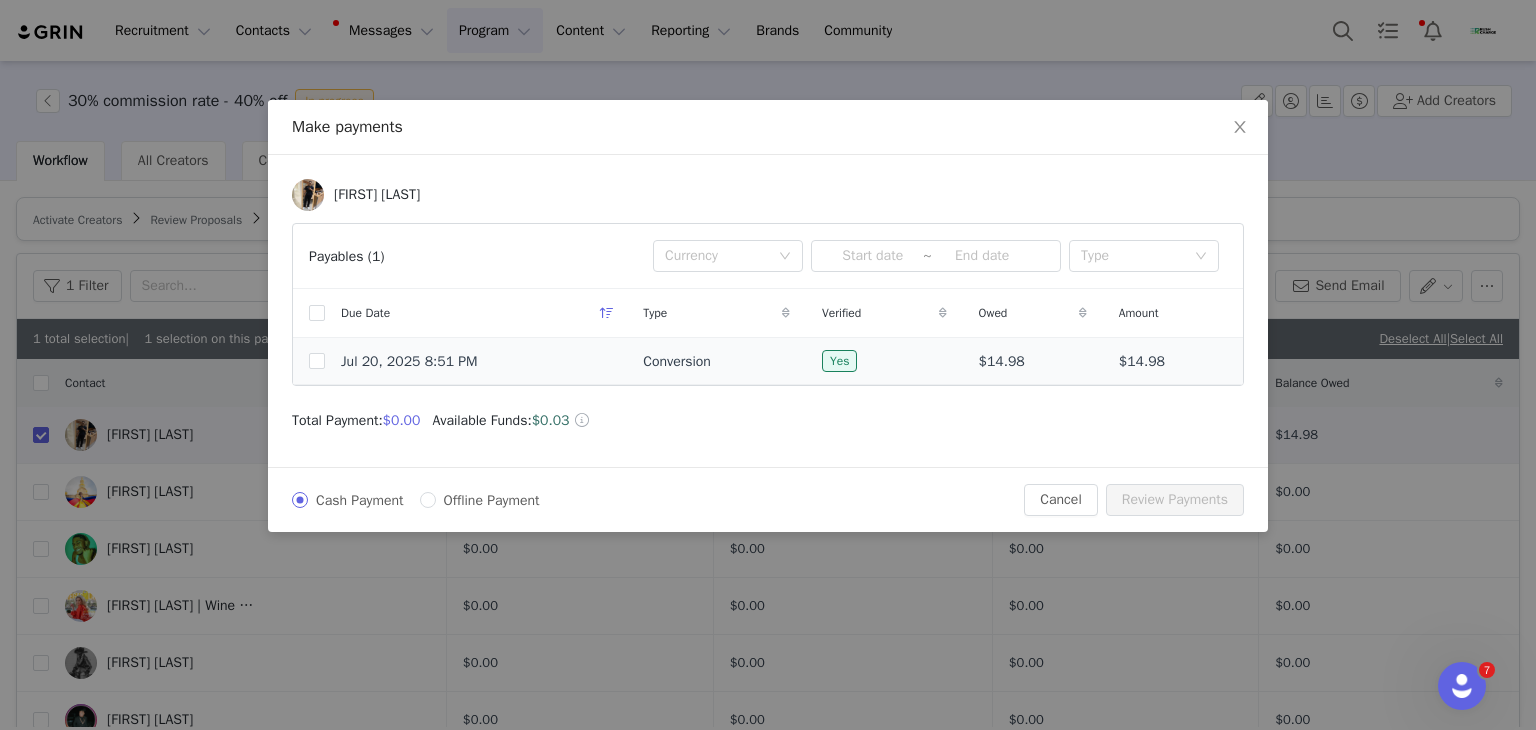 click on "Jul 20, 2025 8:51 PM" at bounding box center (409, 361) 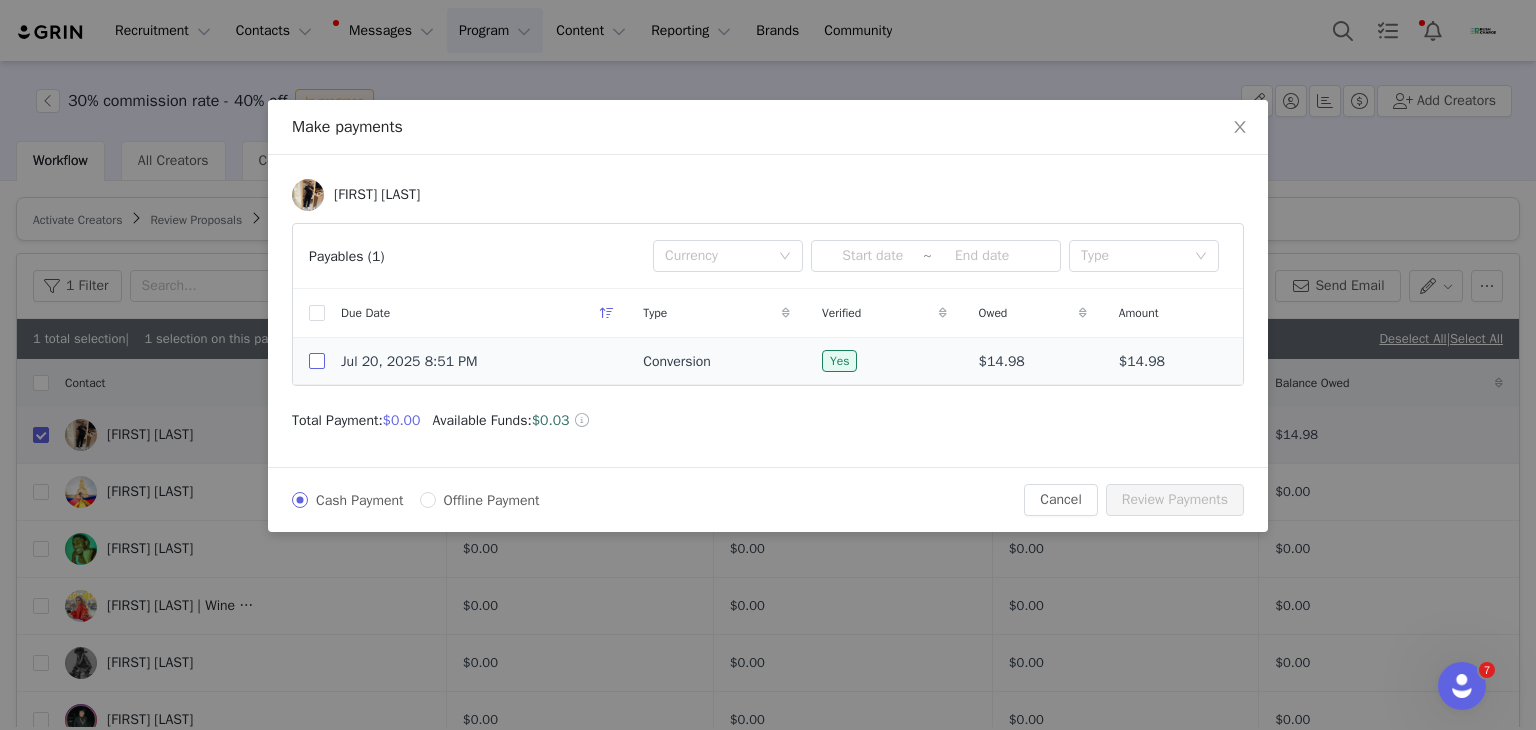 click at bounding box center [317, 361] 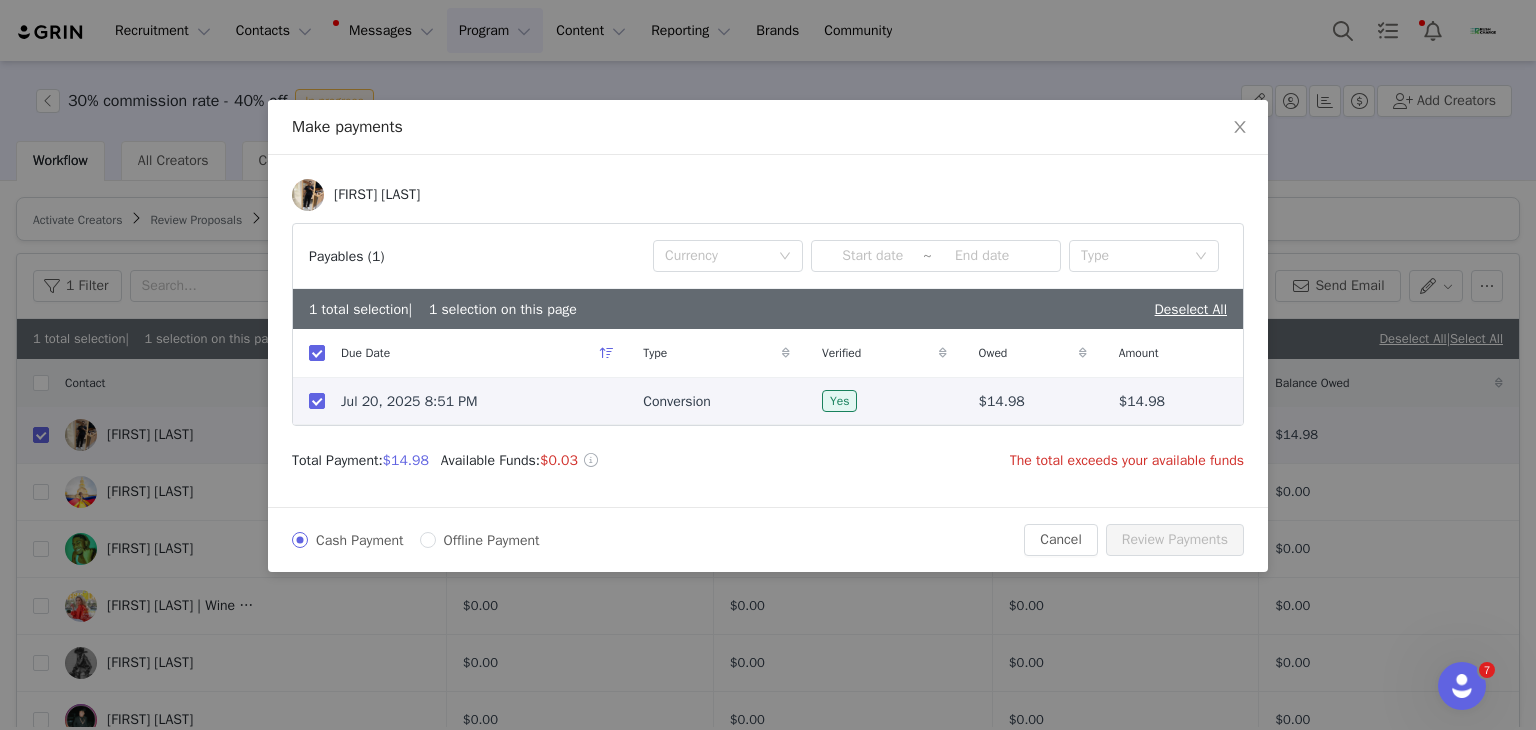 click on "The total exceeds your available funds" at bounding box center (1127, 460) 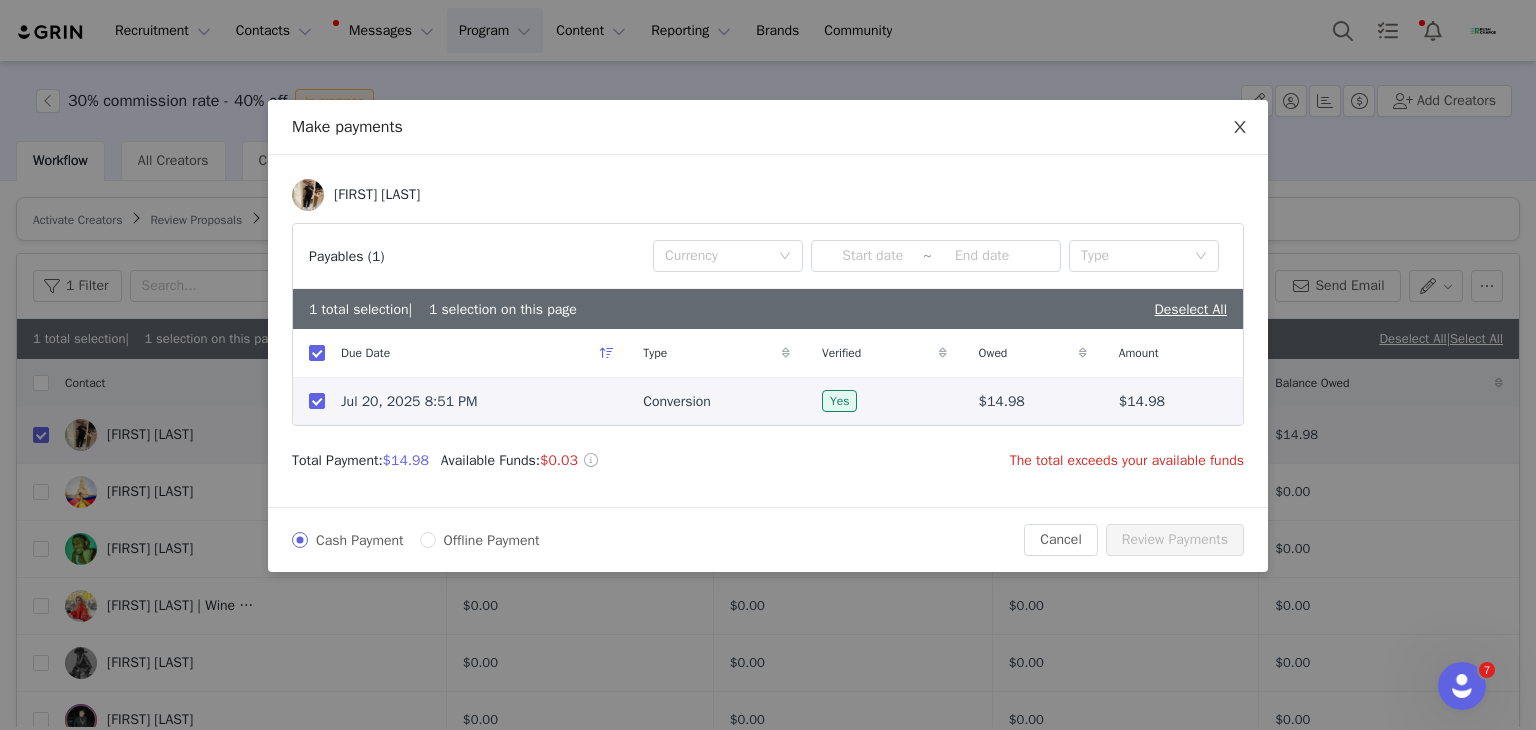 click 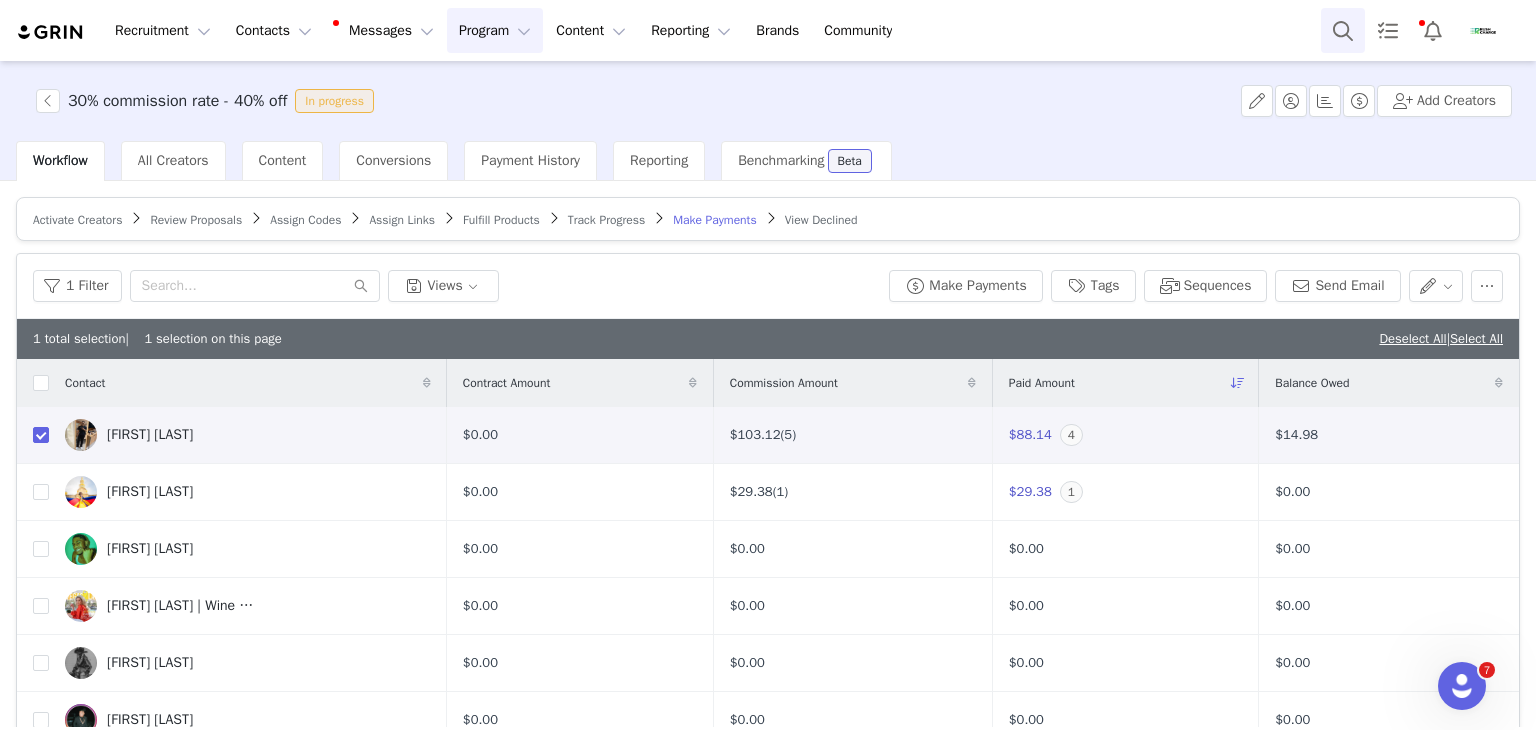 click at bounding box center (1343, 30) 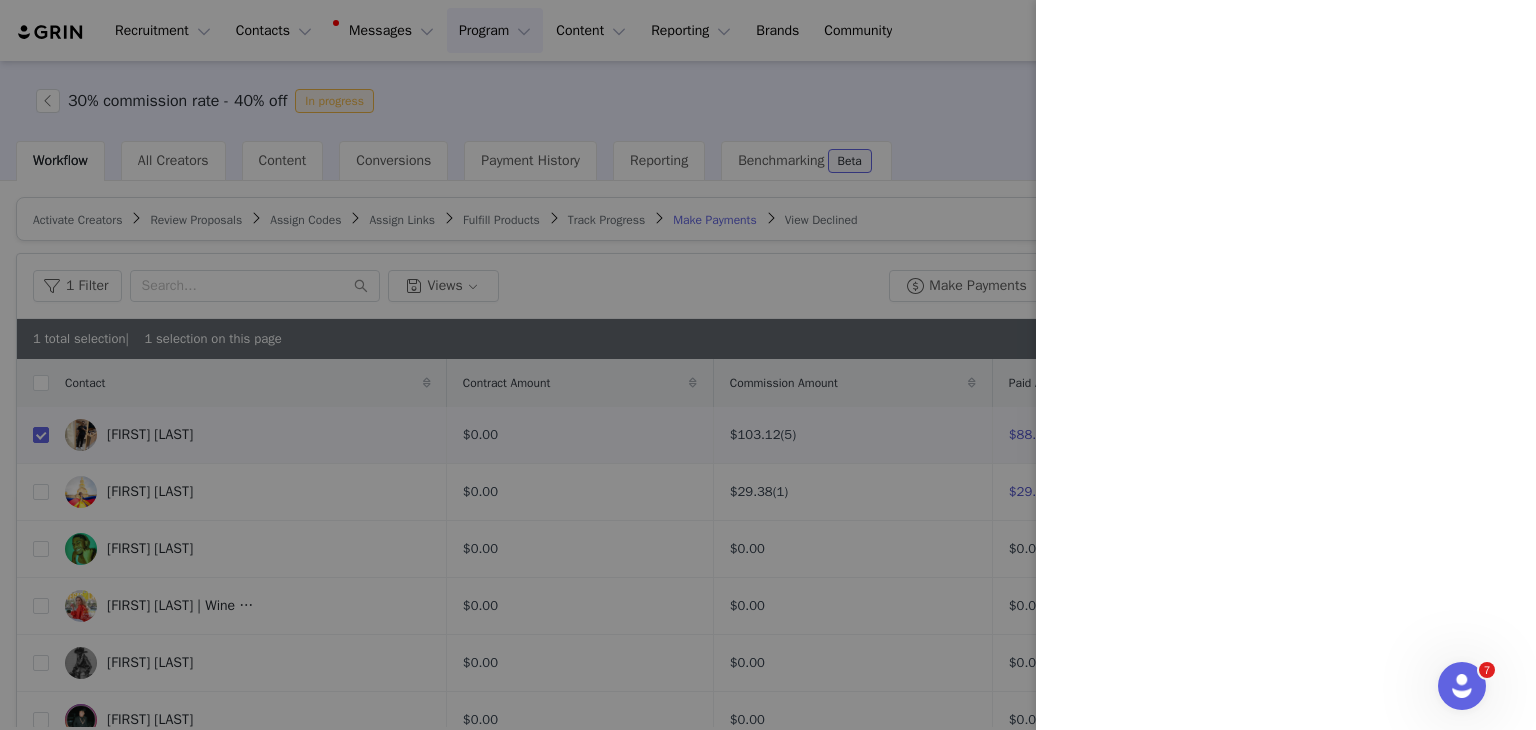 click at bounding box center (768, 365) 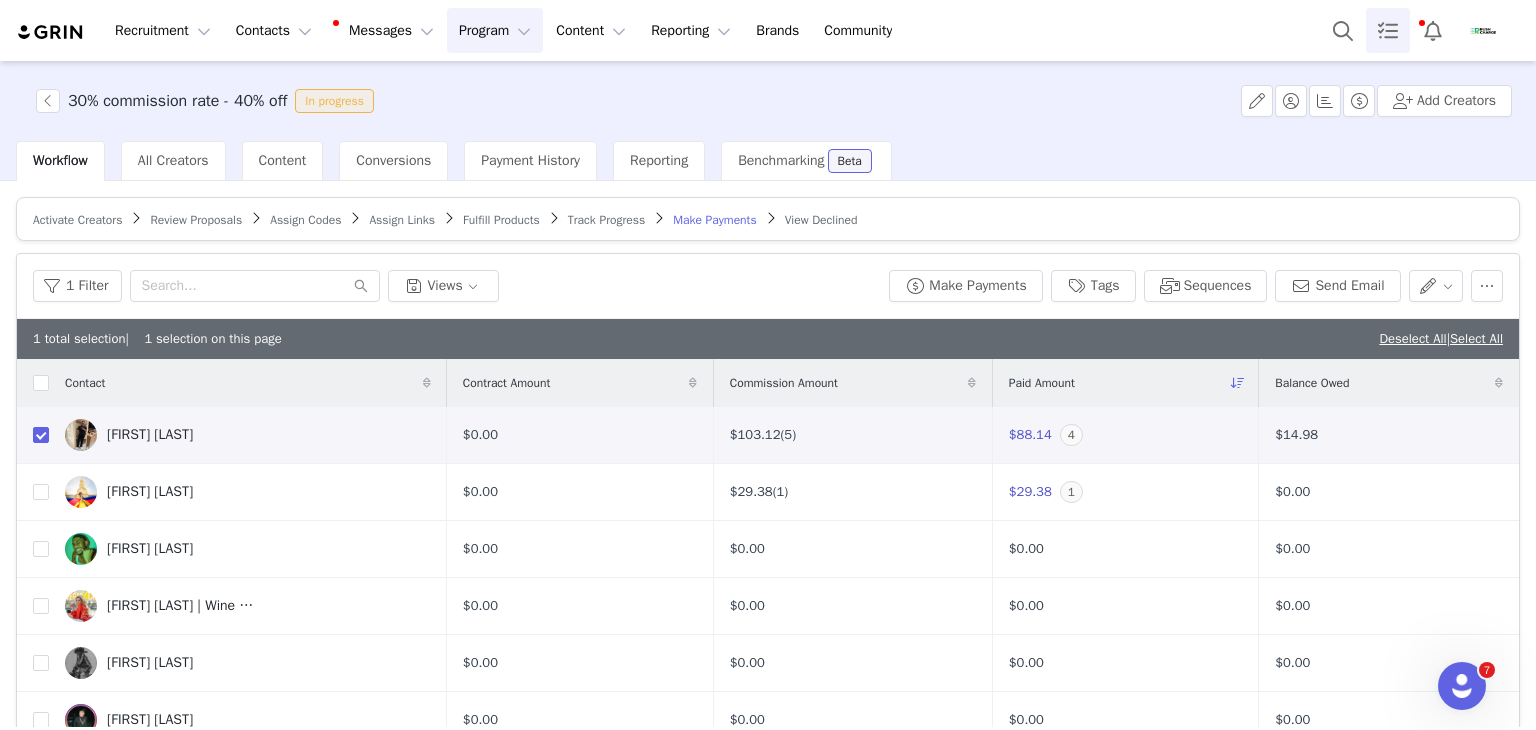 click at bounding box center (1388, 30) 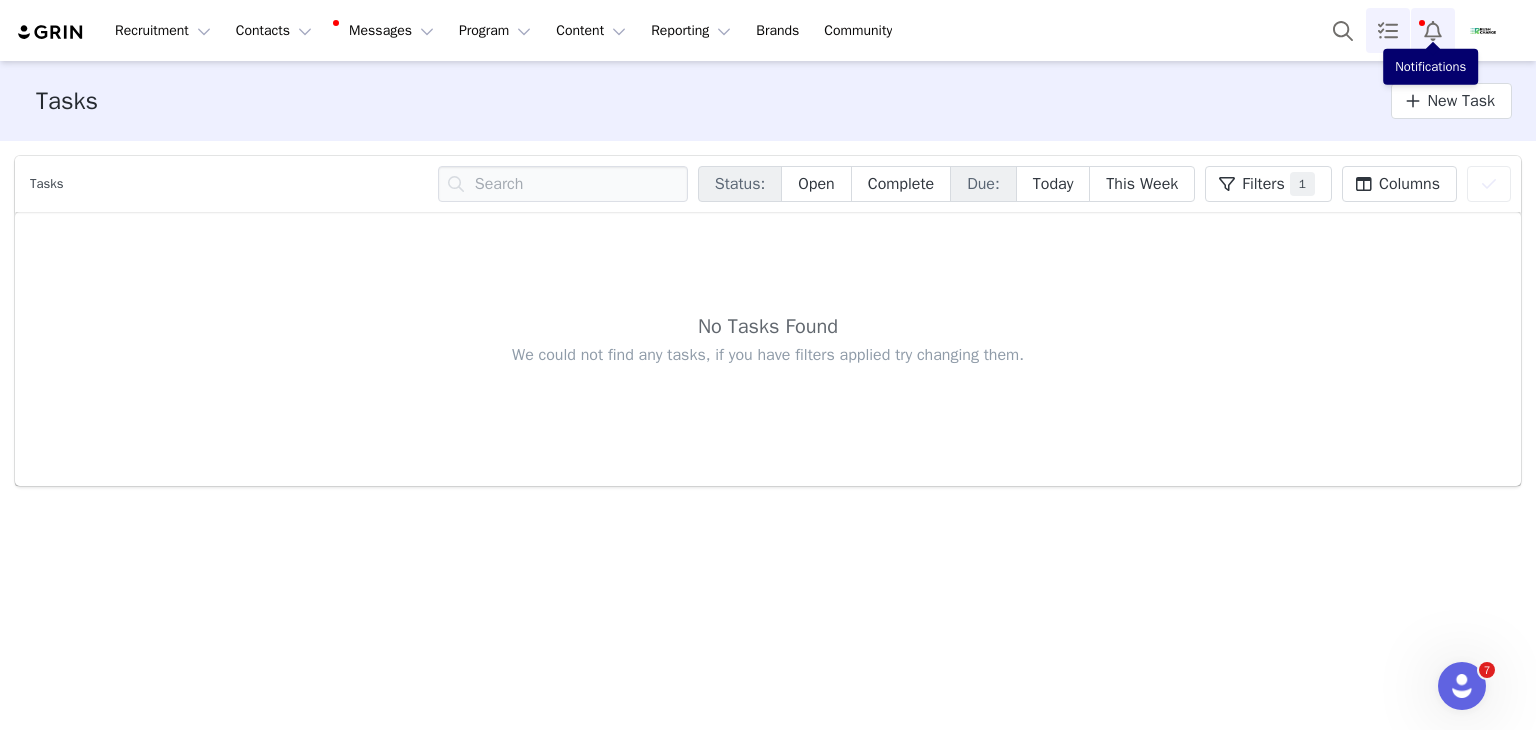 click at bounding box center [1433, 30] 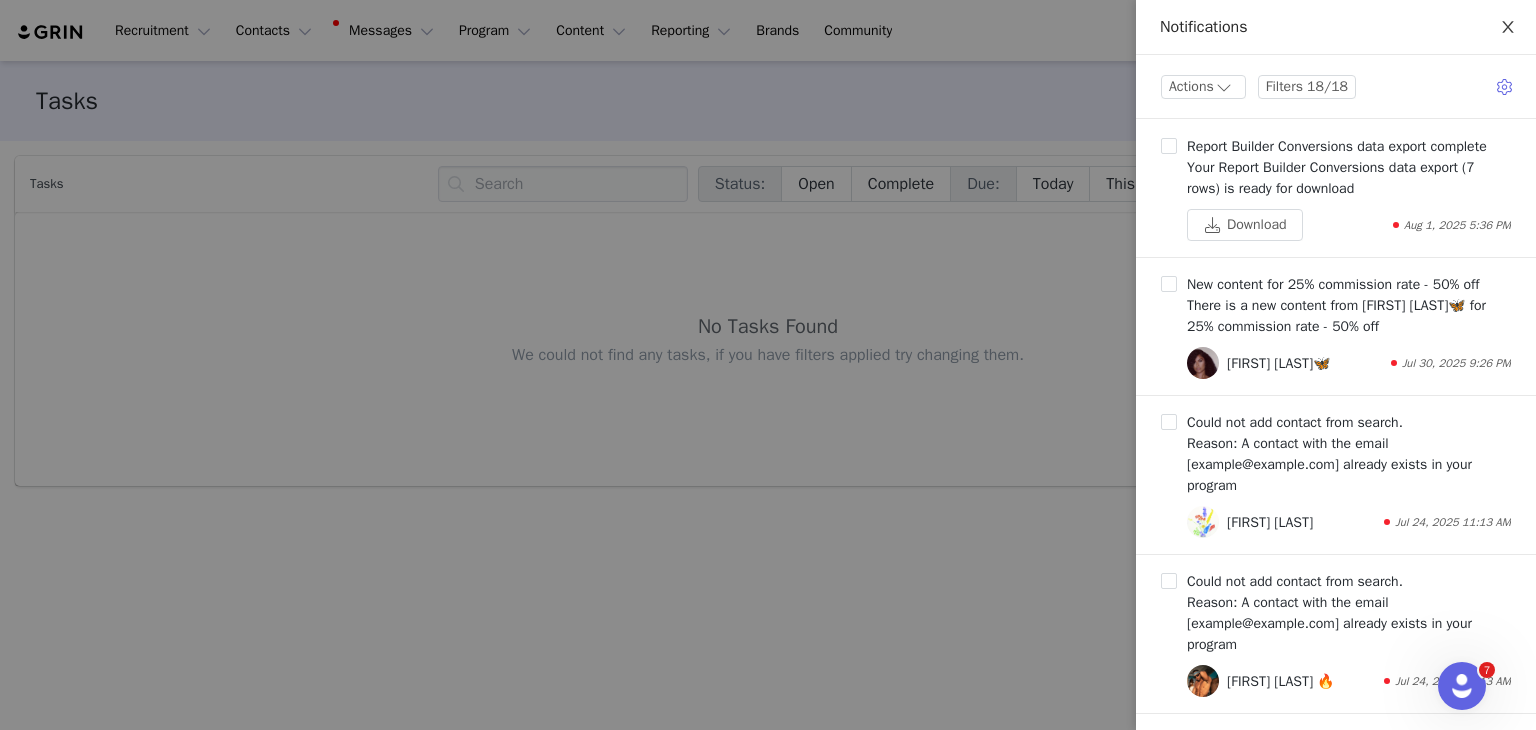 click at bounding box center [1508, 28] 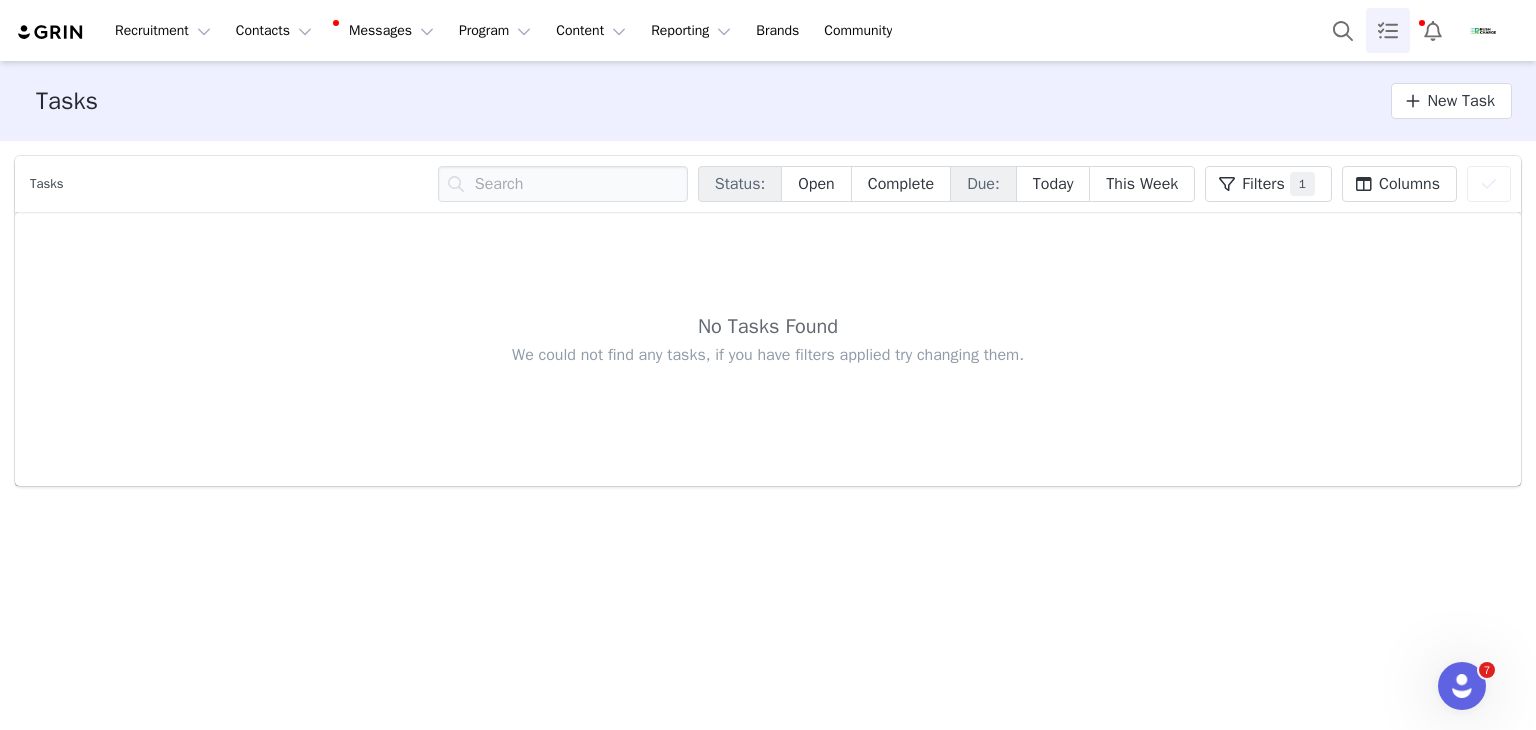 click at bounding box center (1484, 31) 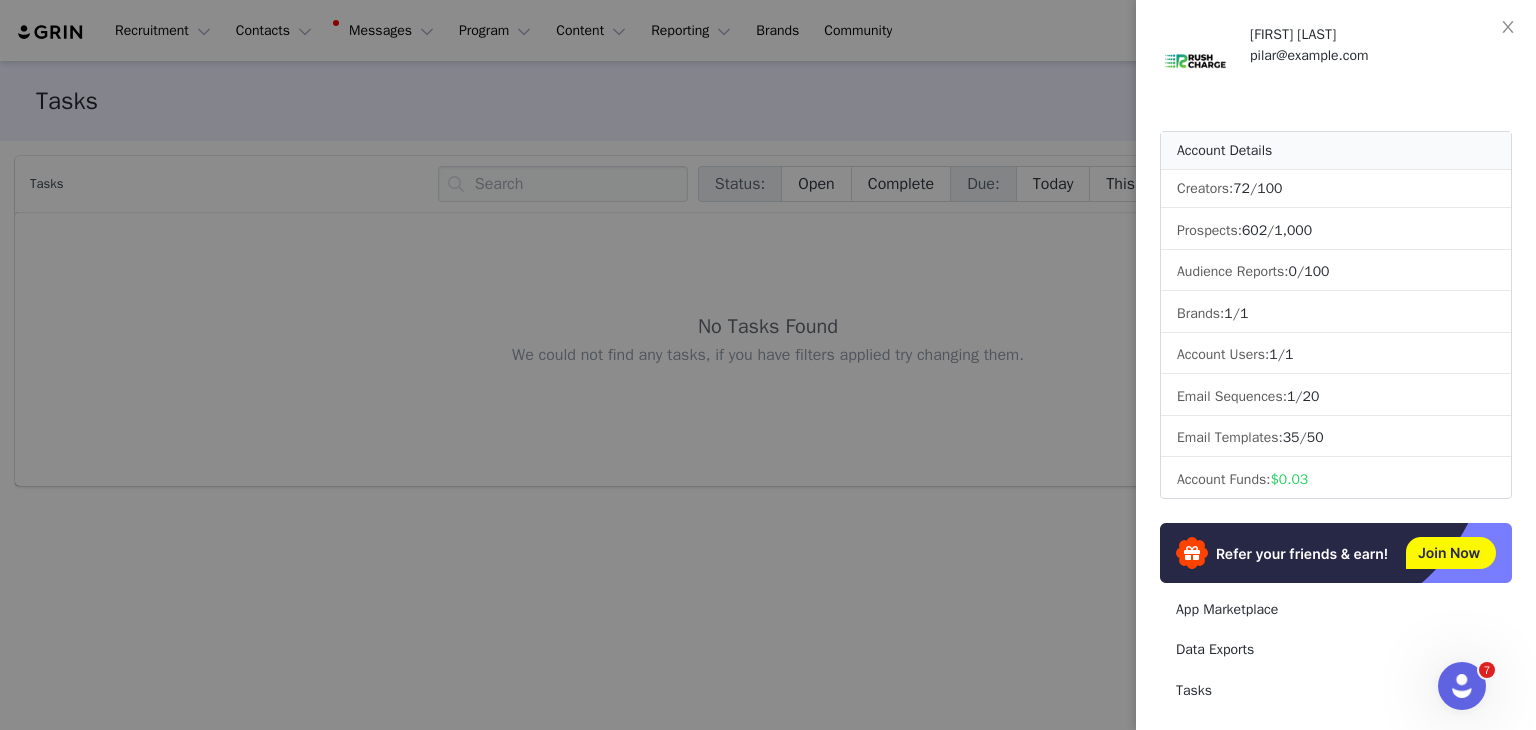 click on "Account Funds:   $0.03" at bounding box center (1336, 479) 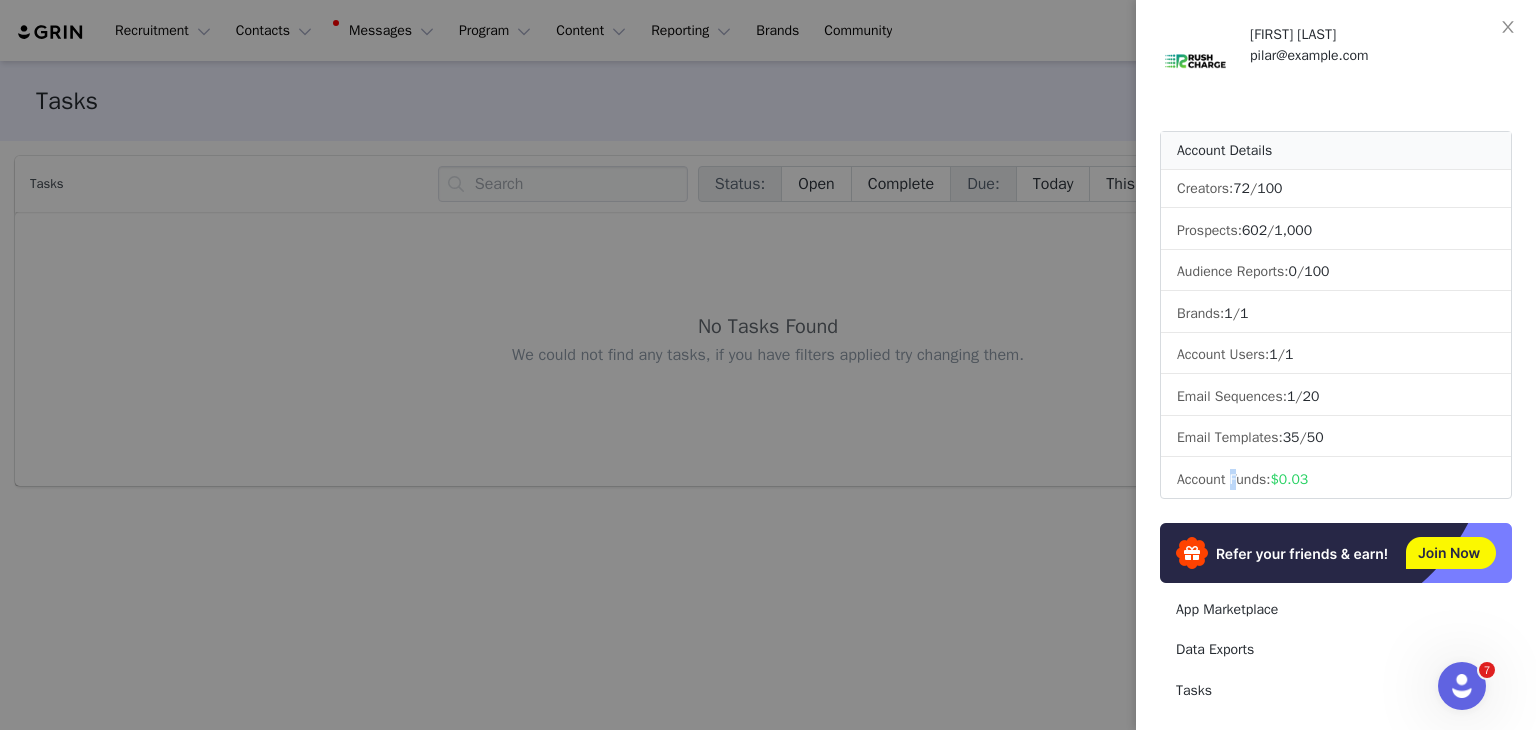 click on "Account Funds:   $0.03" at bounding box center [1336, 479] 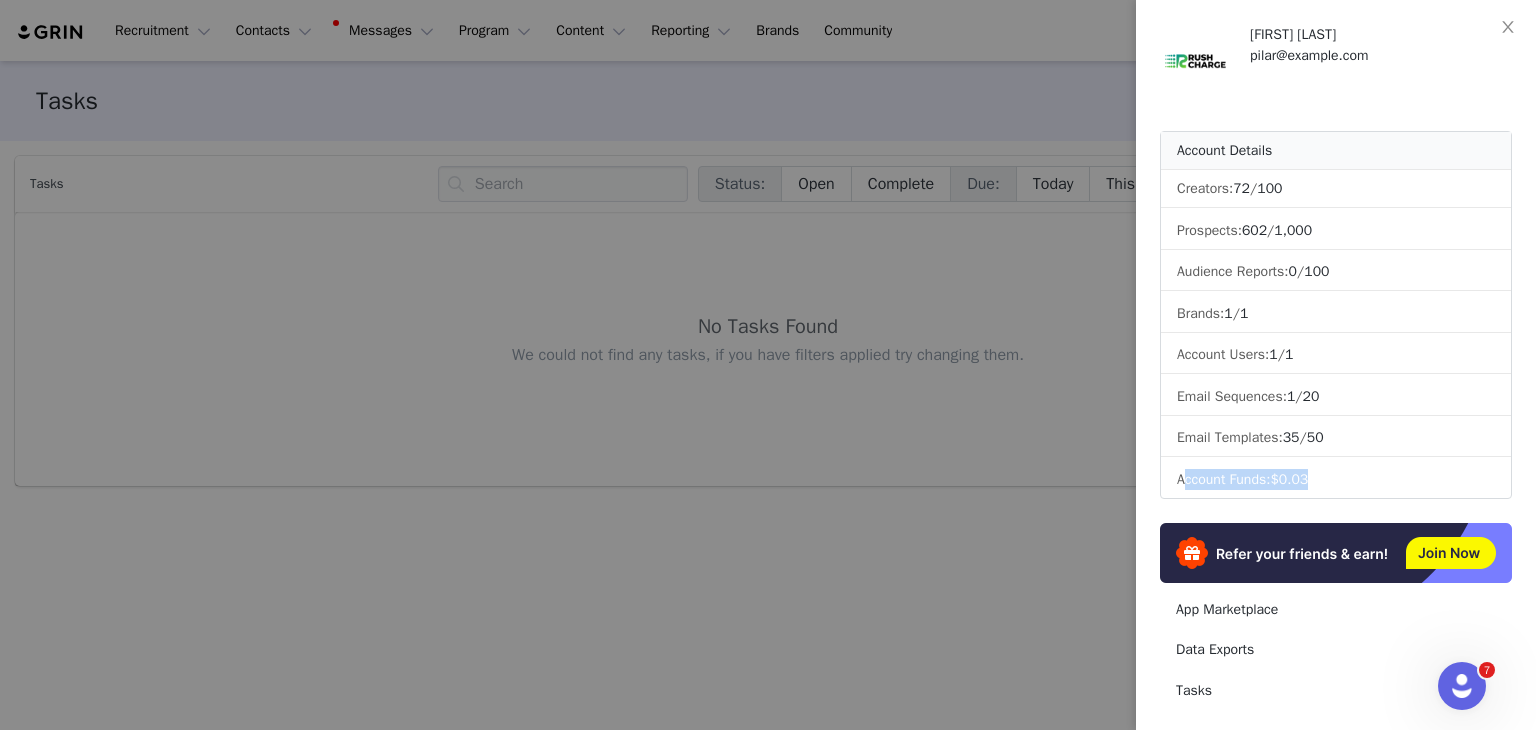 click on "Account Funds:   $0.03" at bounding box center [1336, 479] 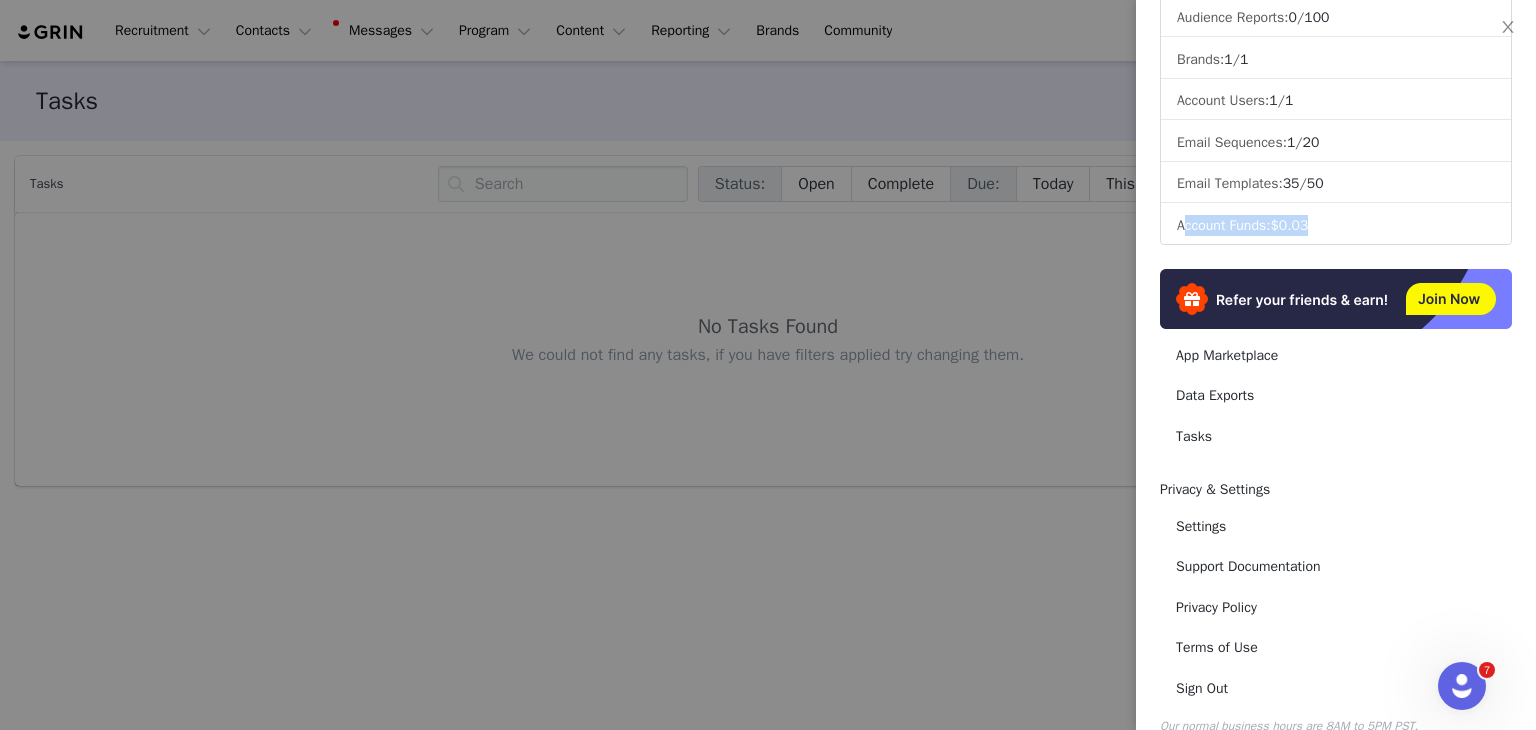 scroll, scrollTop: 279, scrollLeft: 0, axis: vertical 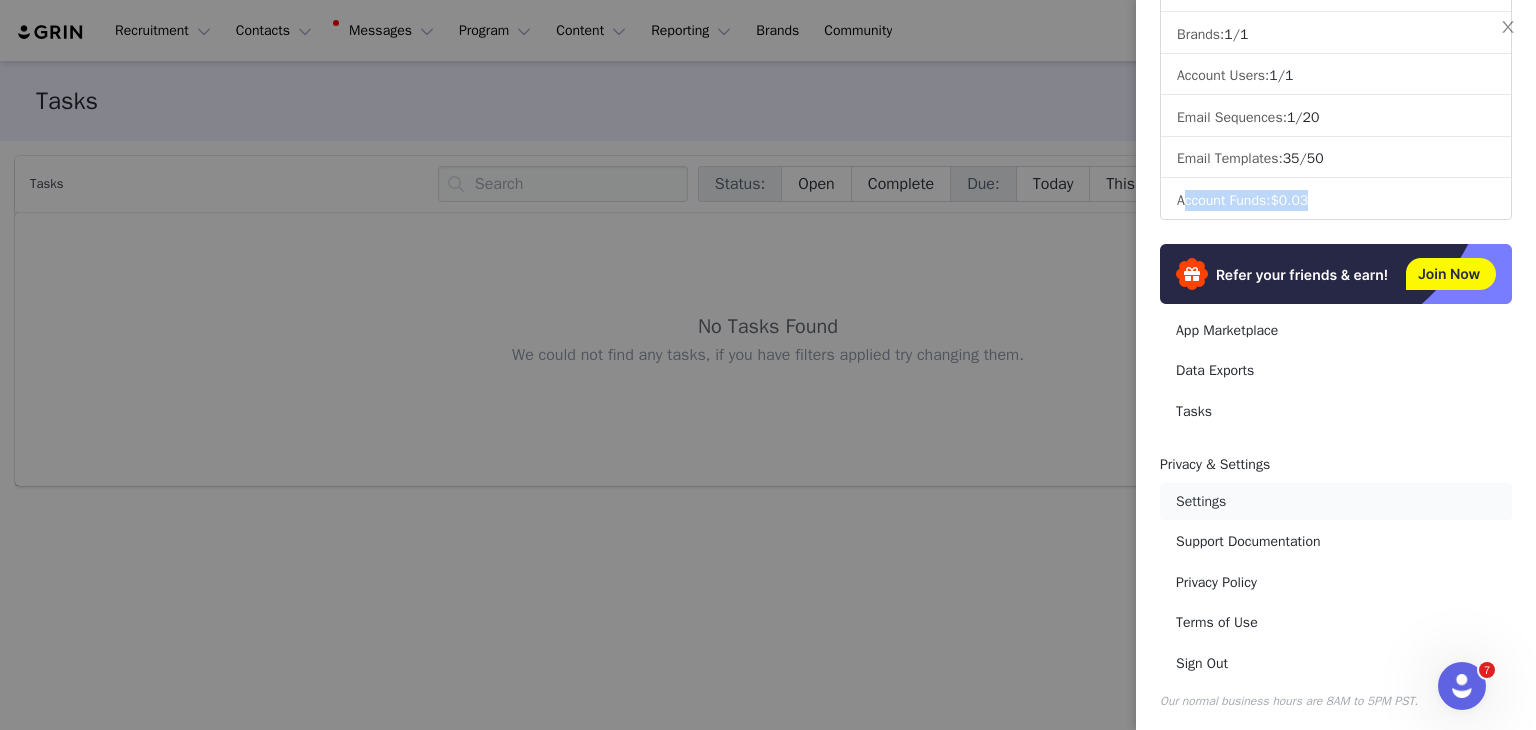 click on "Settings" at bounding box center (1336, 501) 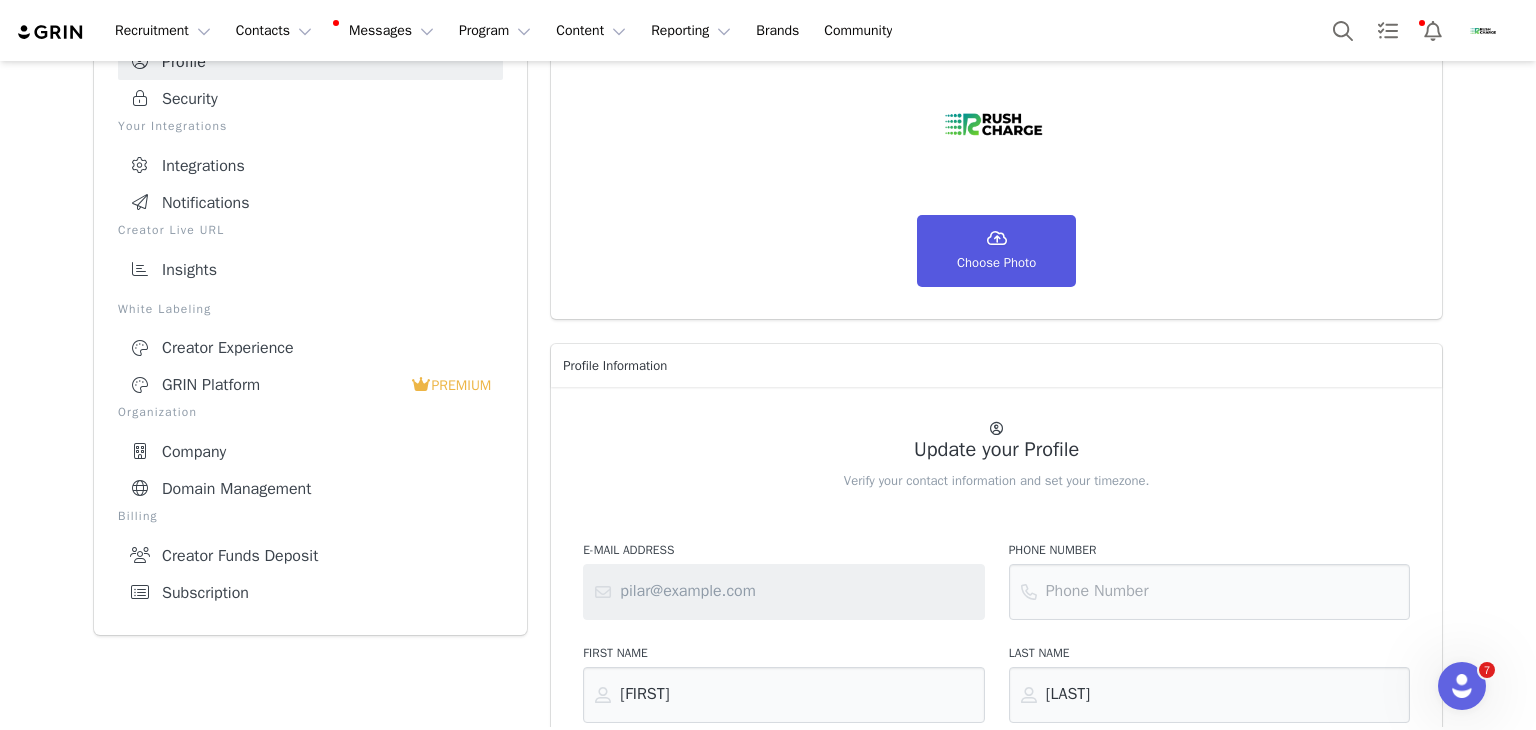scroll, scrollTop: 168, scrollLeft: 0, axis: vertical 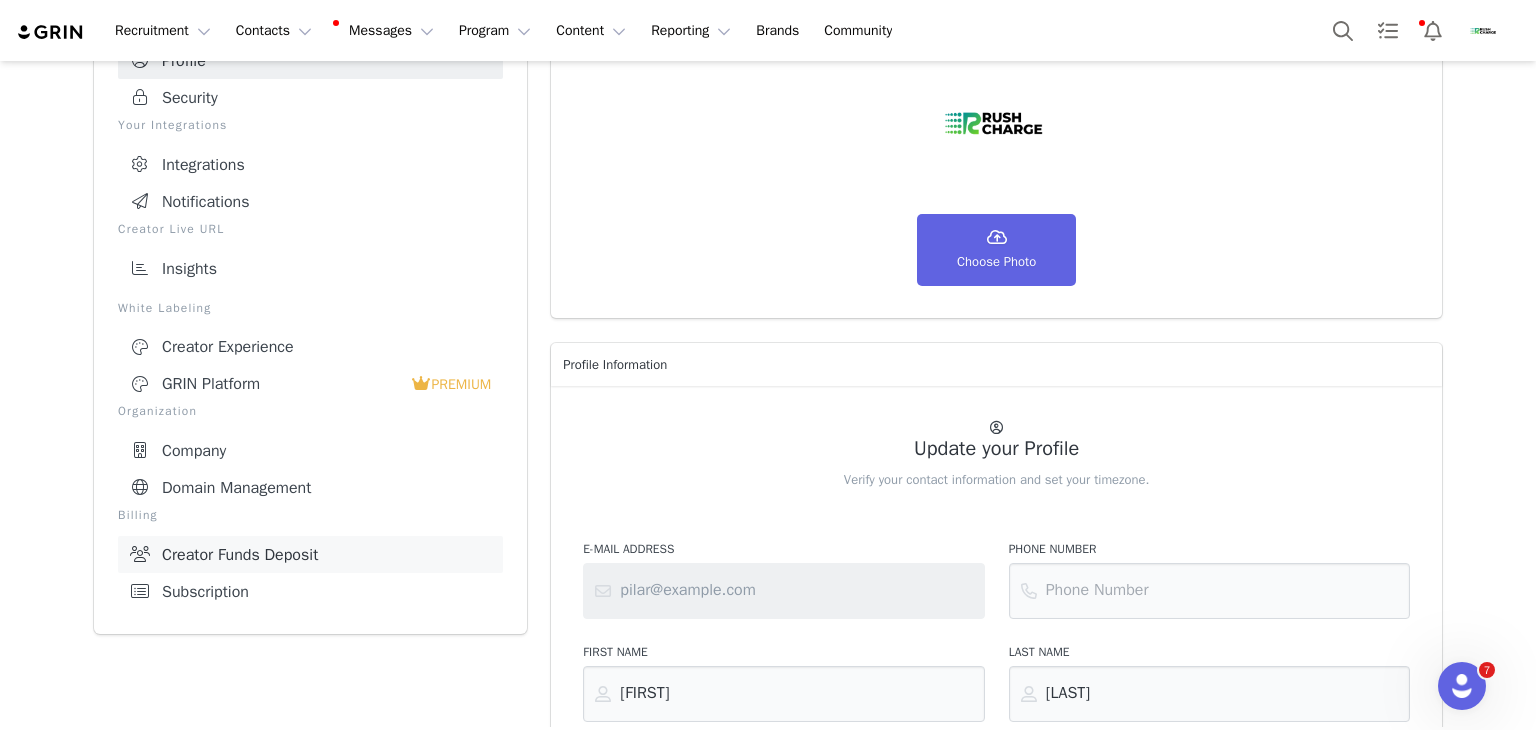 click on "Creator Funds Deposit" at bounding box center [310, 554] 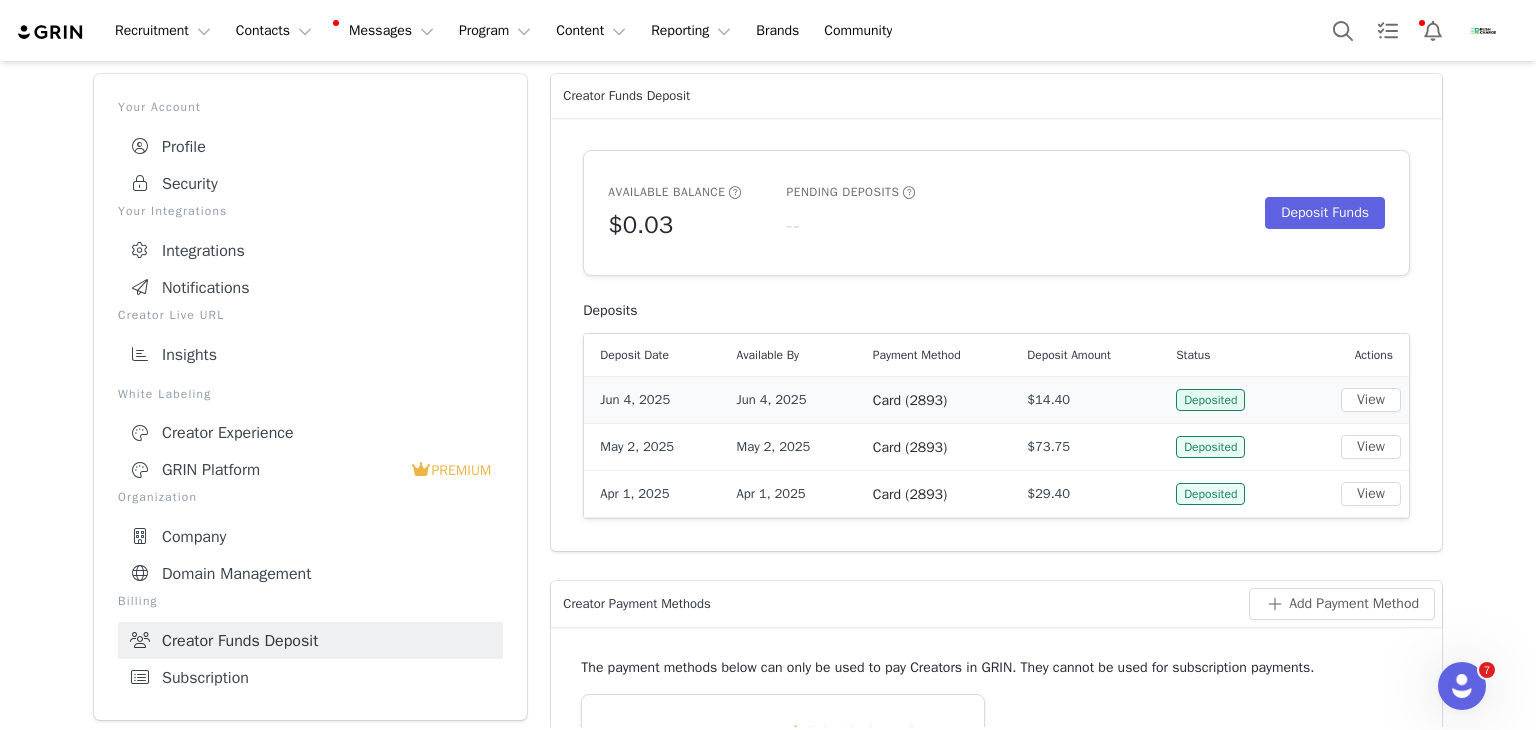 scroll, scrollTop: 62, scrollLeft: 0, axis: vertical 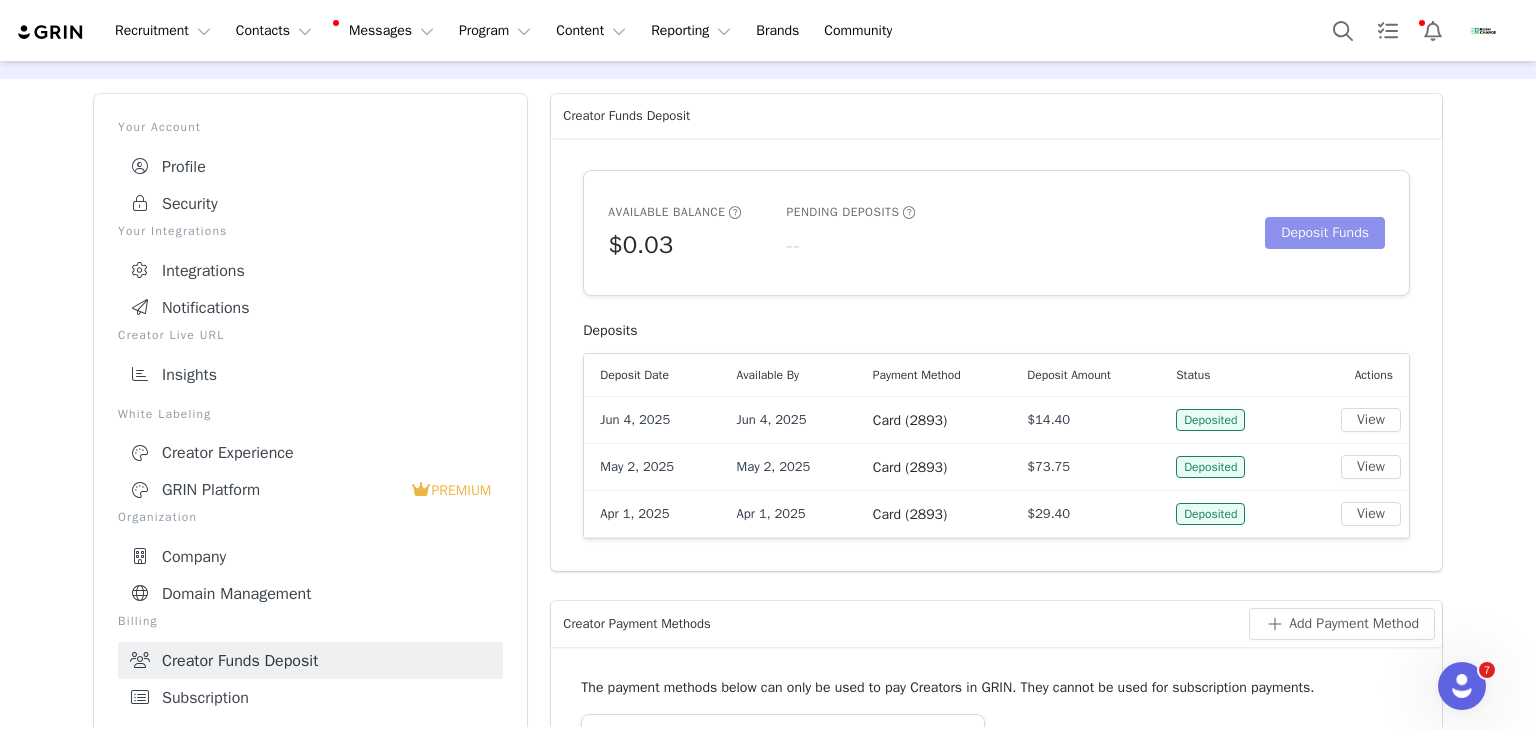 click on "Deposit Funds" at bounding box center (1325, 233) 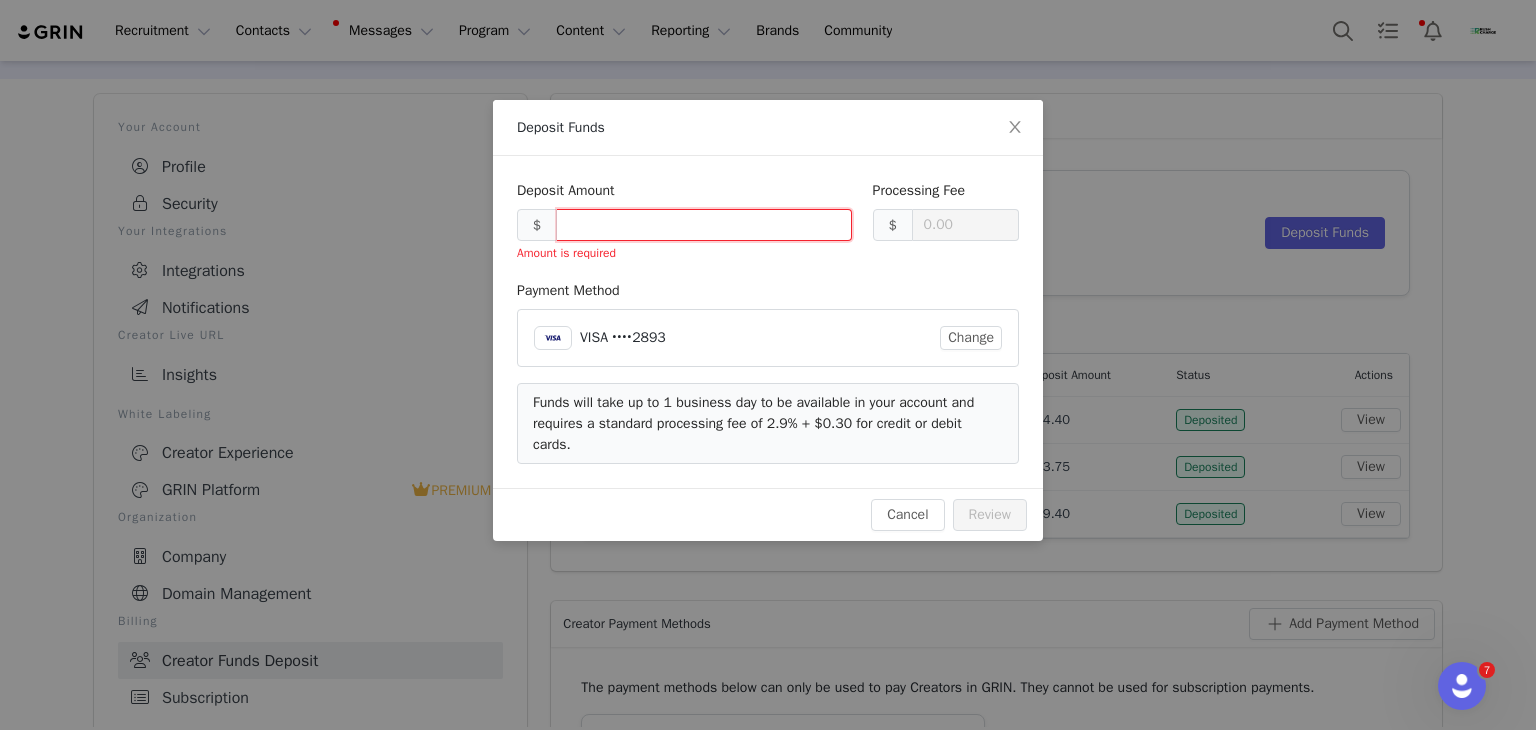 type on "0.30" 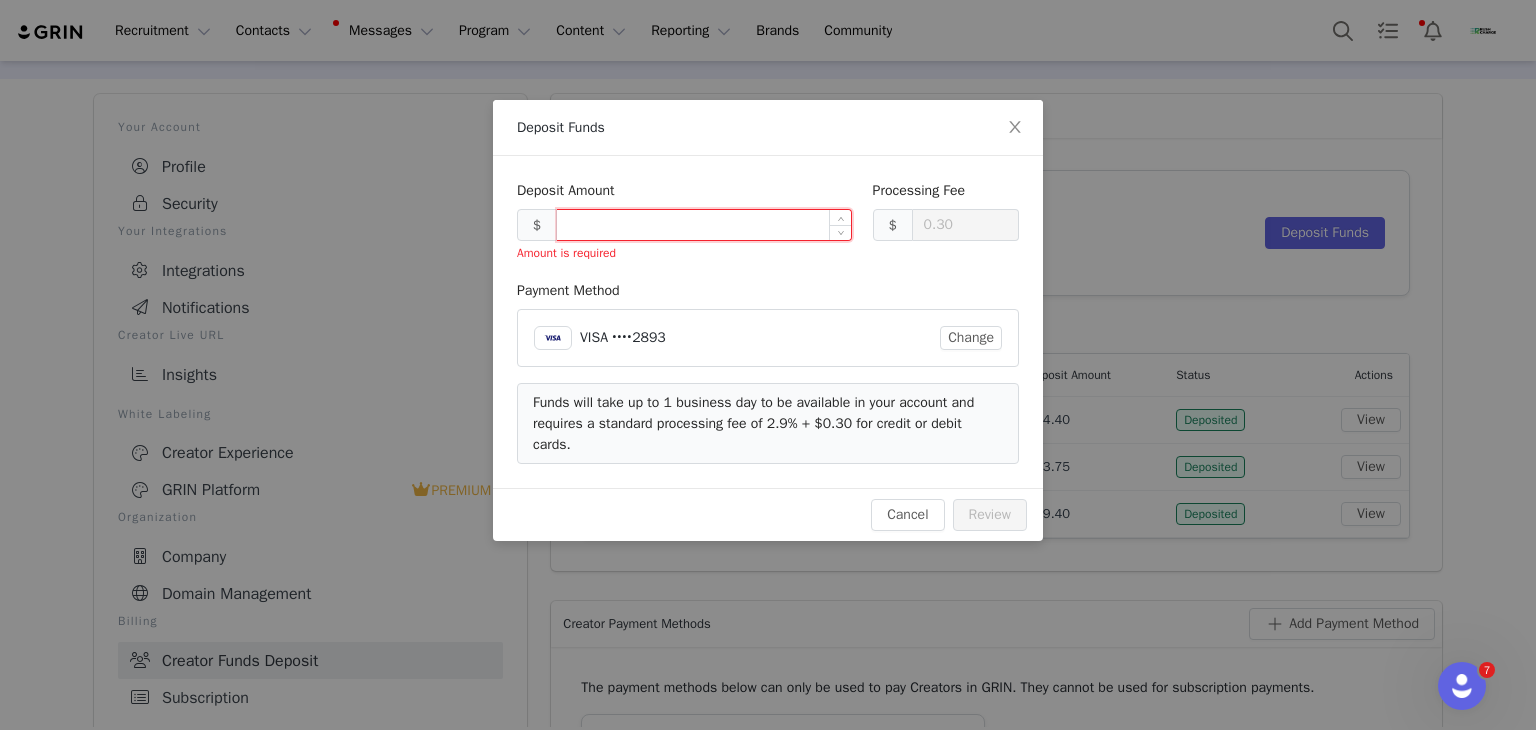 click at bounding box center [704, 225] 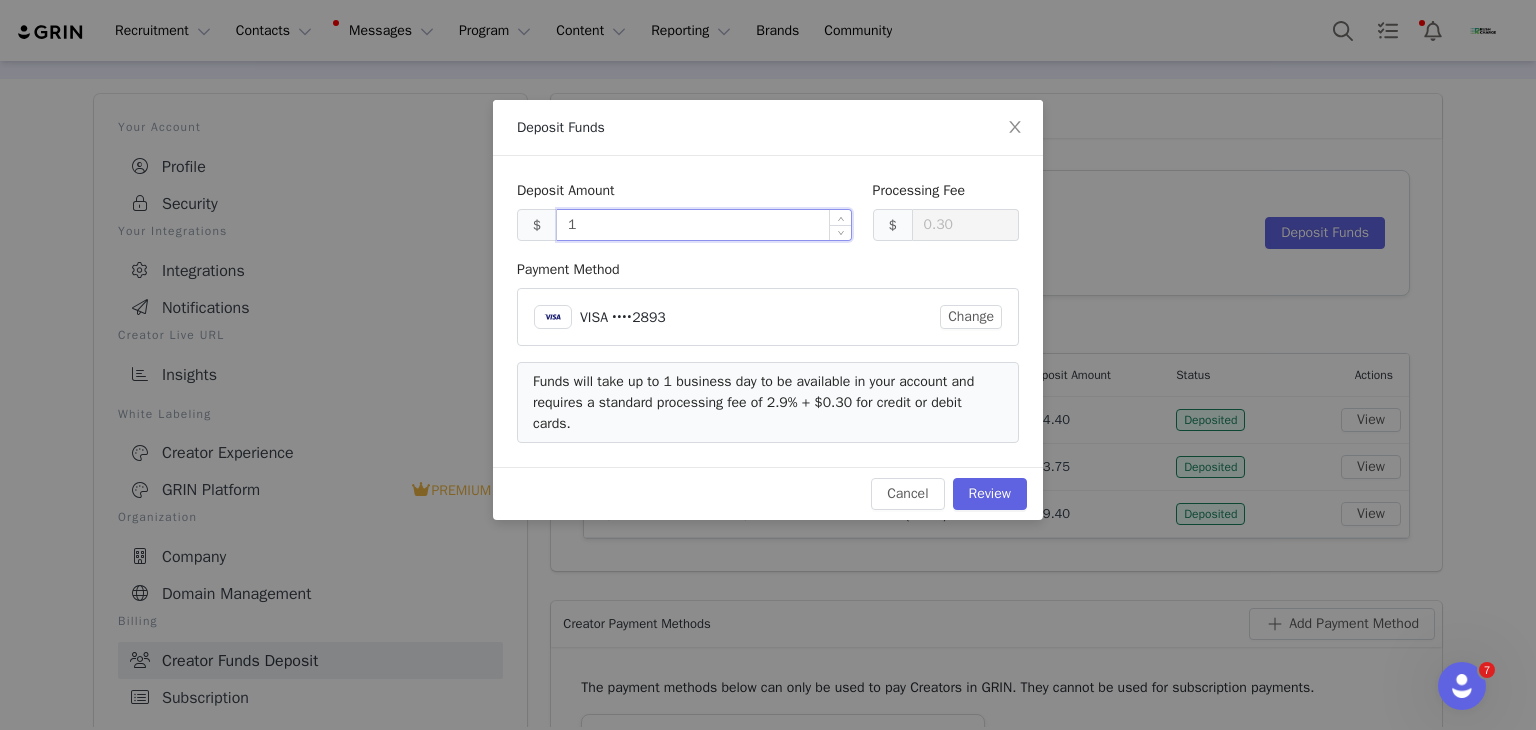 type on "15" 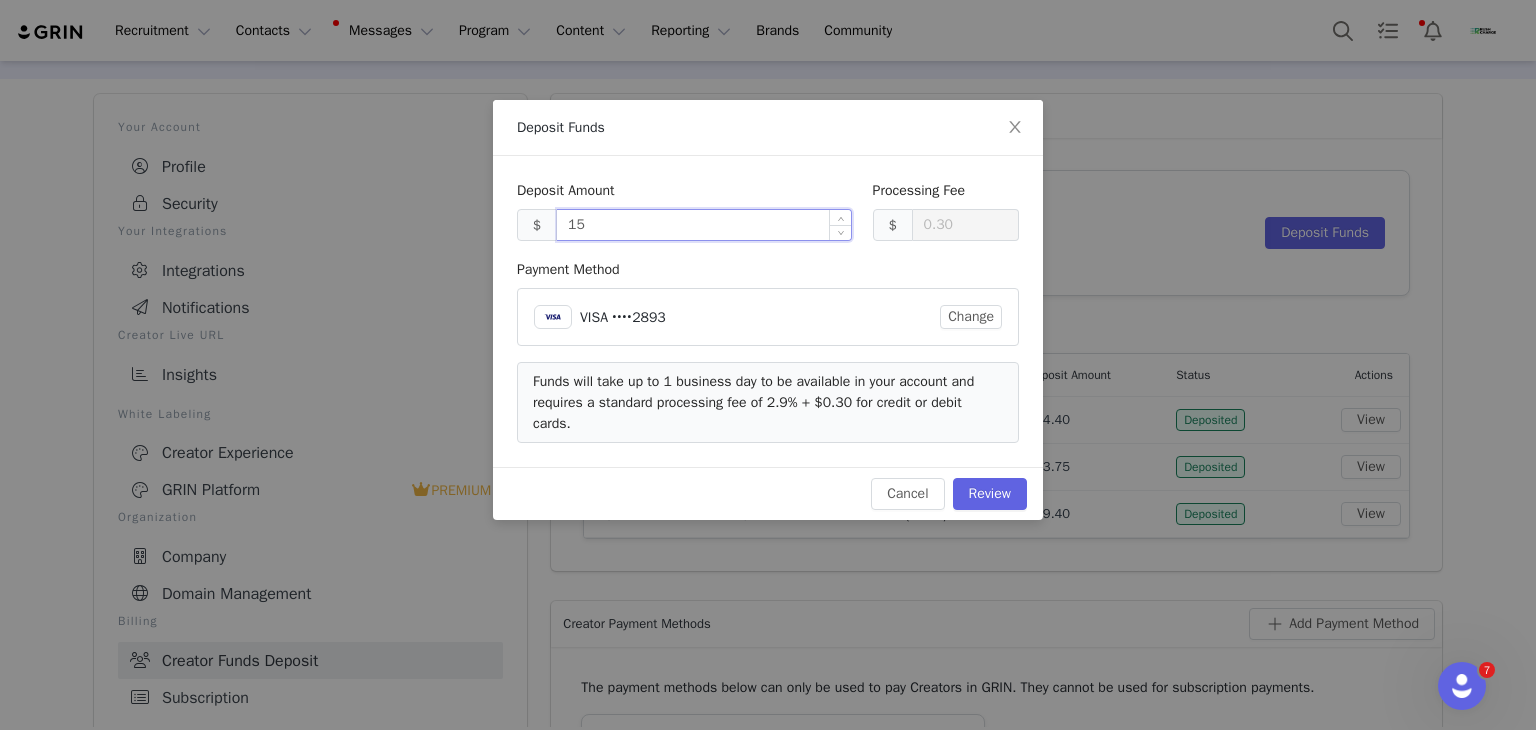 type on "0.74" 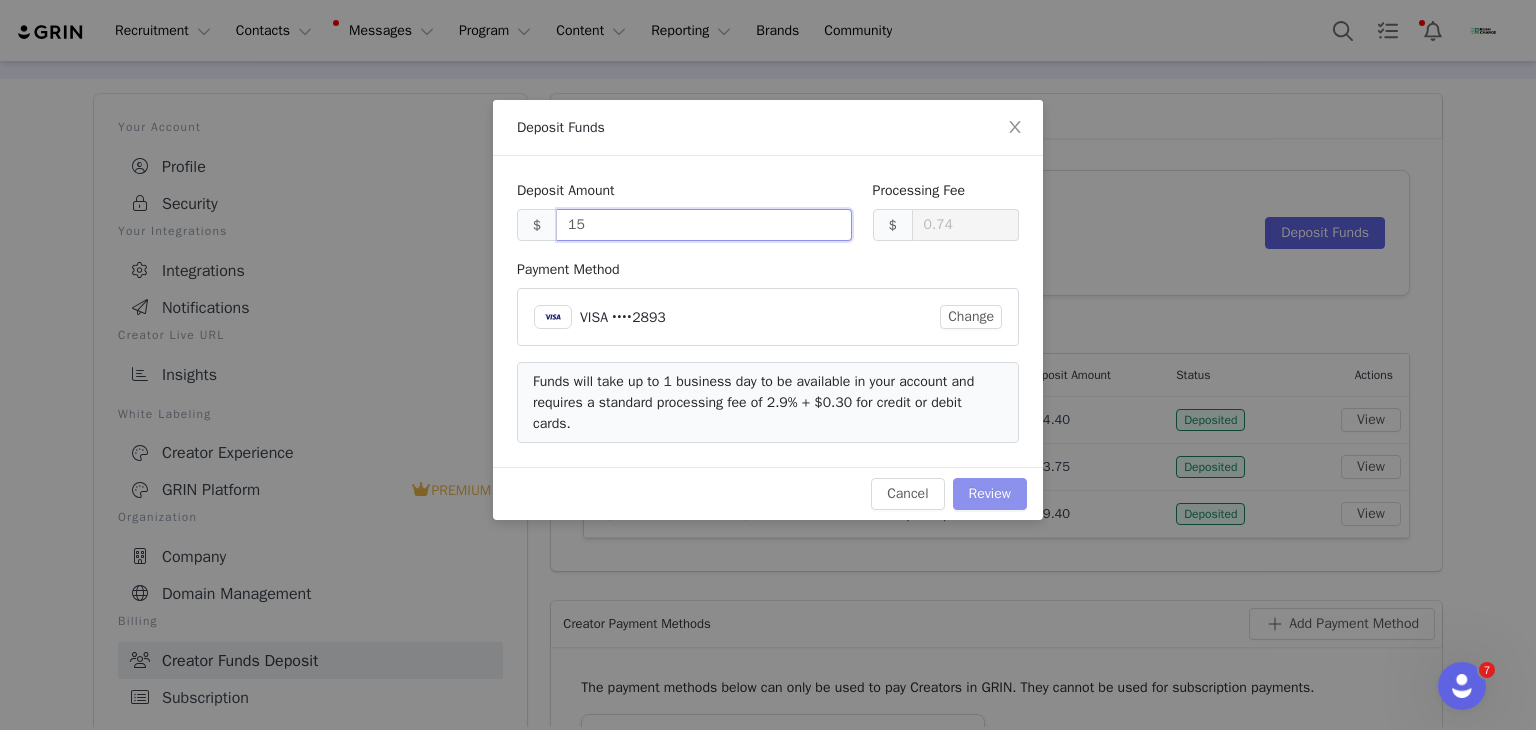 type on "15.00" 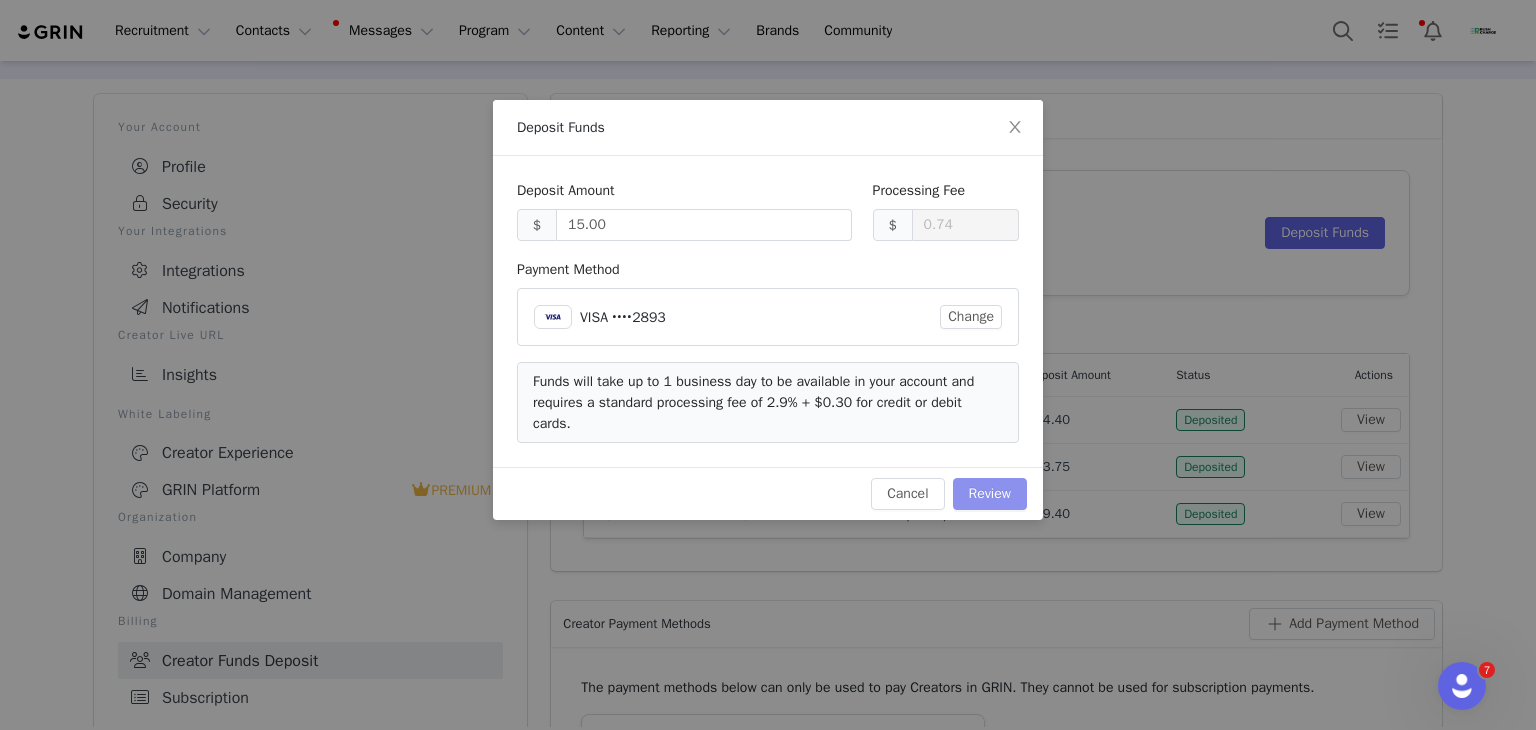 click on "Review" at bounding box center [990, 494] 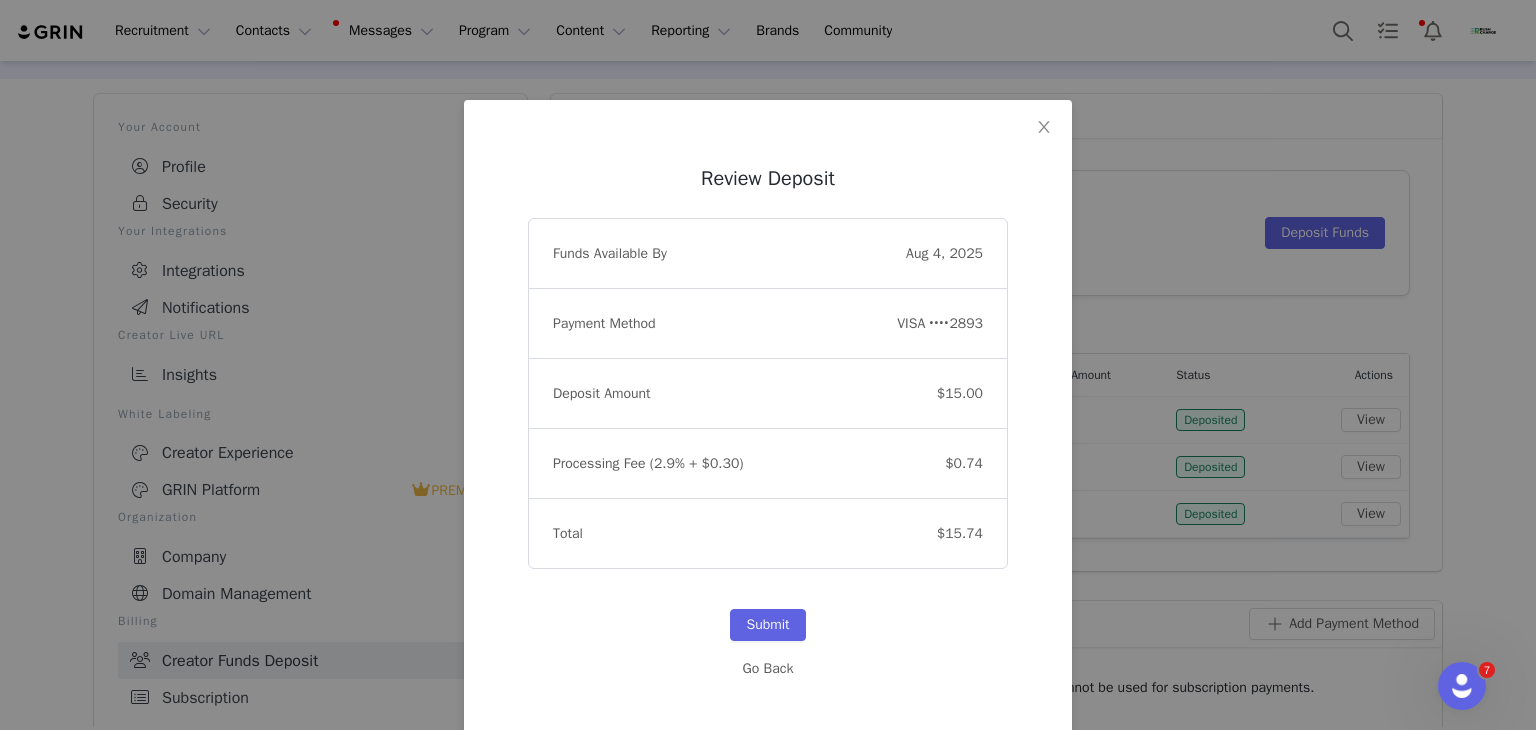 scroll, scrollTop: 42, scrollLeft: 0, axis: vertical 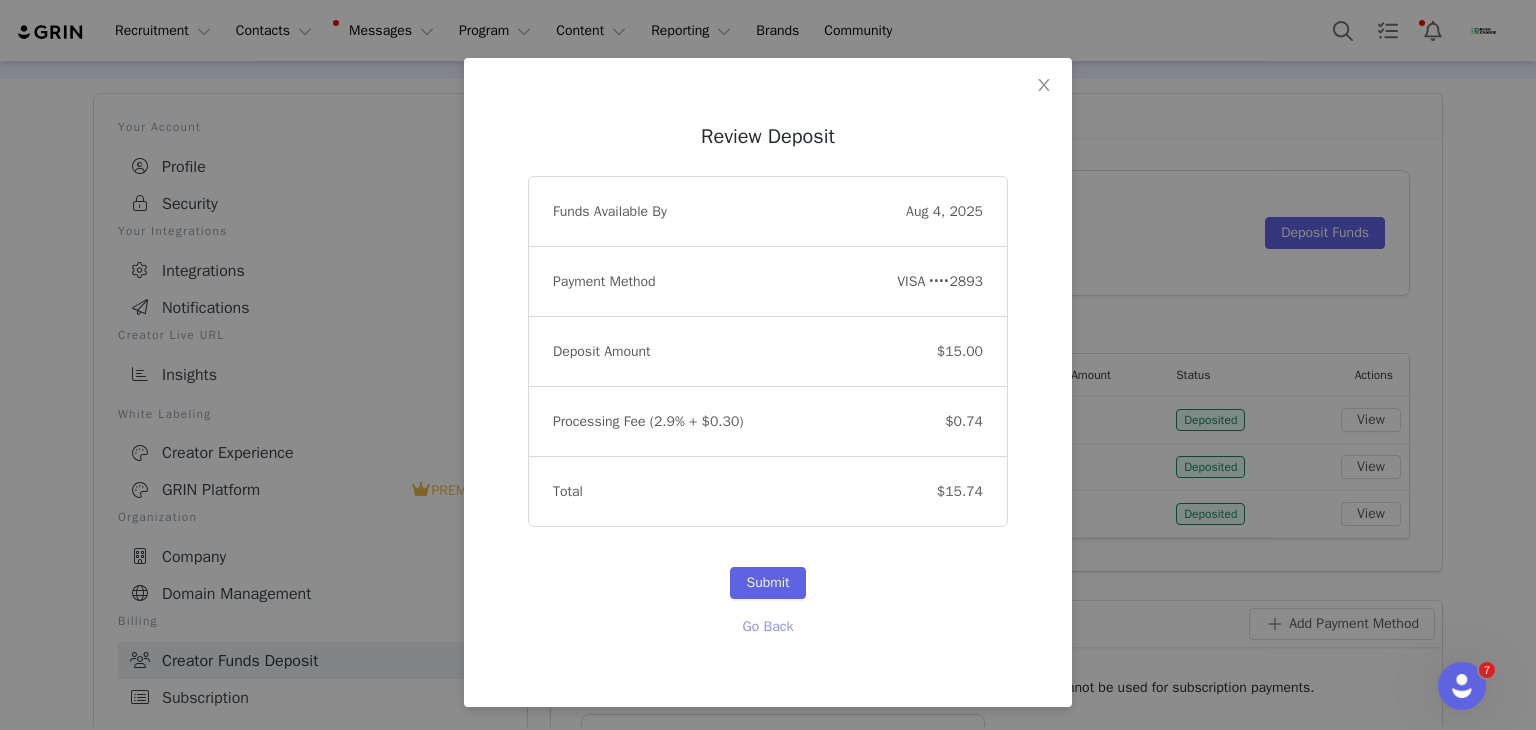 click on "Go Back" at bounding box center [768, 627] 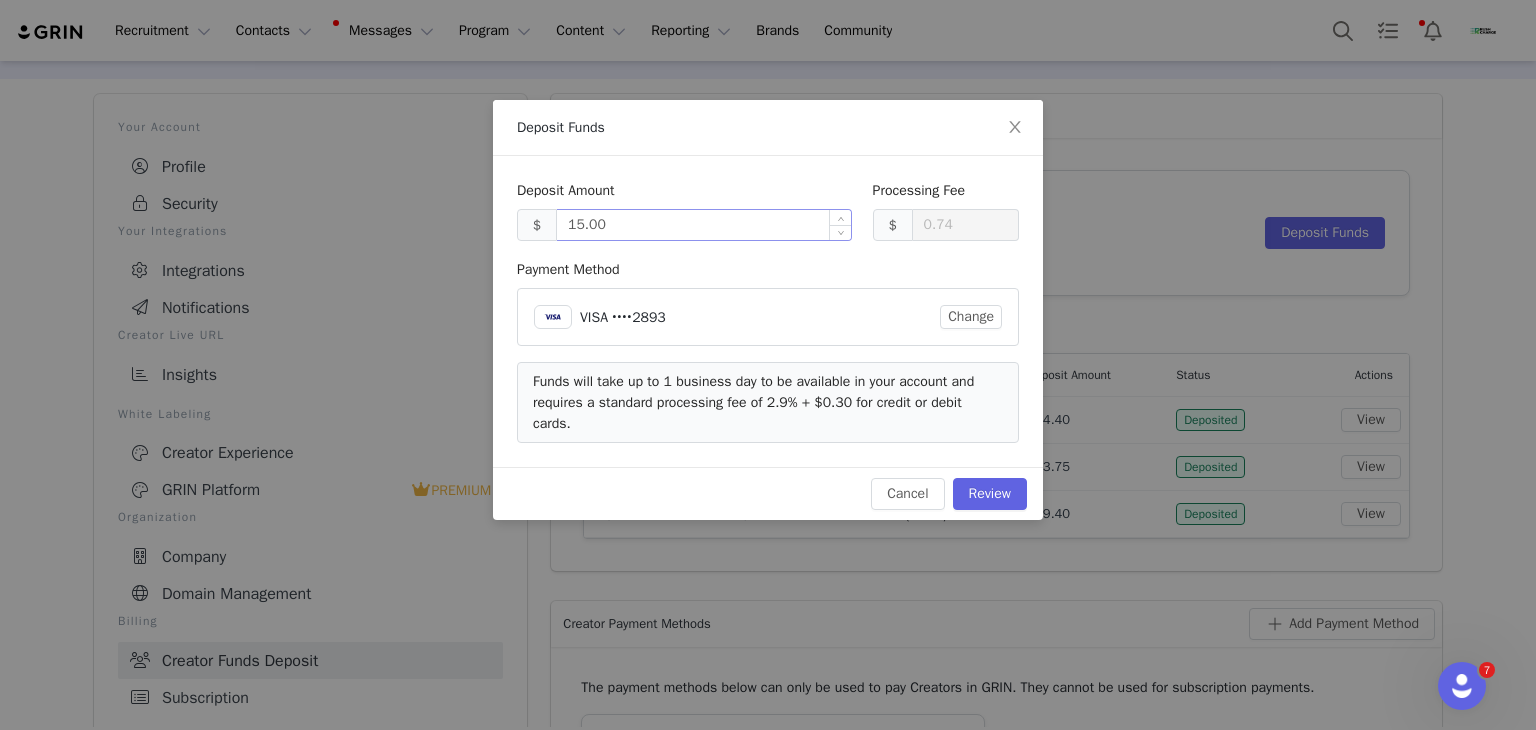 click on "15.00" at bounding box center [704, 225] 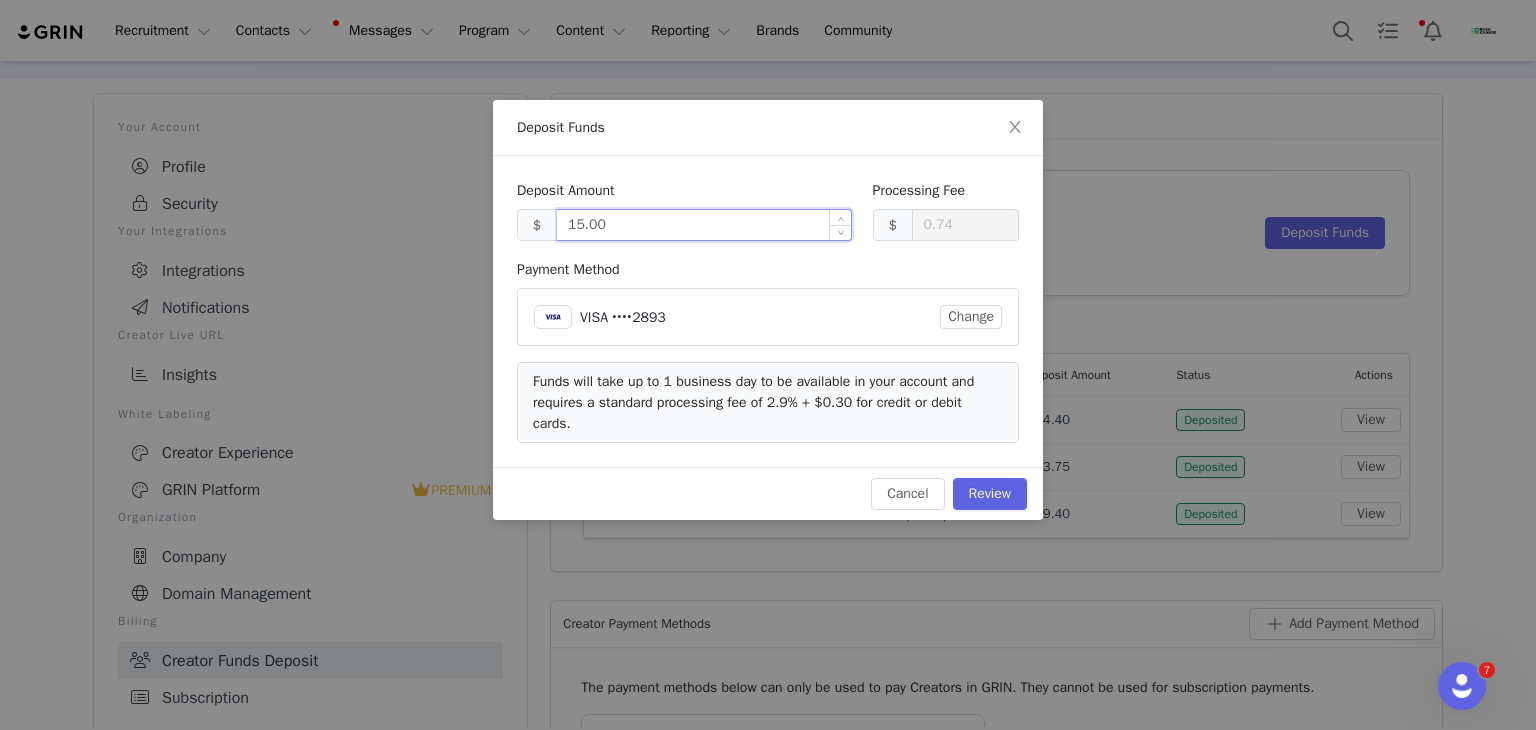 click on "15.00" at bounding box center [704, 225] 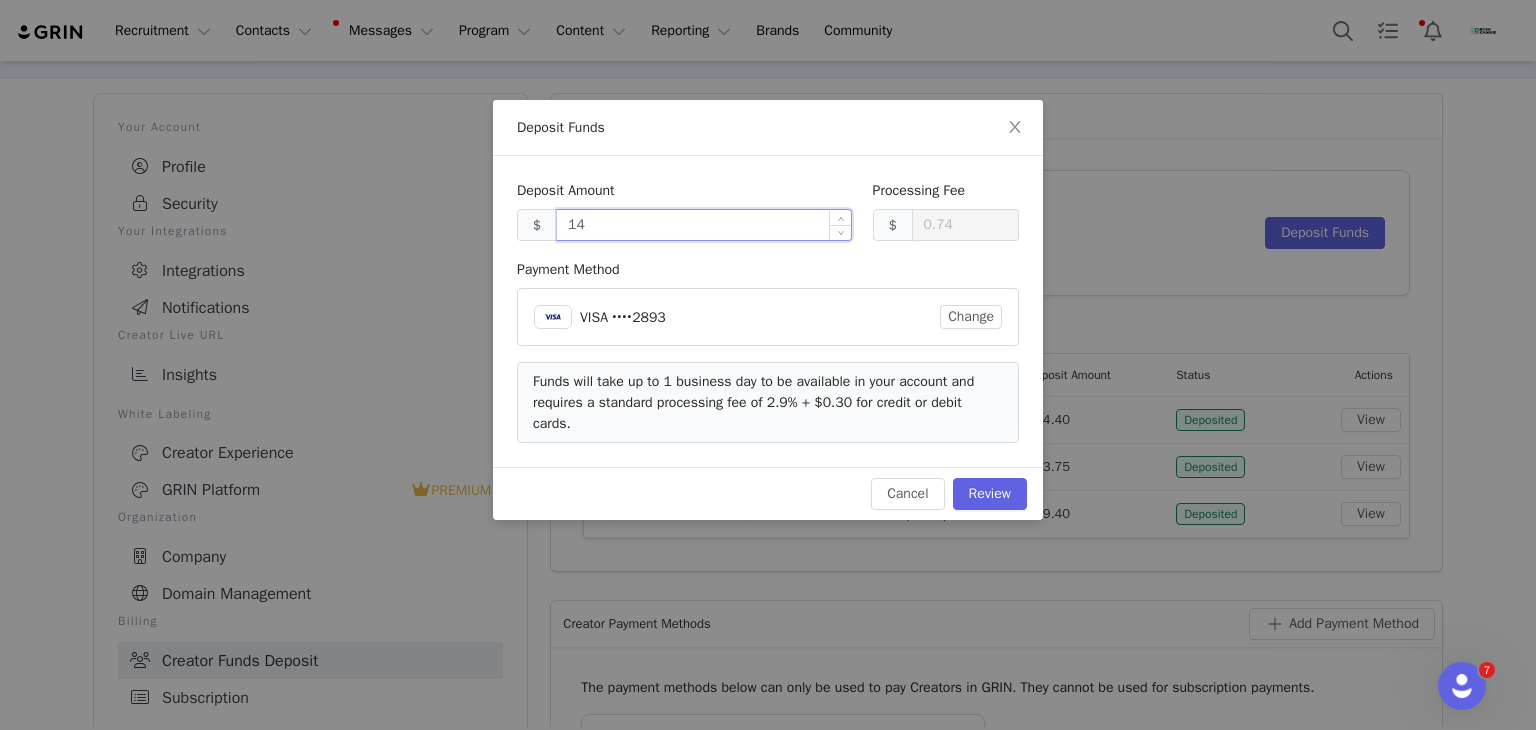 type on "14." 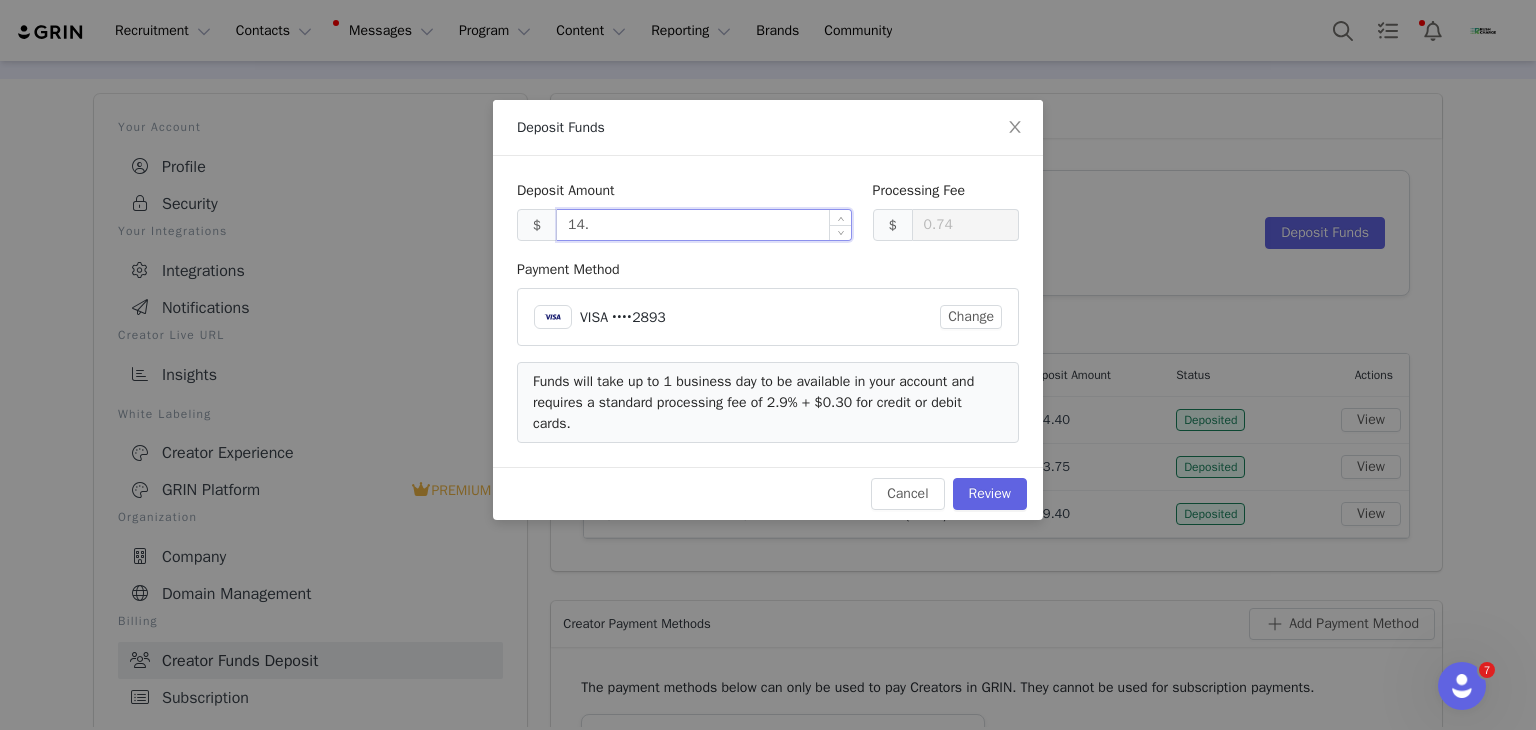 type on "0.71" 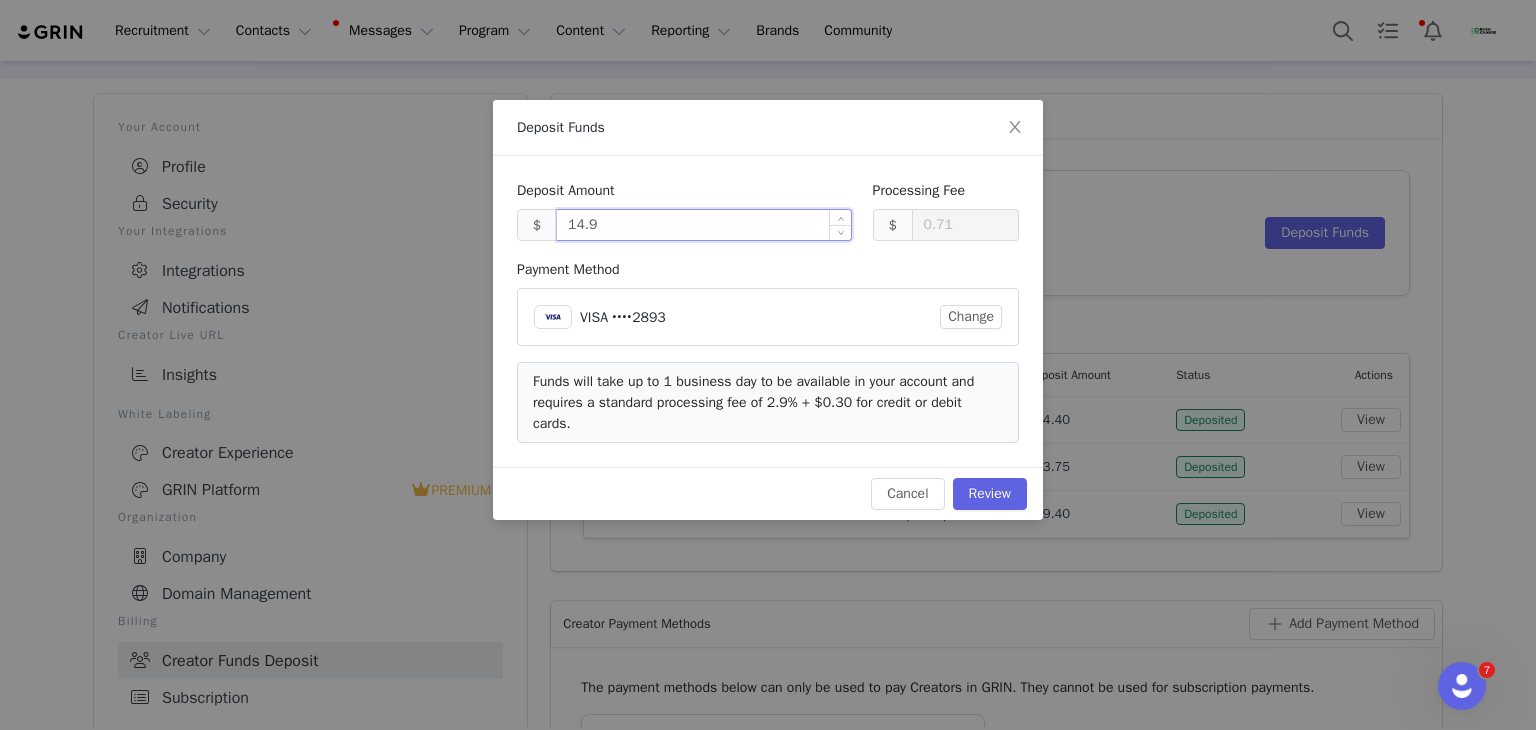 type on "14.98" 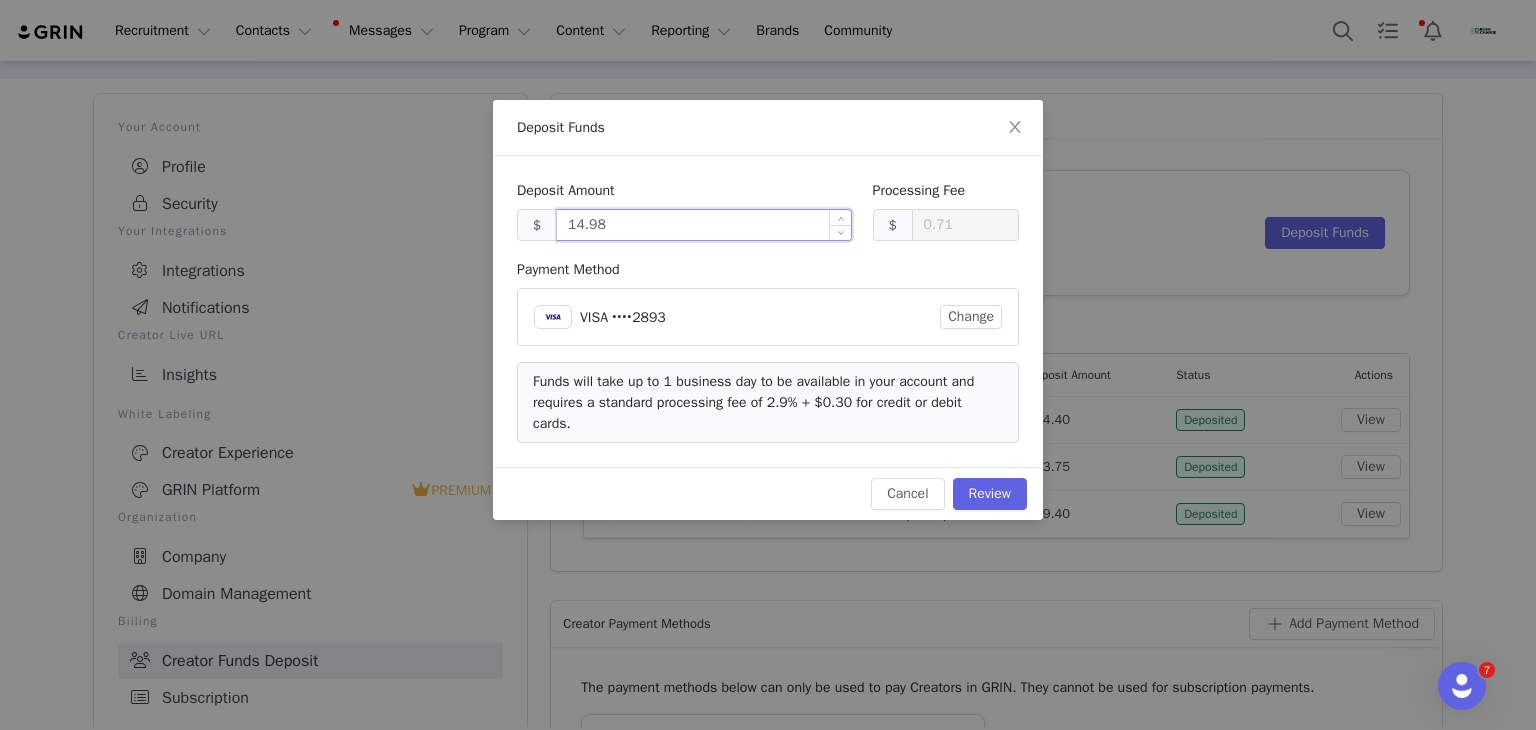 type on "0.73" 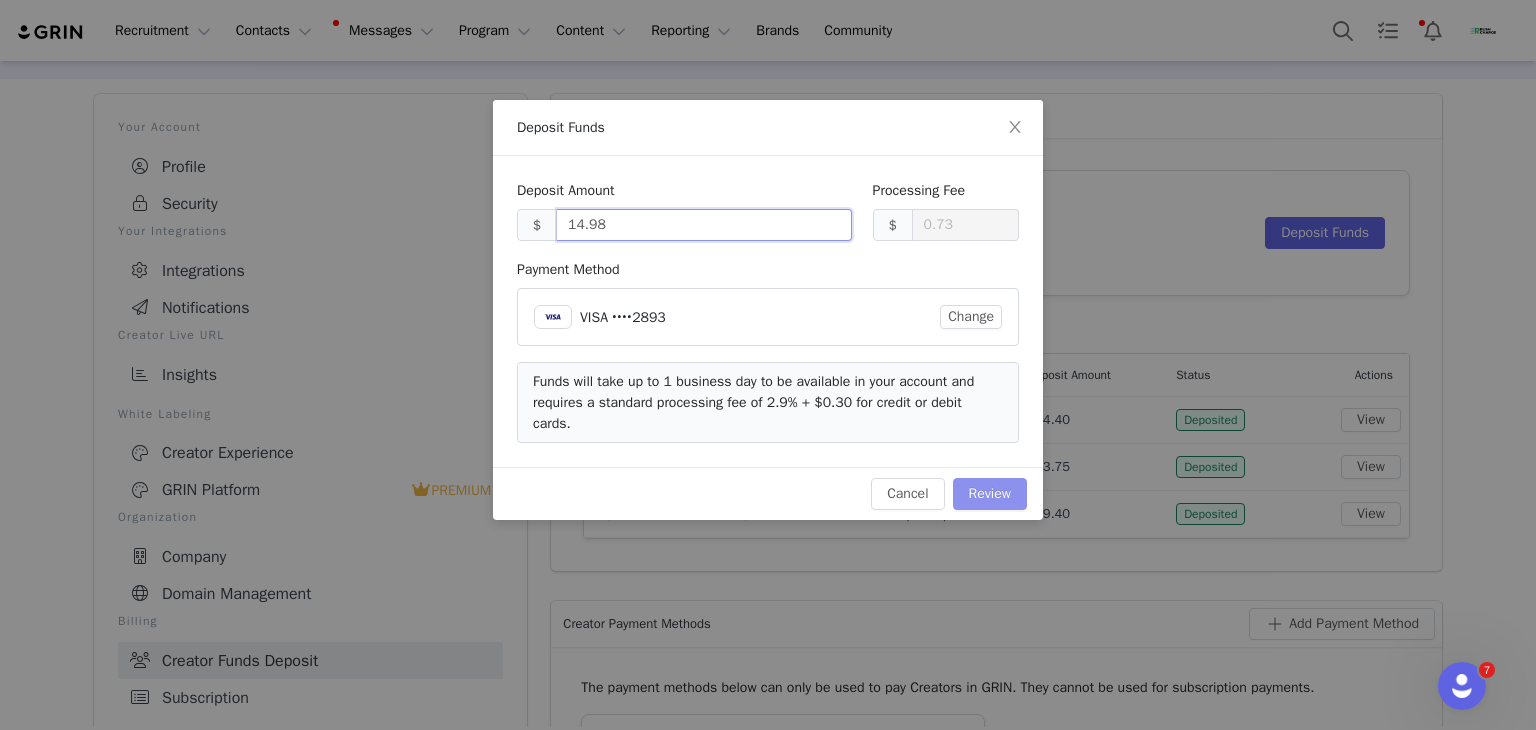 type on "14.98" 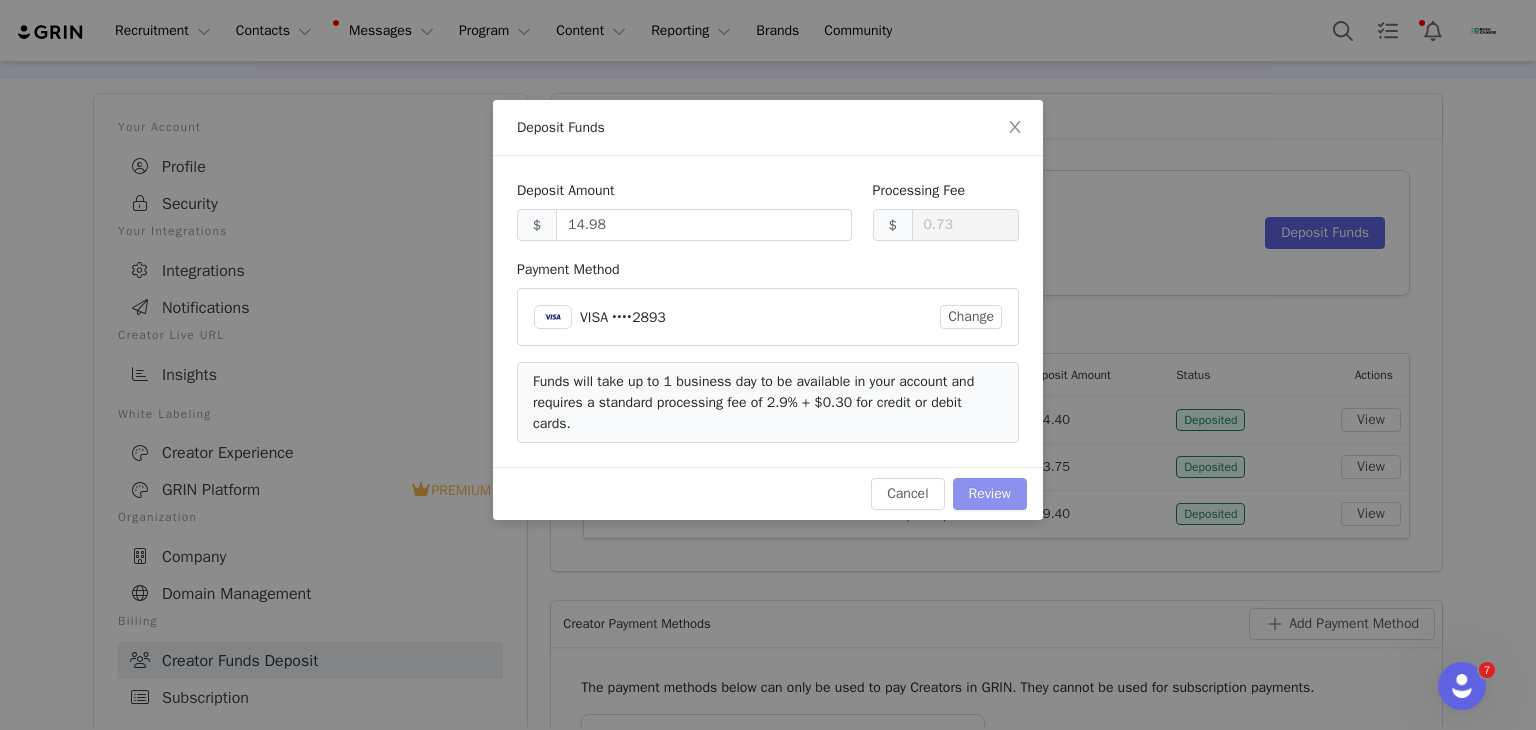 click on "Review" at bounding box center (990, 494) 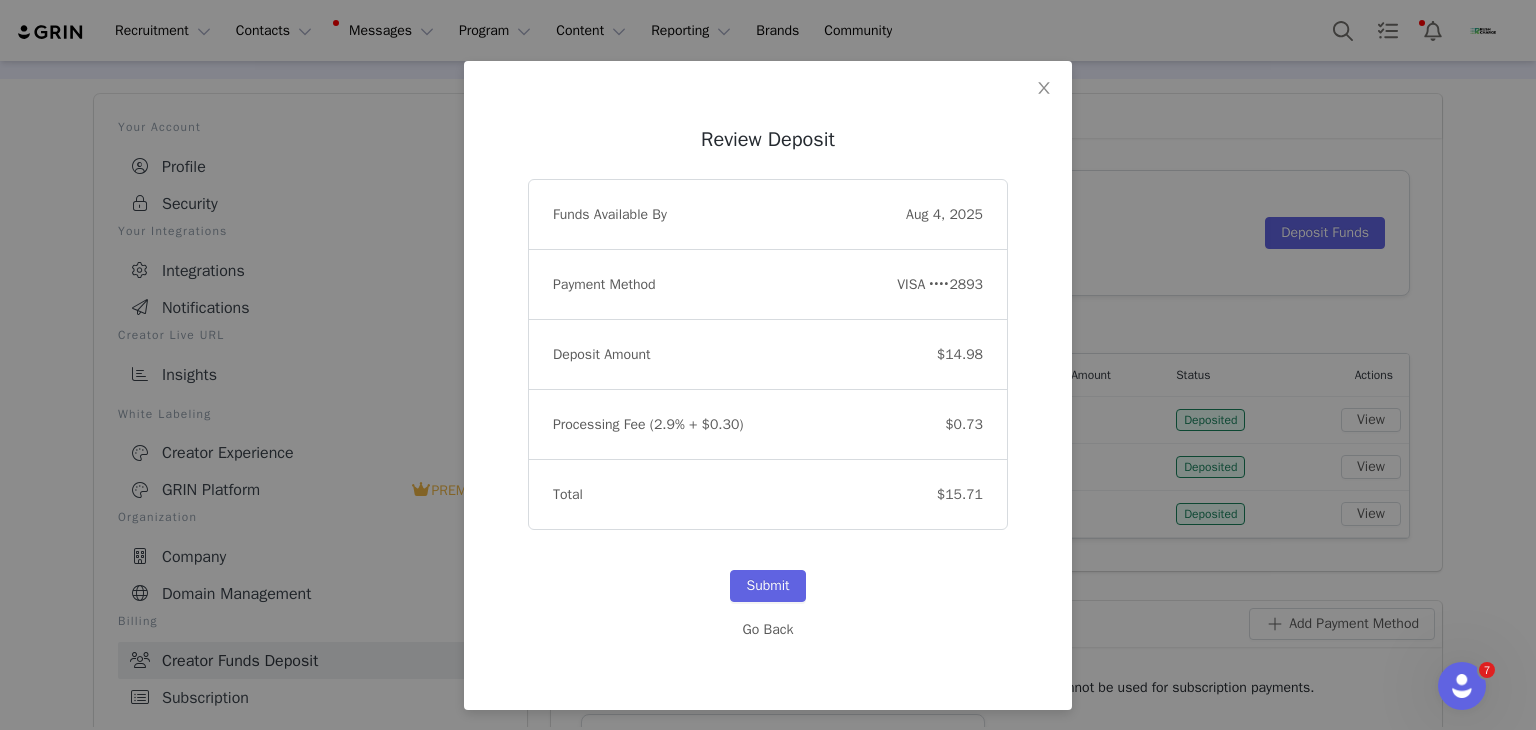 scroll, scrollTop: 42, scrollLeft: 0, axis: vertical 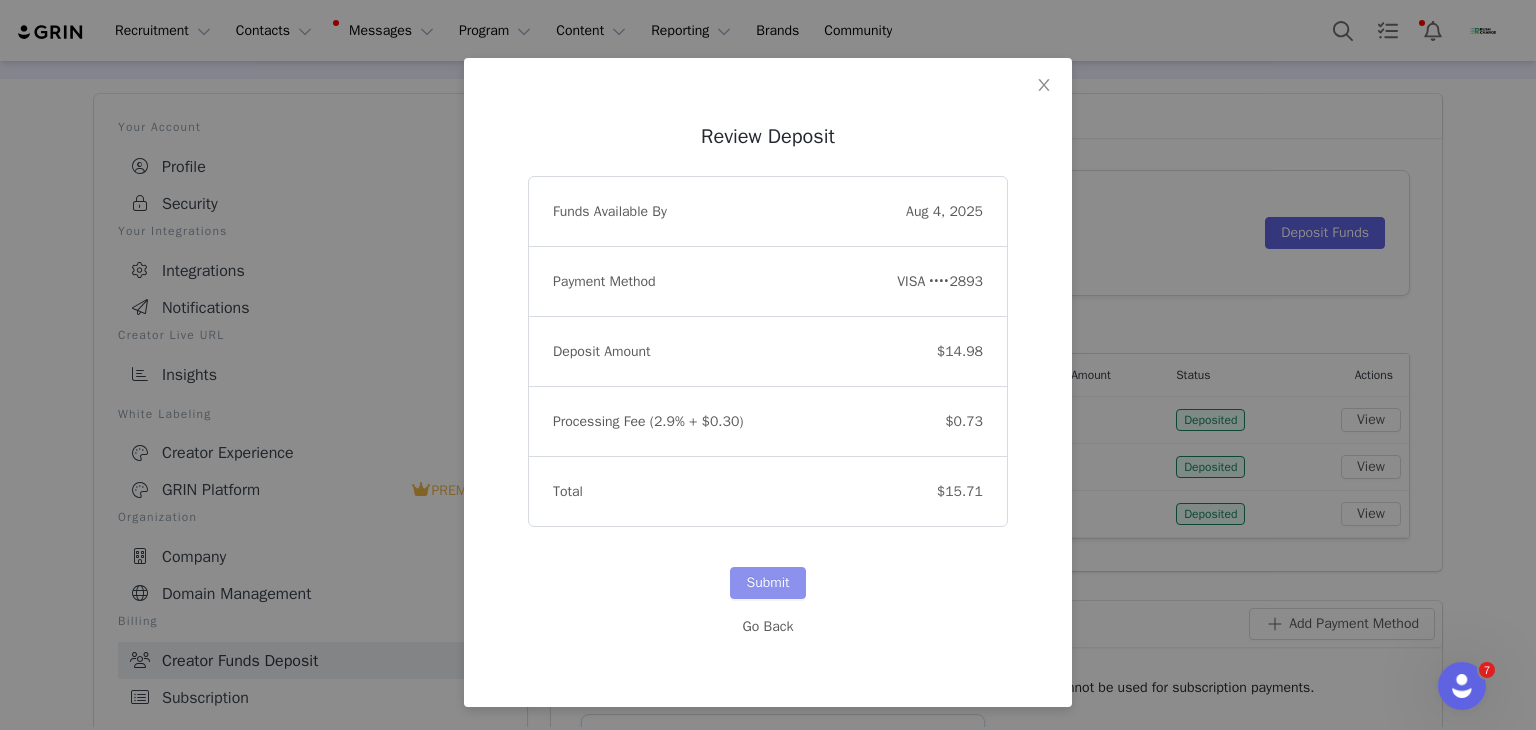 click on "Submit" at bounding box center (767, 583) 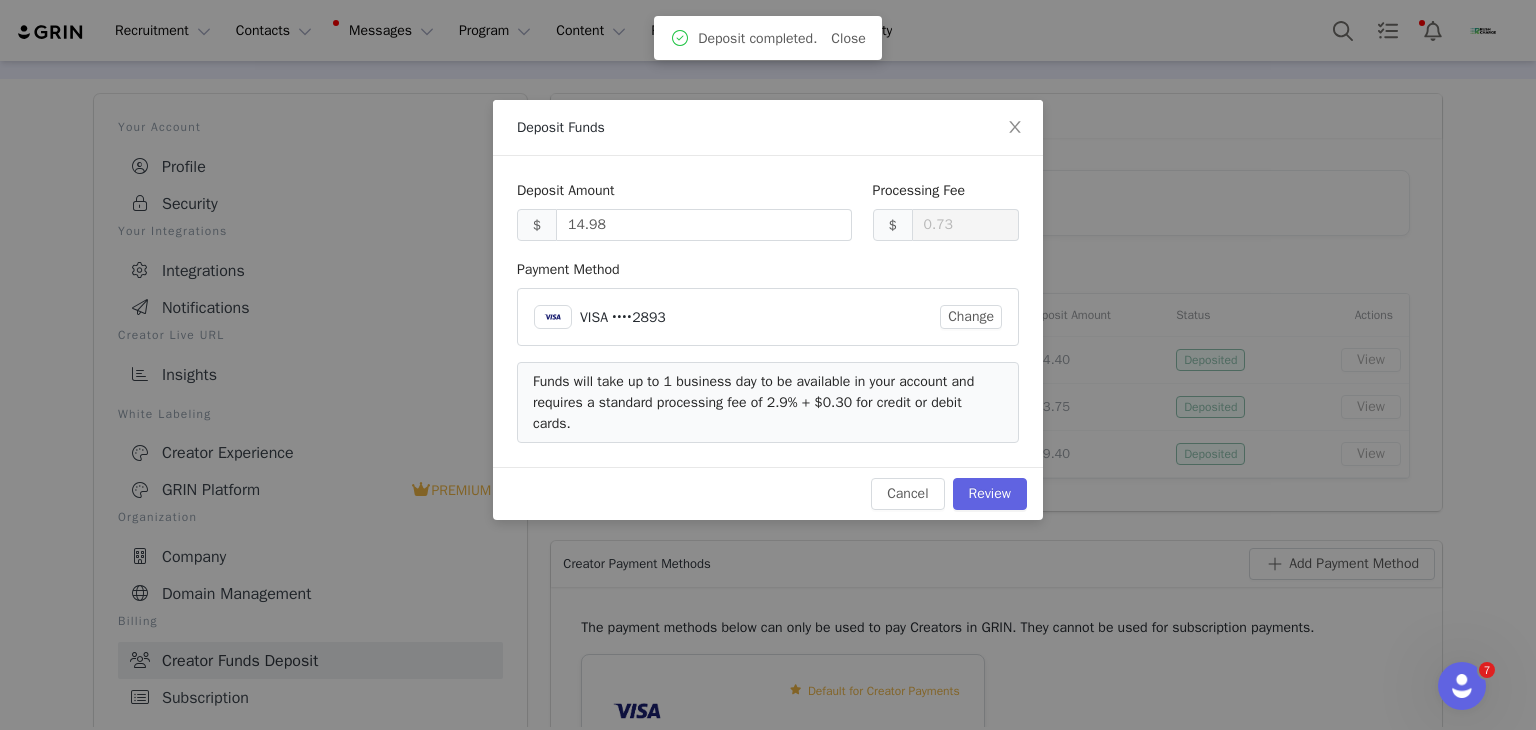 scroll, scrollTop: 0, scrollLeft: 0, axis: both 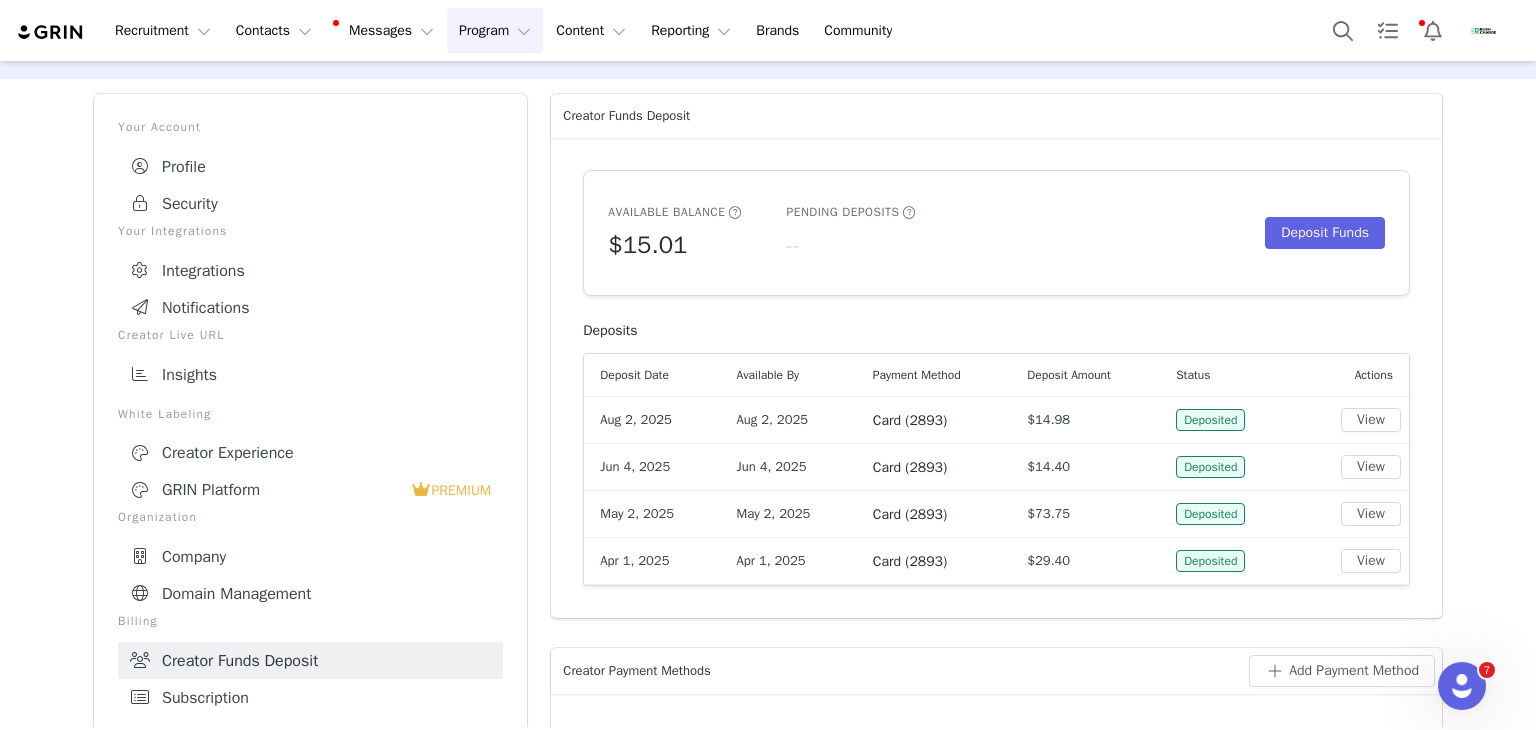click on "Program Program" at bounding box center [495, 30] 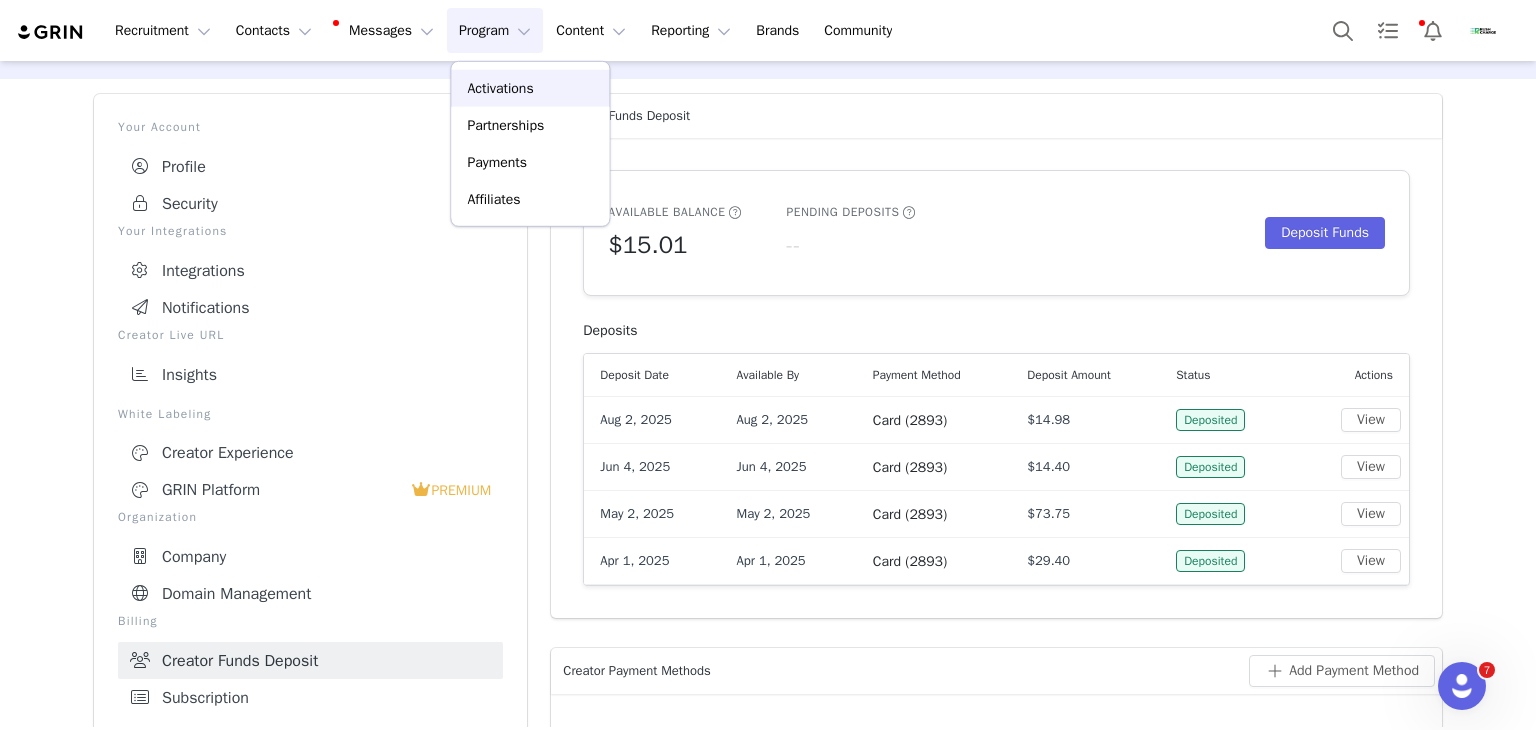 click on "Activations" at bounding box center (500, 88) 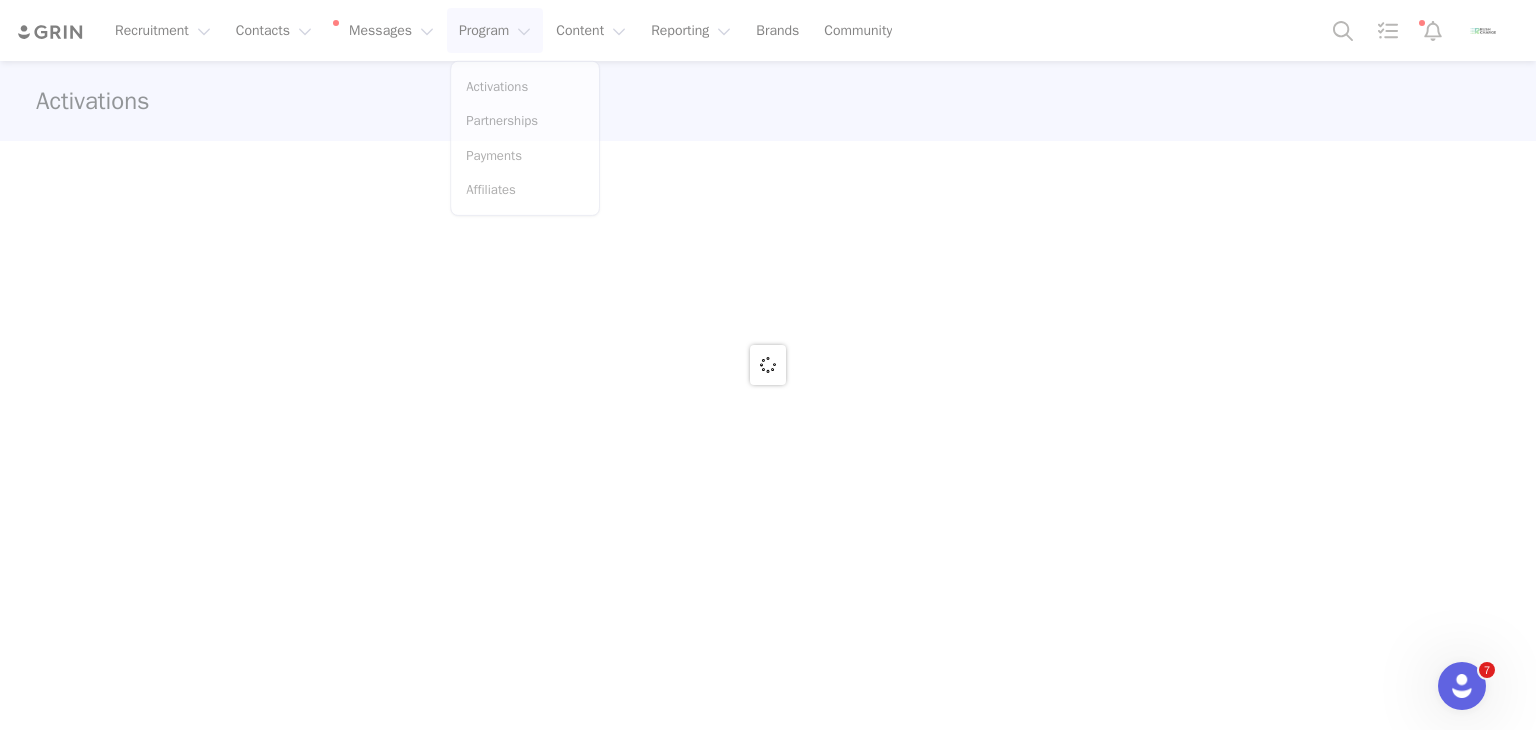 scroll, scrollTop: 0, scrollLeft: 0, axis: both 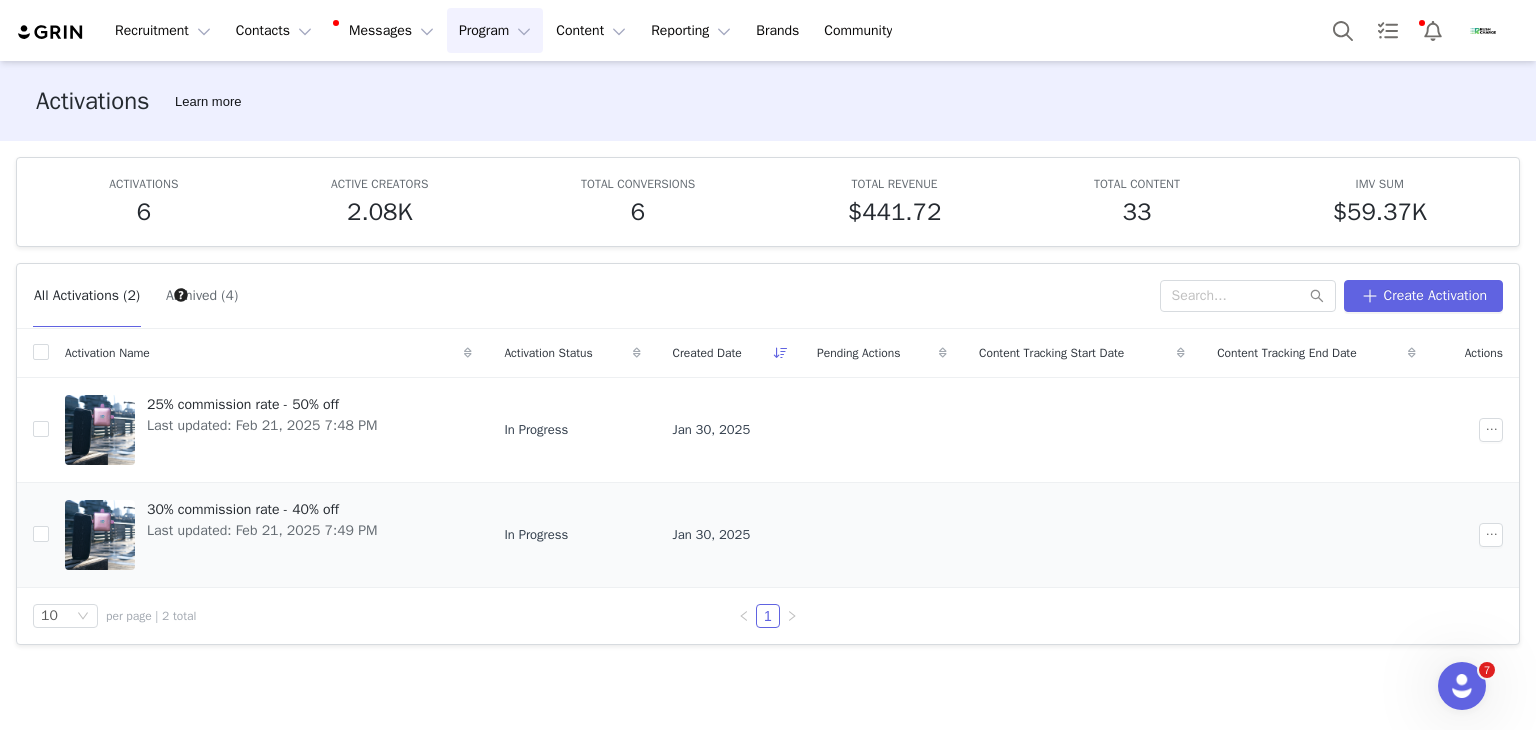 click on "30% commission rate - 40% off" at bounding box center [262, 509] 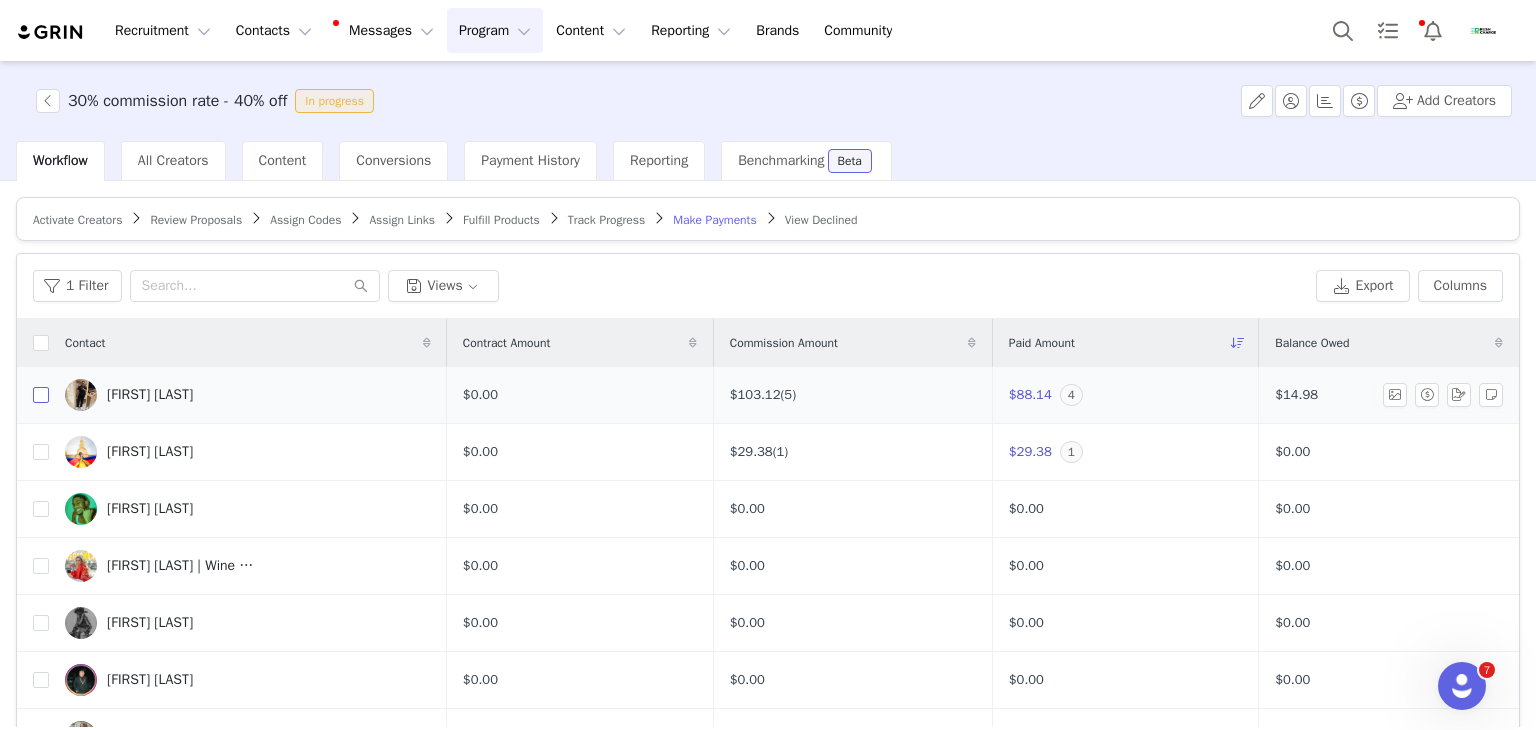 click at bounding box center [41, 395] 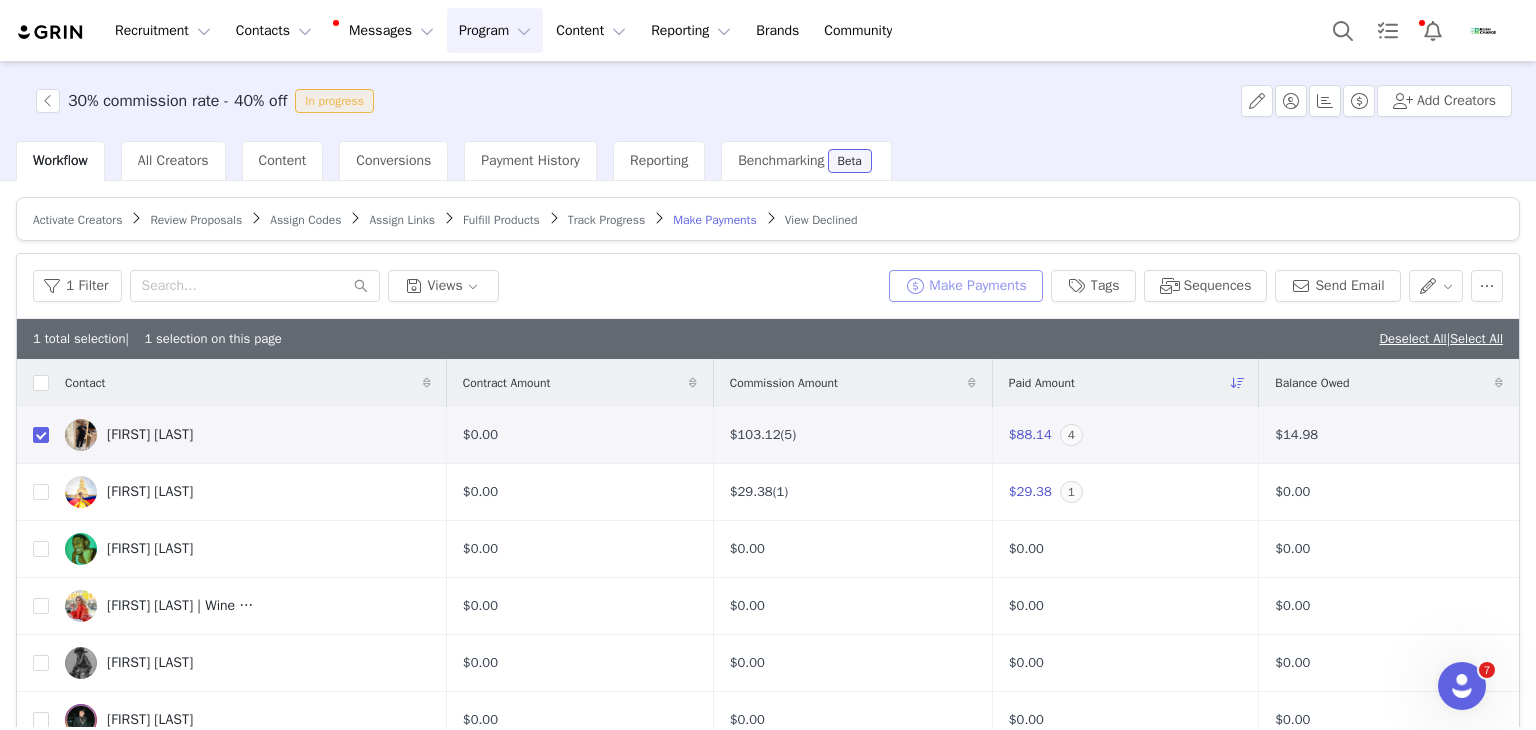 click on "Make Payments" at bounding box center (965, 286) 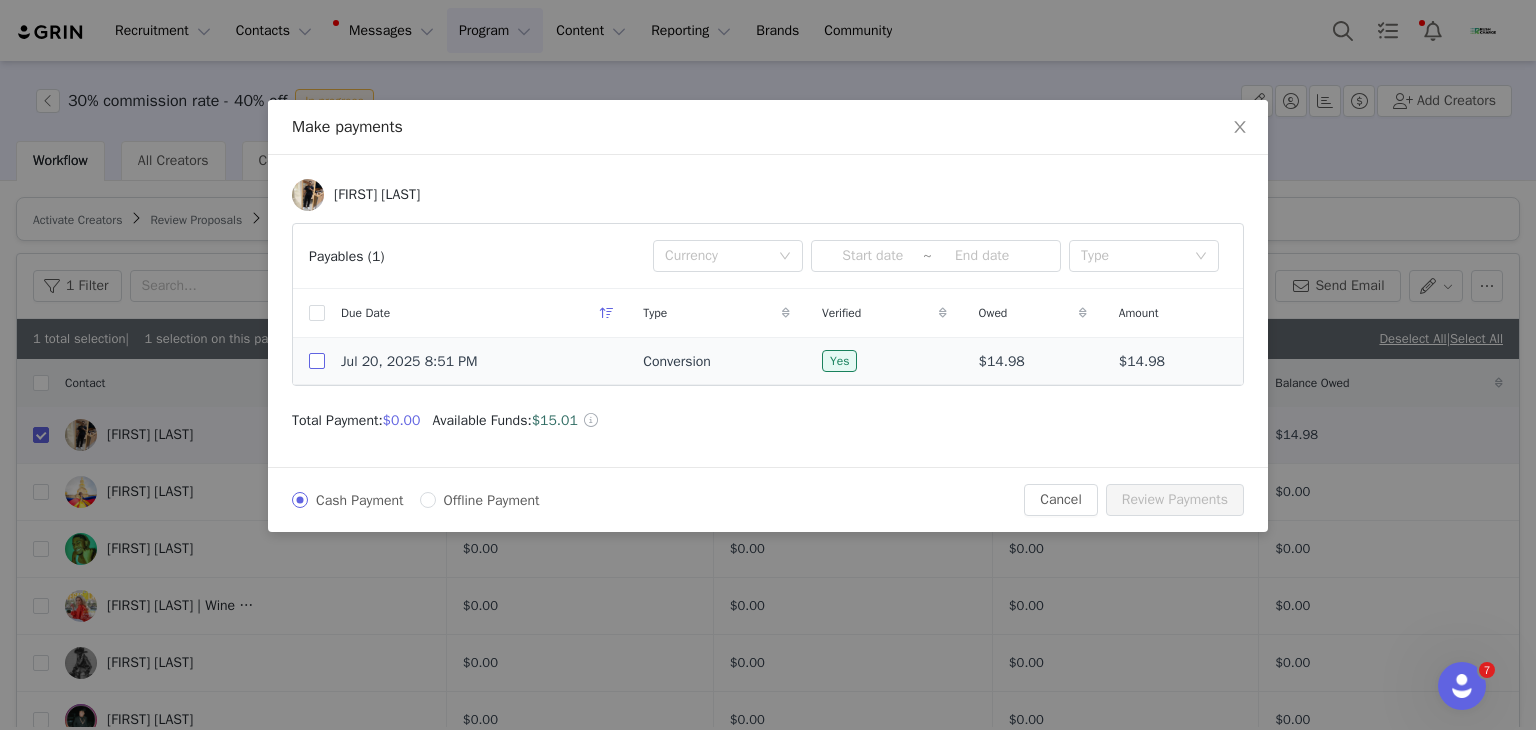 click at bounding box center [317, 361] 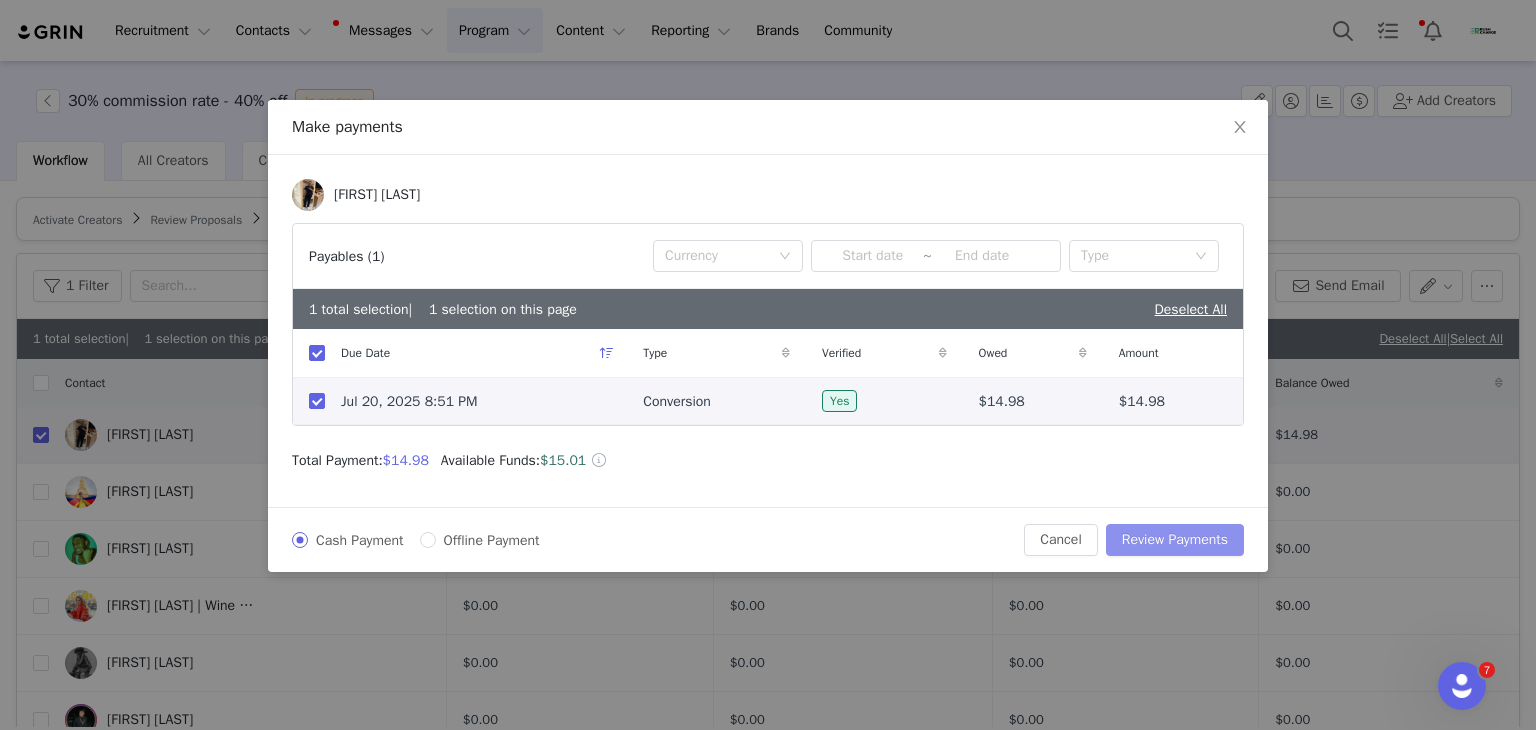 click on "Review Payments" at bounding box center (1175, 540) 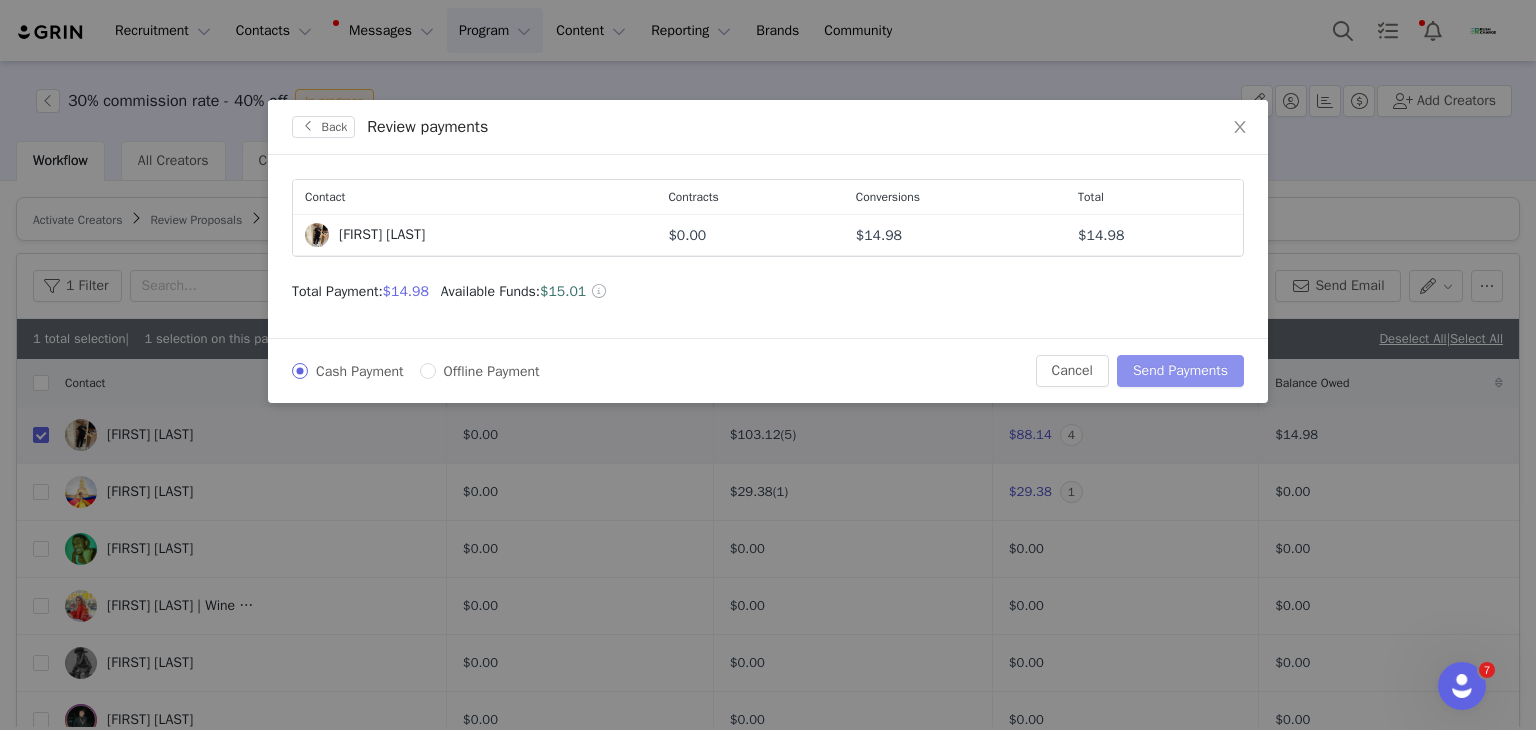 click on "Send Payments" at bounding box center [1180, 371] 